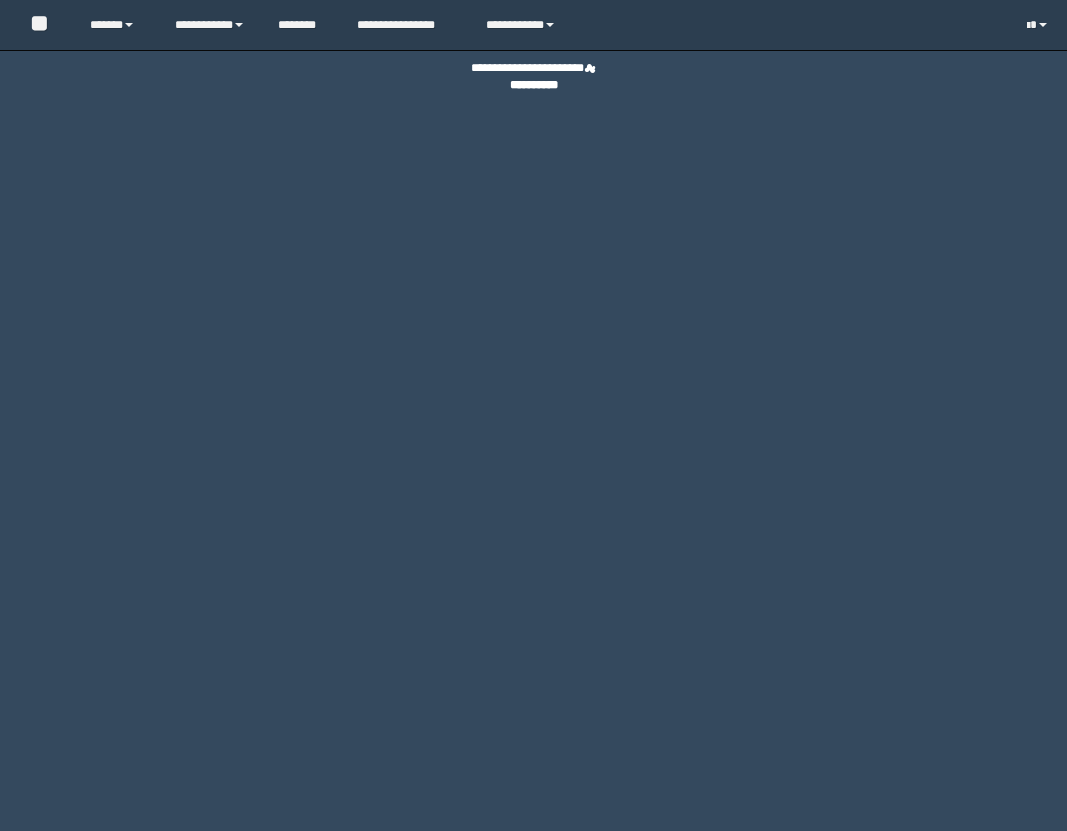 scroll, scrollTop: 0, scrollLeft: 0, axis: both 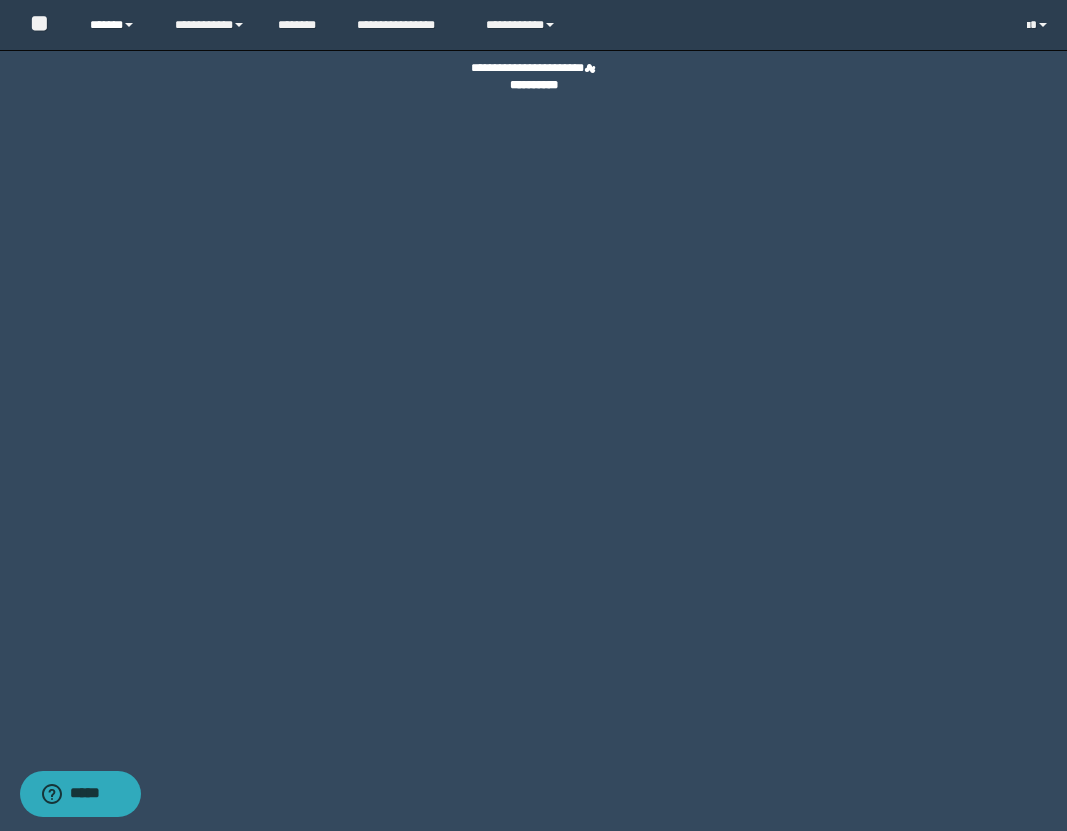 click on "******" at bounding box center (117, 25) 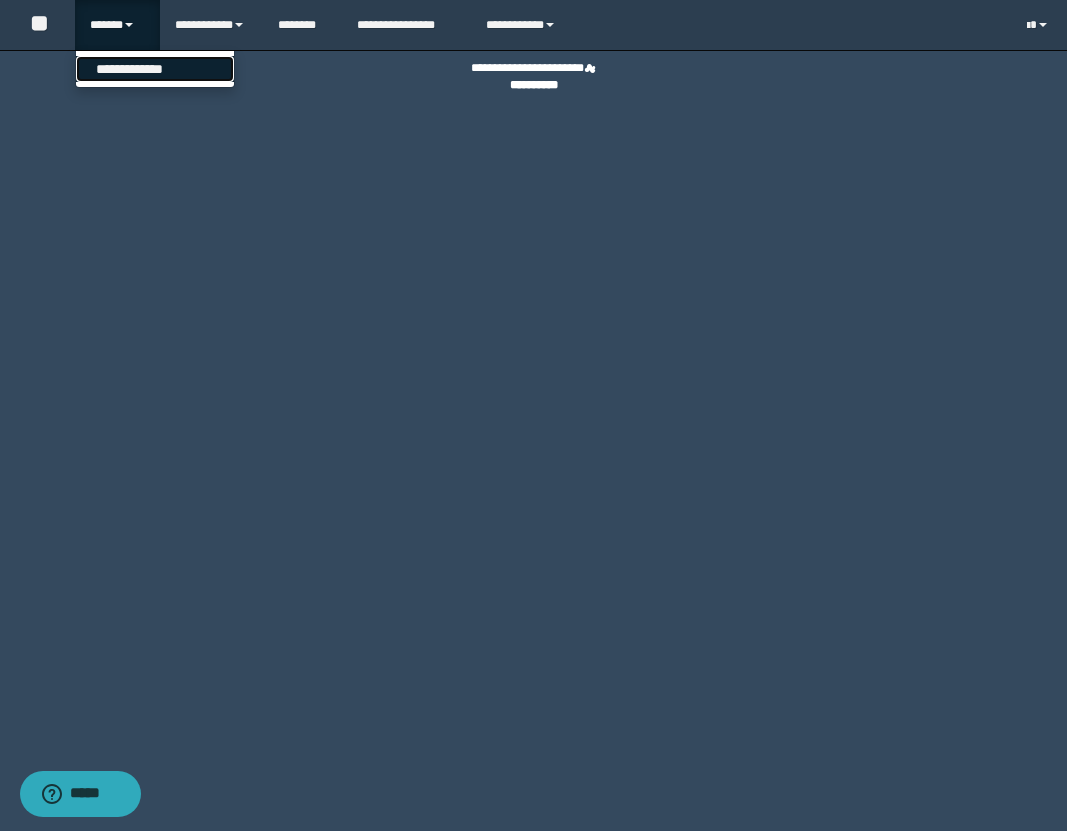 click on "**********" at bounding box center (155, 69) 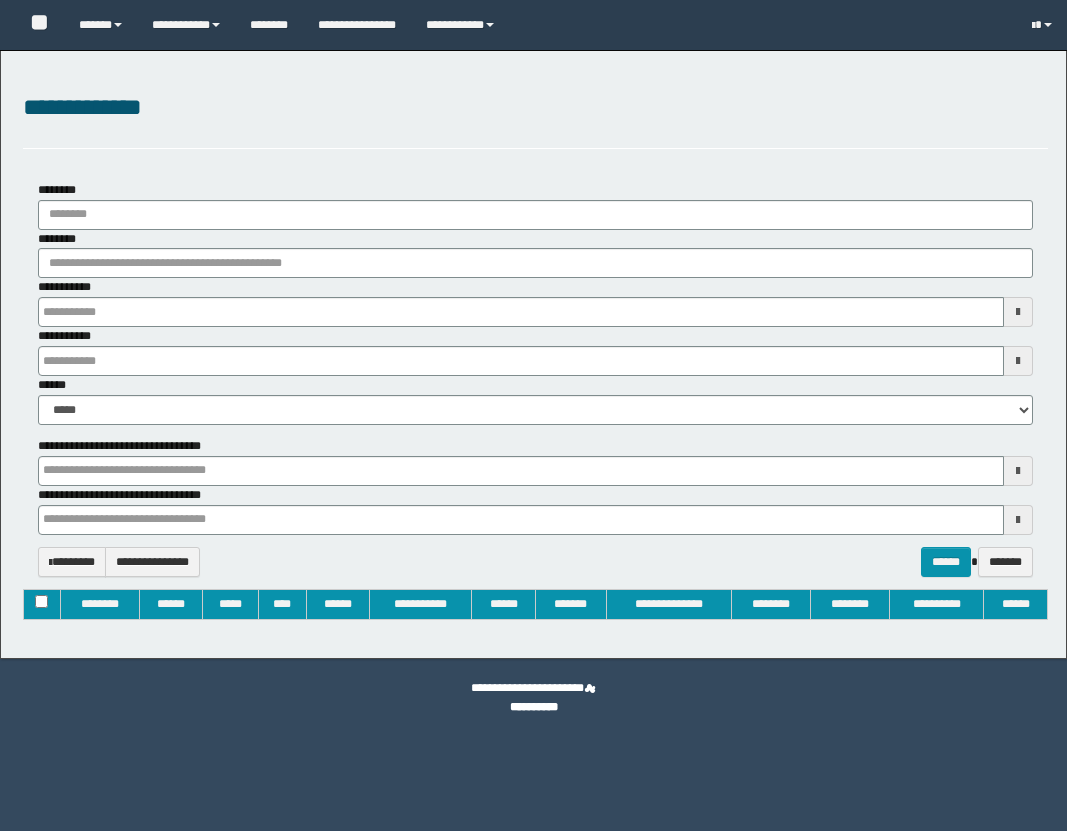 type on "**********" 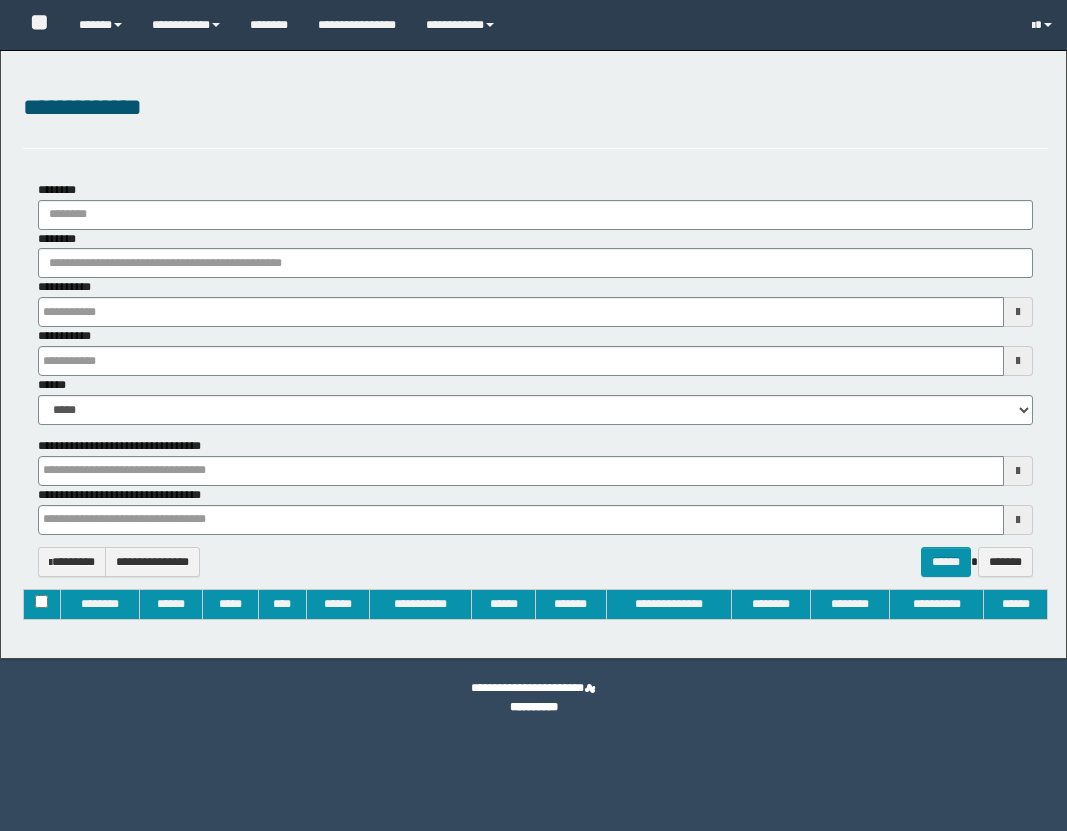 type on "**********" 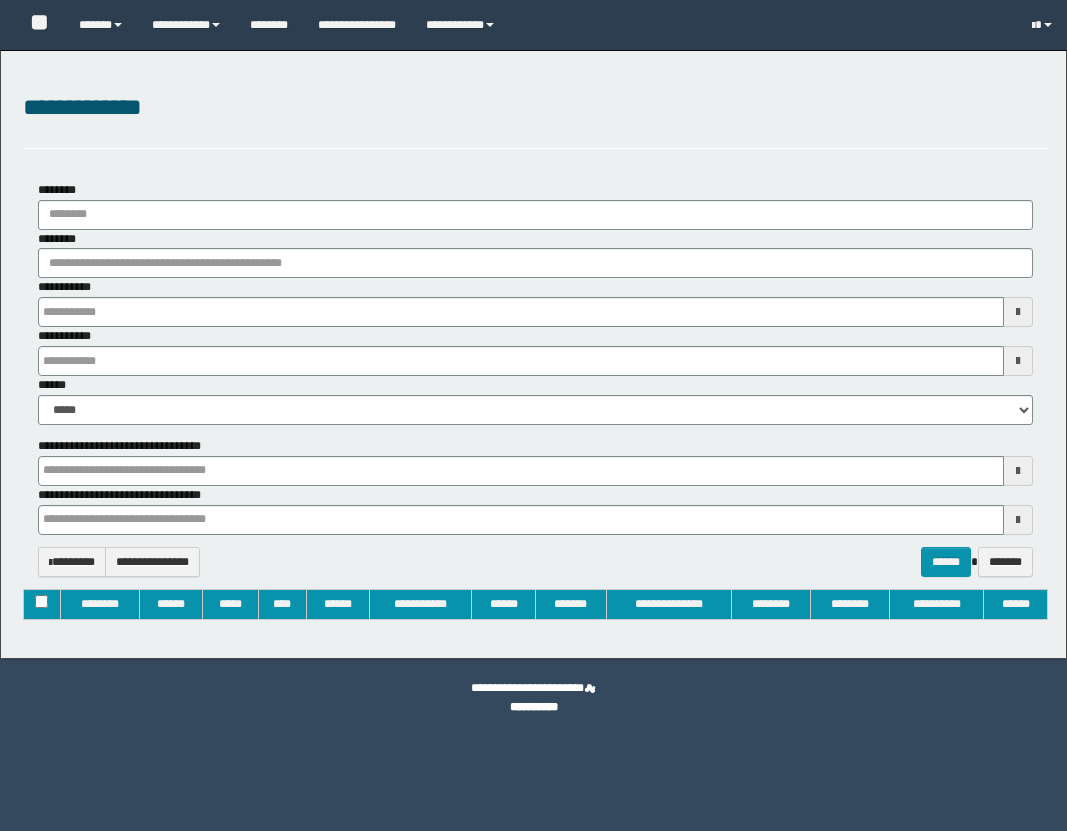 type 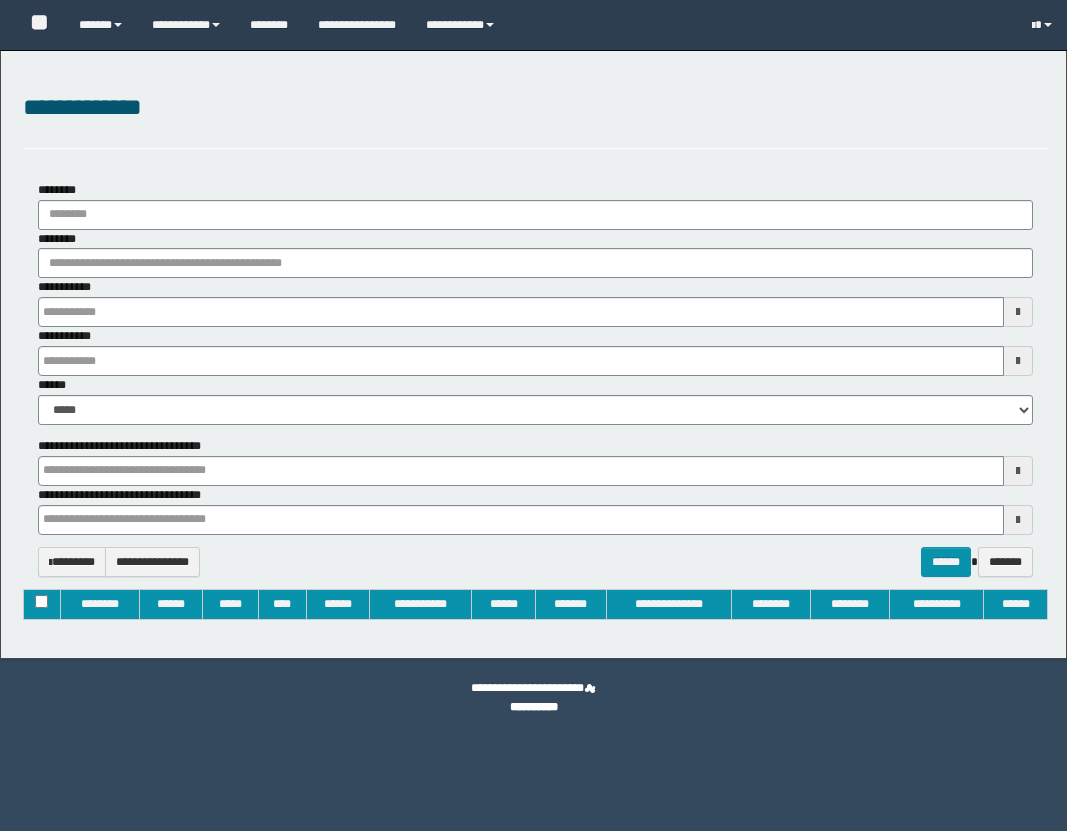 type 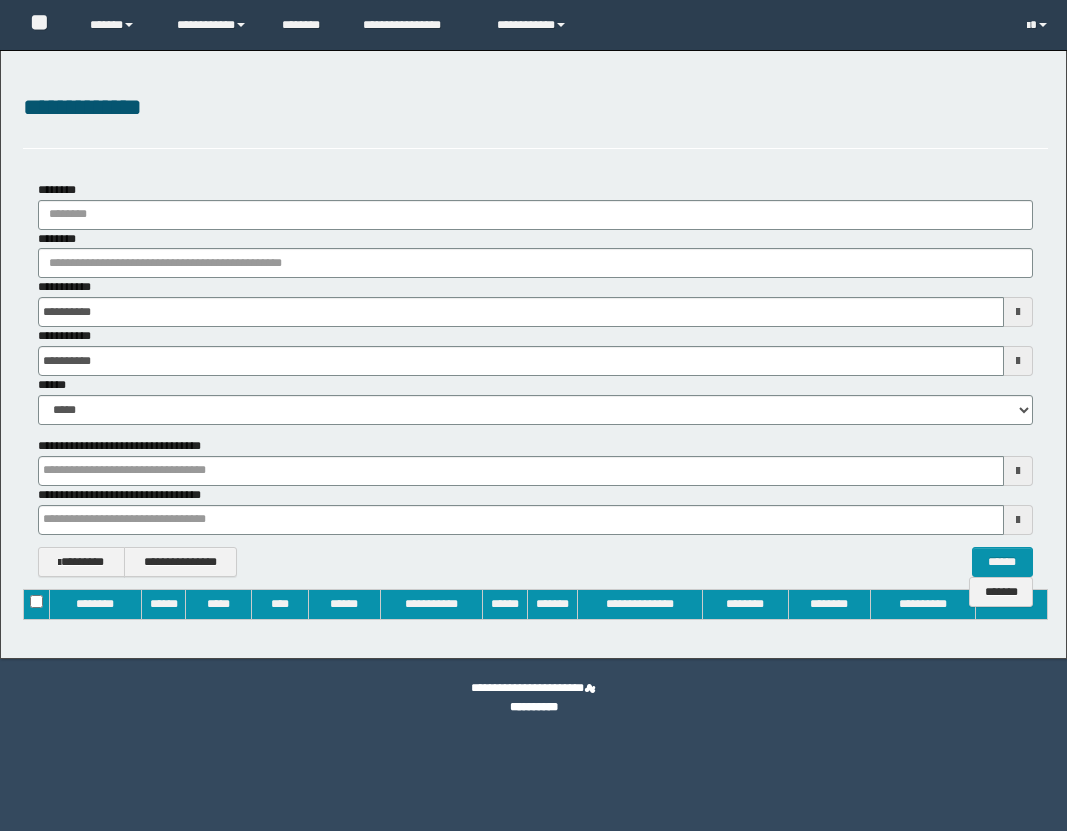 scroll, scrollTop: 0, scrollLeft: 0, axis: both 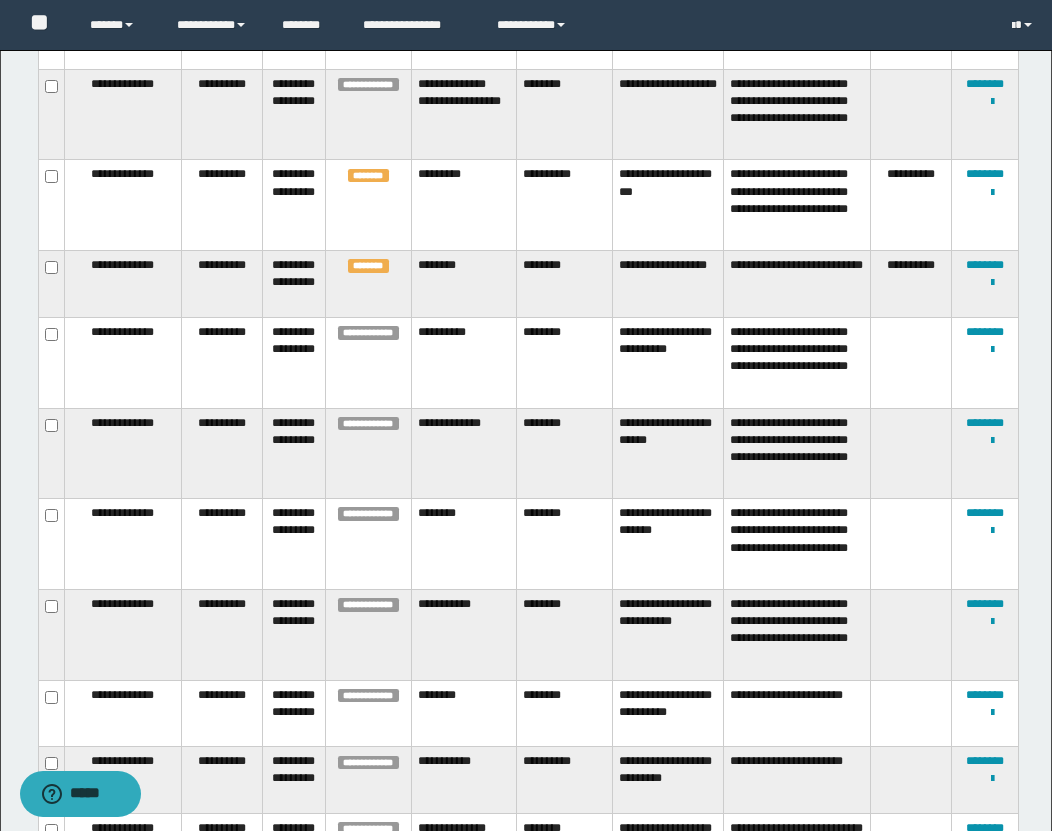 type 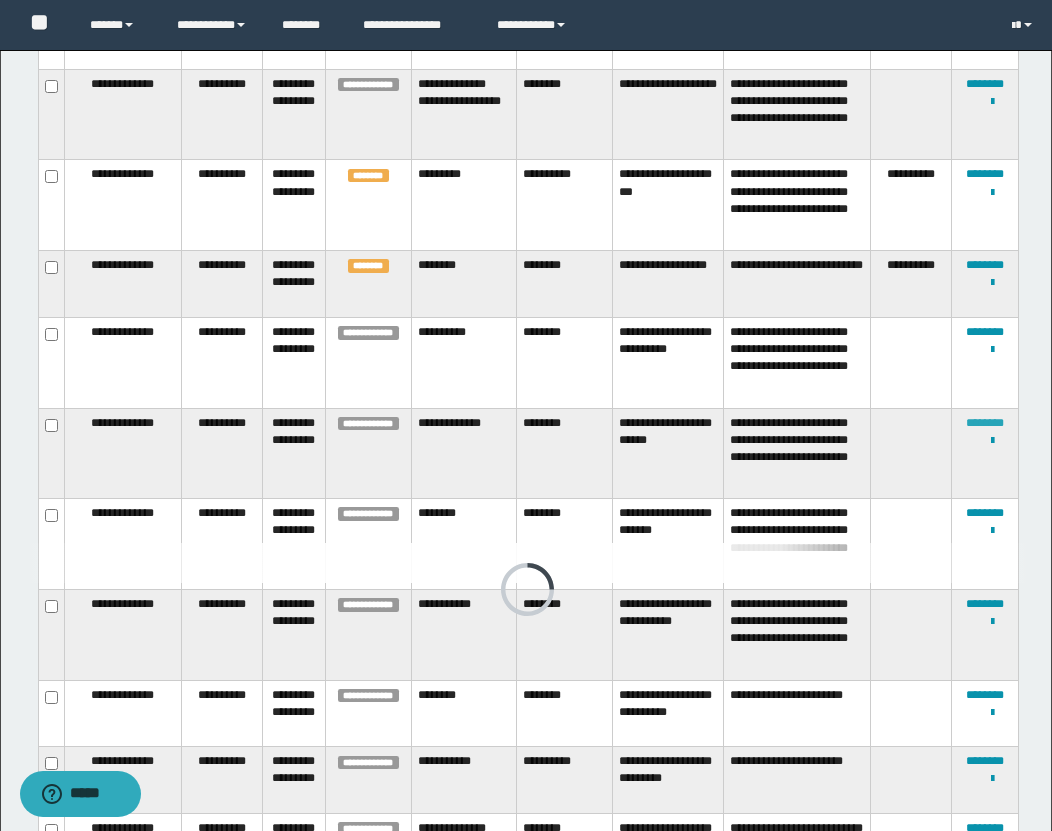 click on "********" at bounding box center [985, 423] 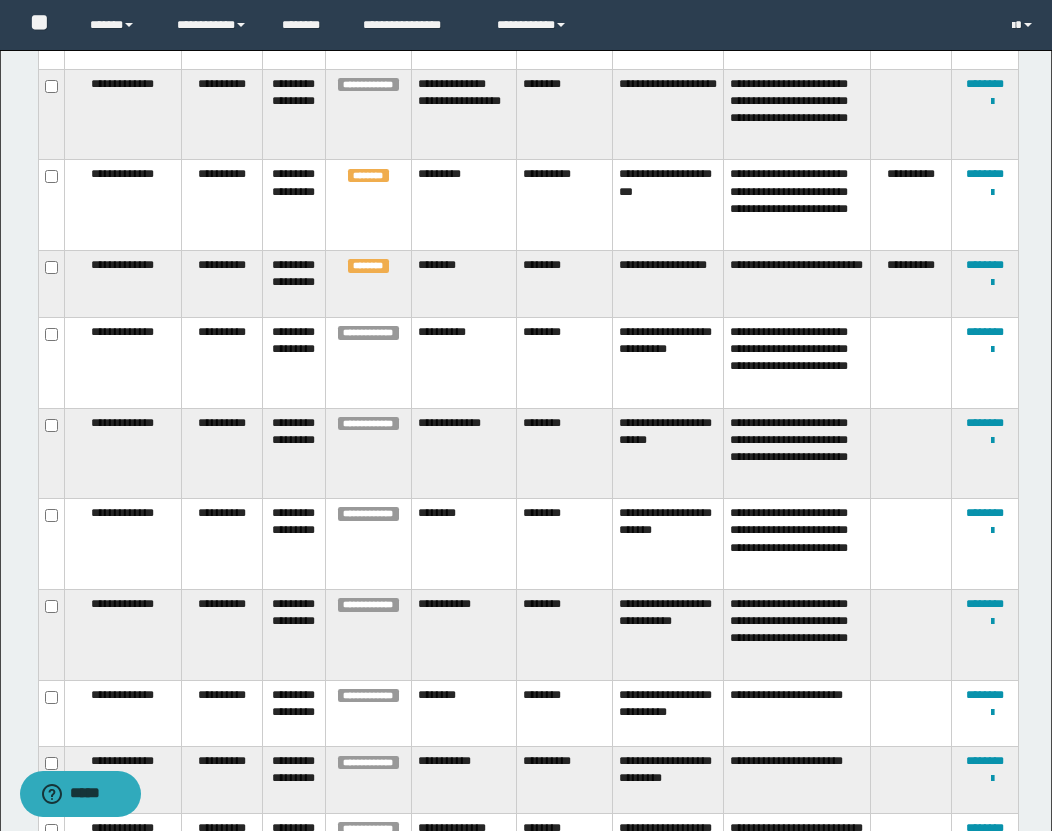 type 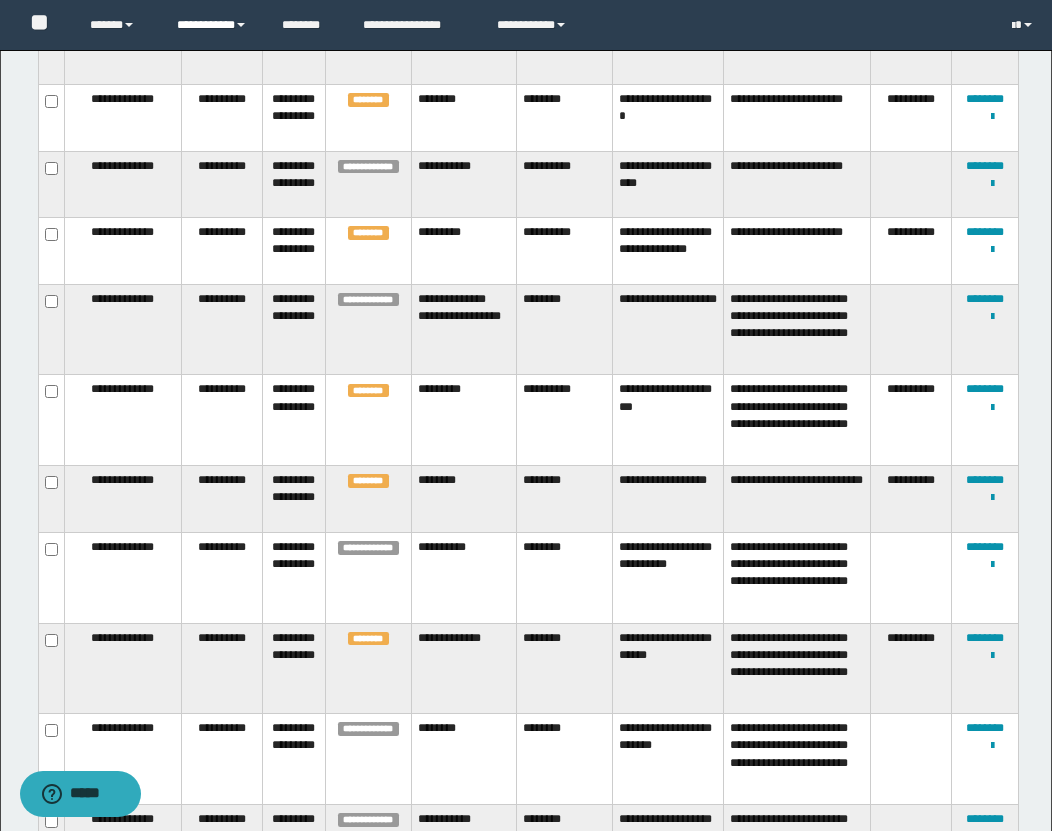 scroll, scrollTop: 2230, scrollLeft: 0, axis: vertical 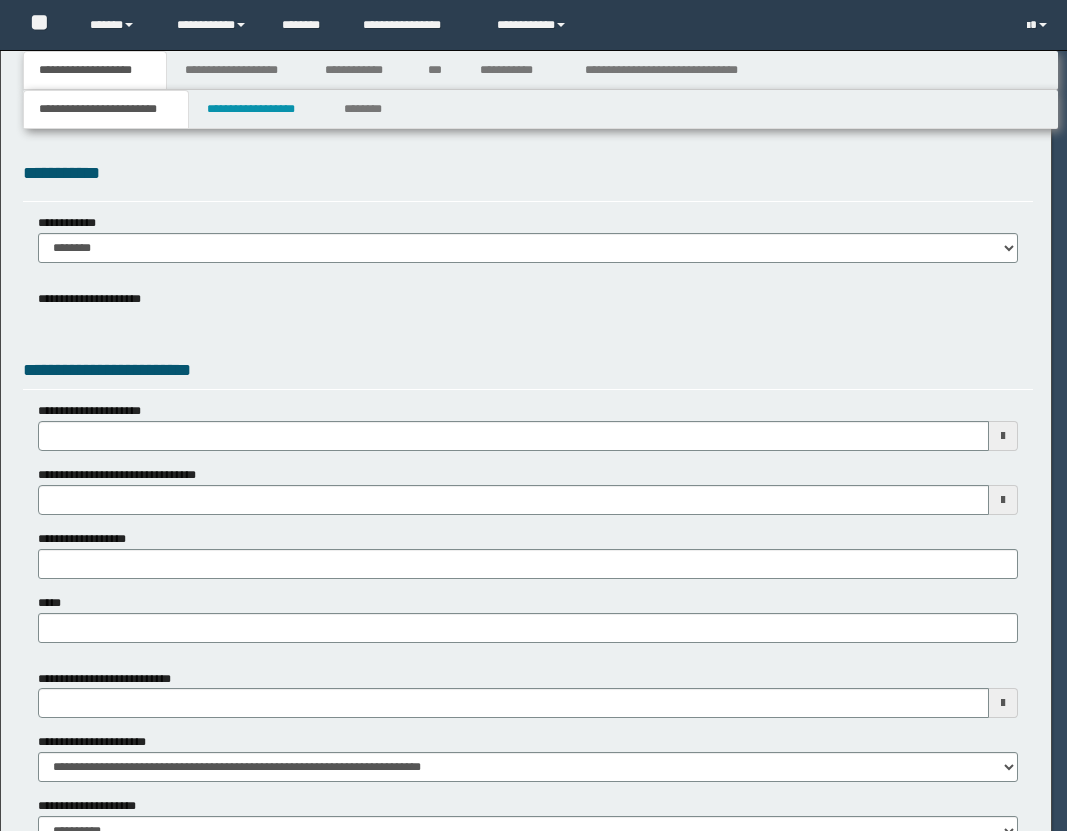 select on "*" 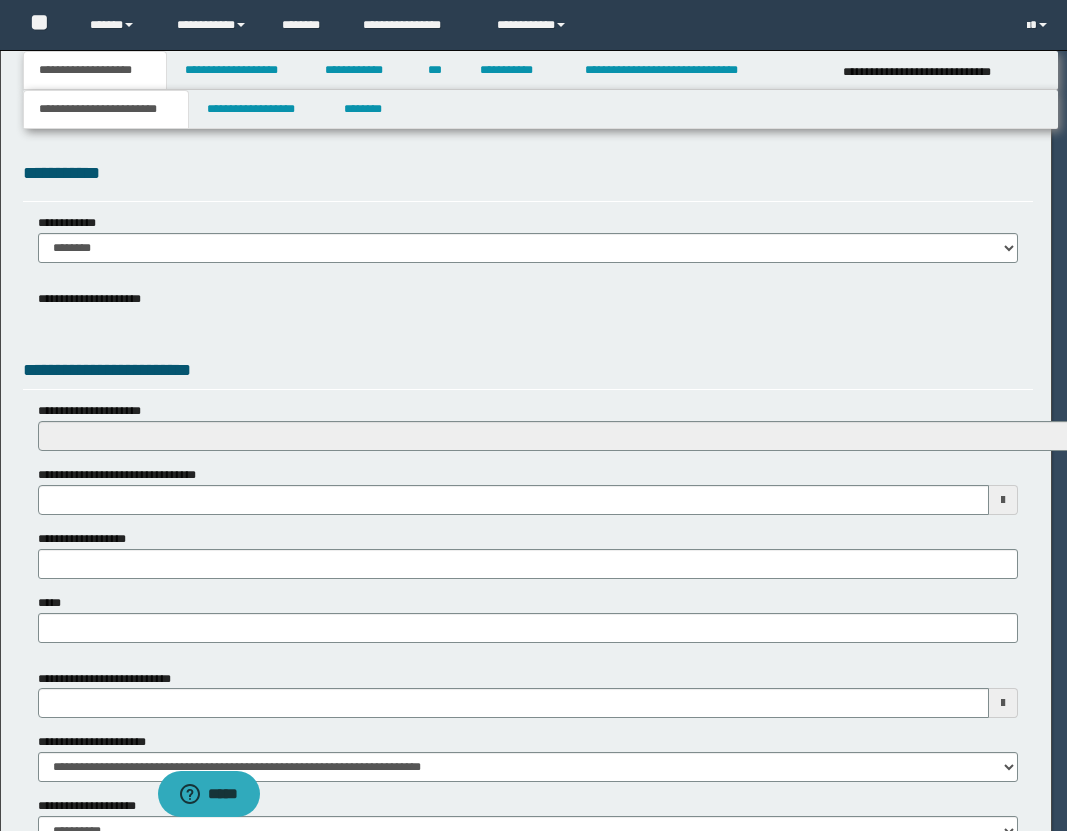 scroll, scrollTop: 0, scrollLeft: 0, axis: both 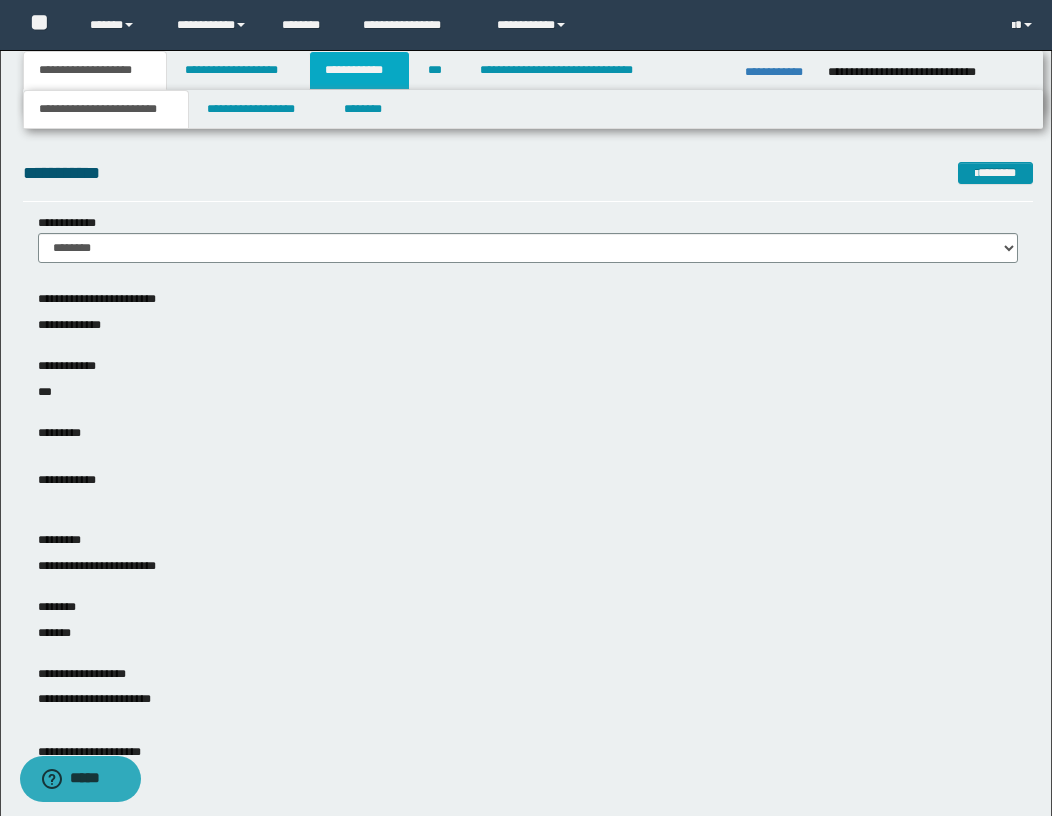 click on "**********" at bounding box center (359, 70) 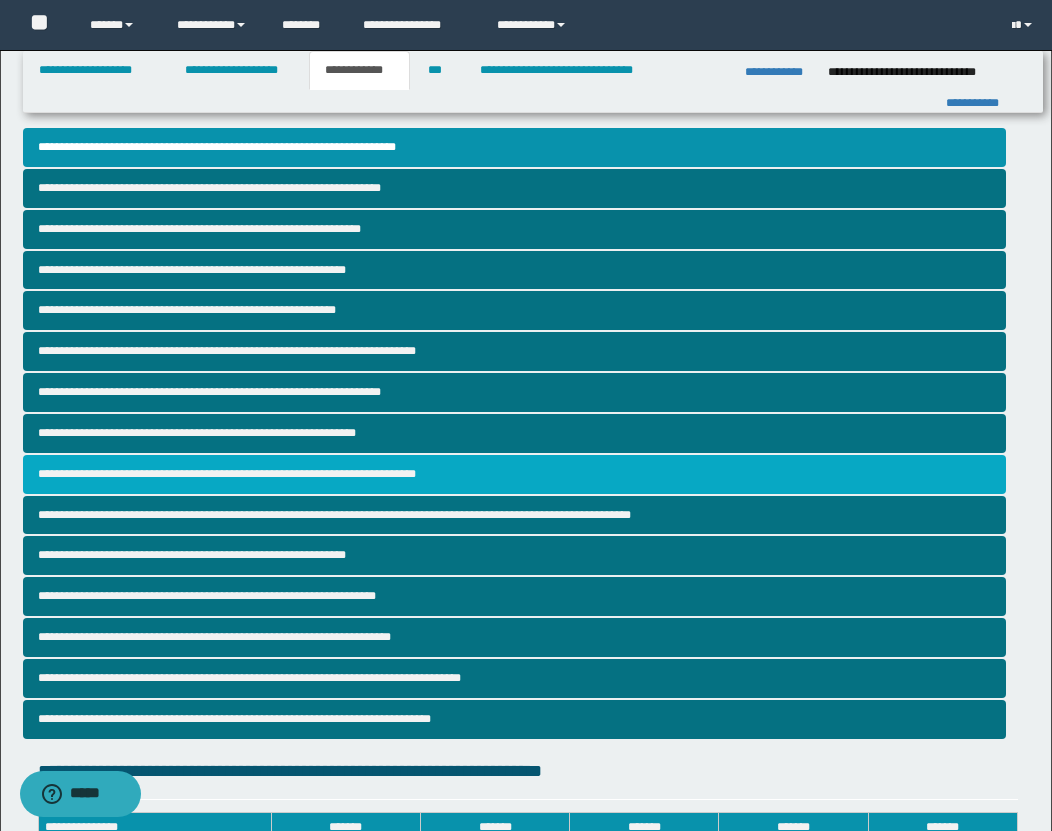click on "**********" at bounding box center [514, 474] 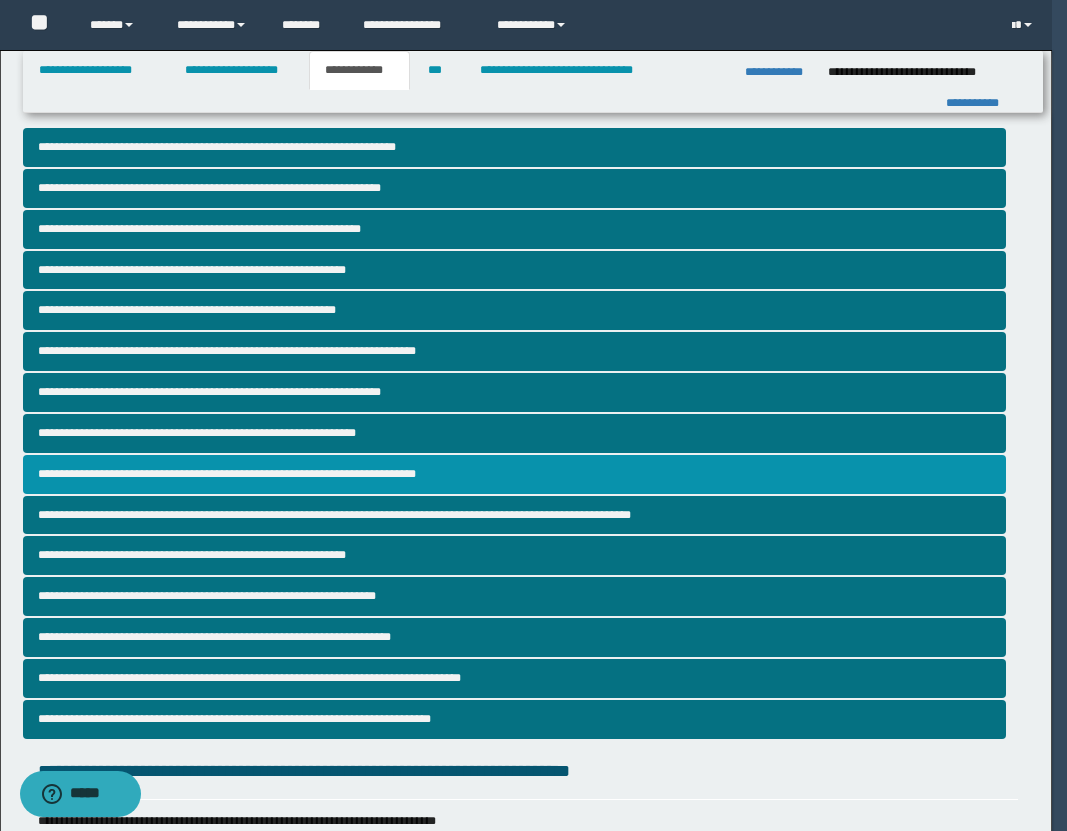 scroll, scrollTop: 601, scrollLeft: 0, axis: vertical 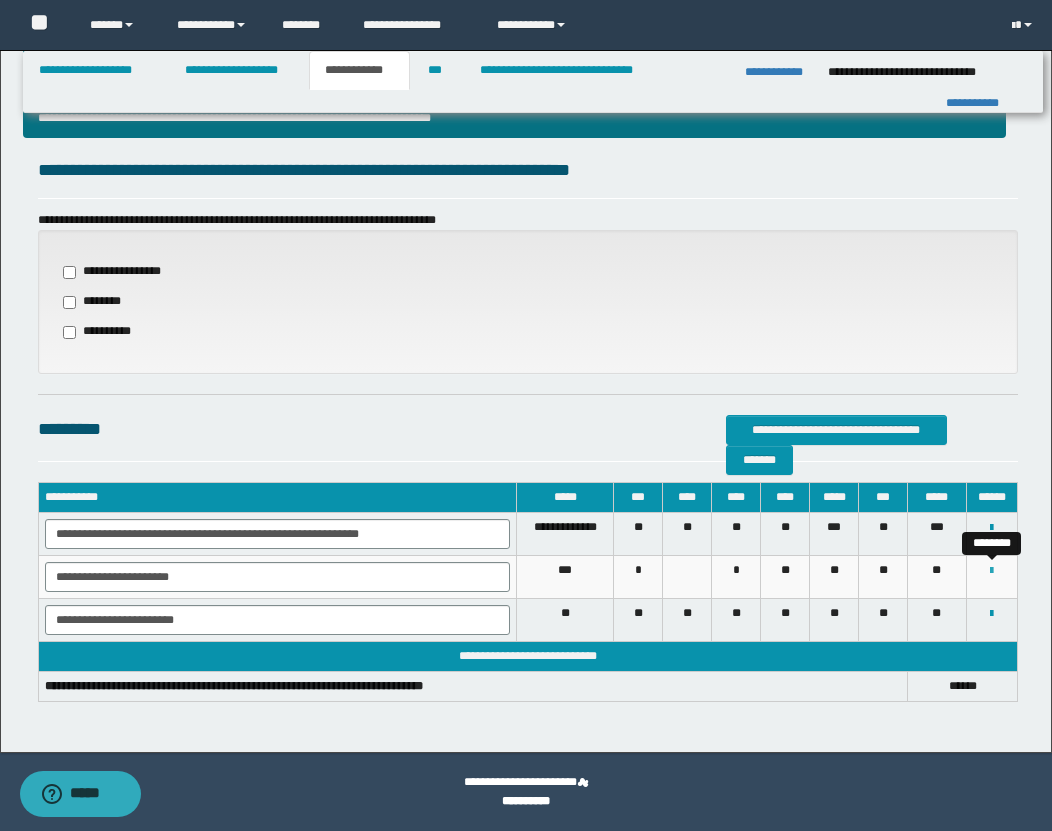 click at bounding box center (991, 571) 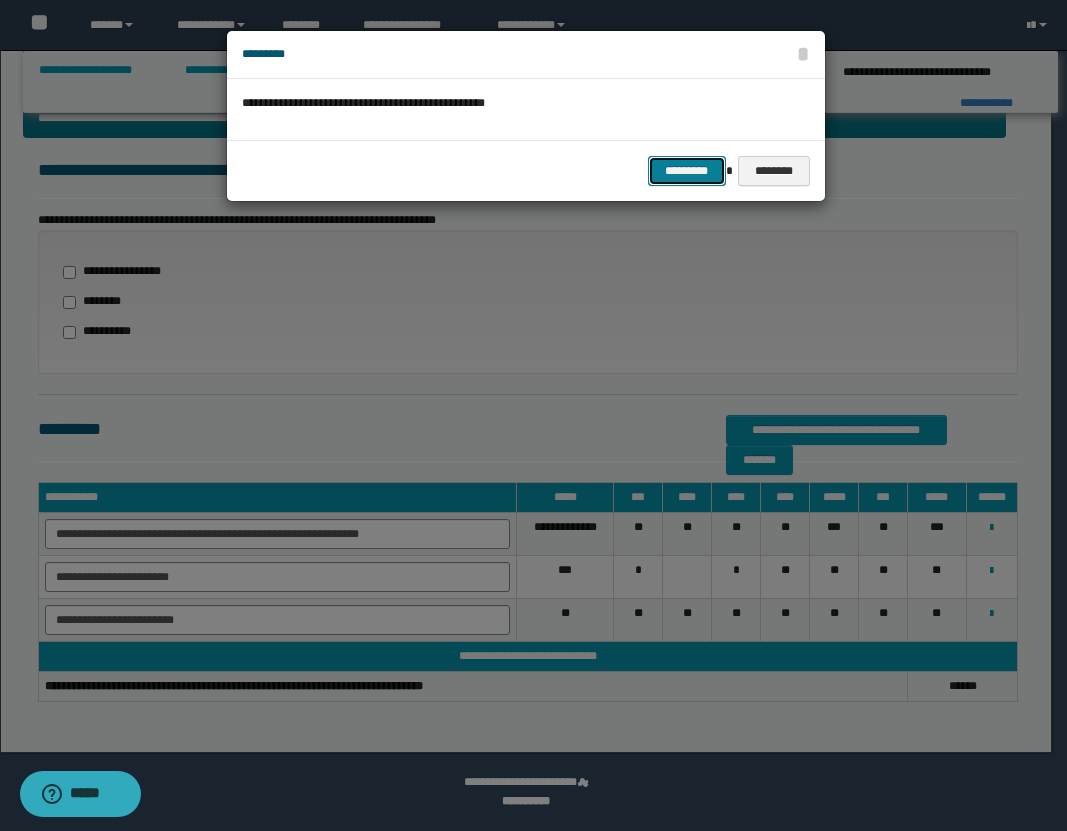 click on "*********" at bounding box center (687, 171) 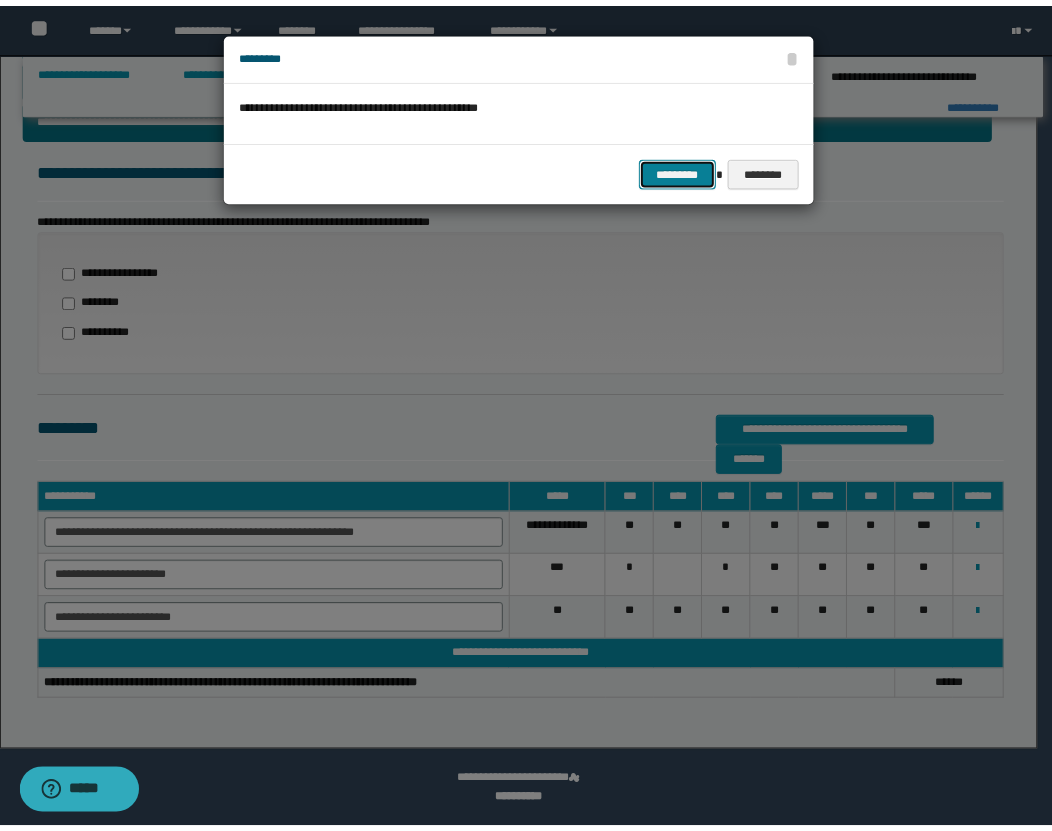 scroll, scrollTop: 558, scrollLeft: 0, axis: vertical 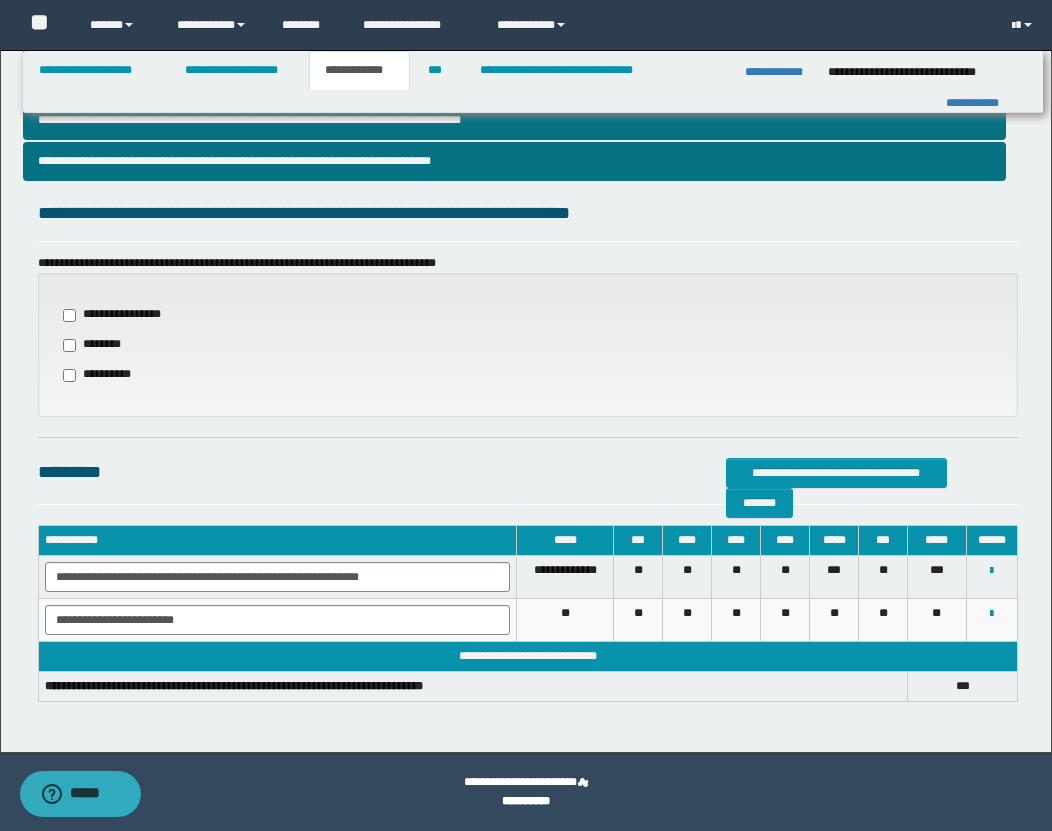 click on "**********" at bounding box center (101, 375) 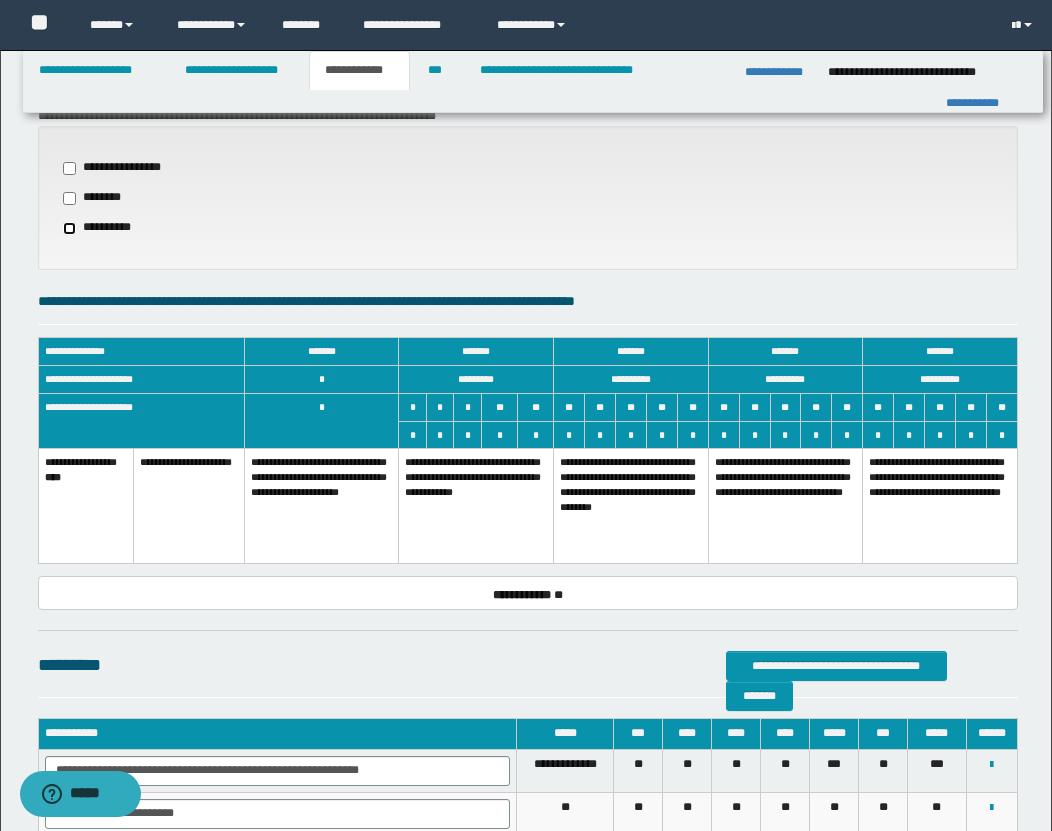 scroll, scrollTop: 729, scrollLeft: 0, axis: vertical 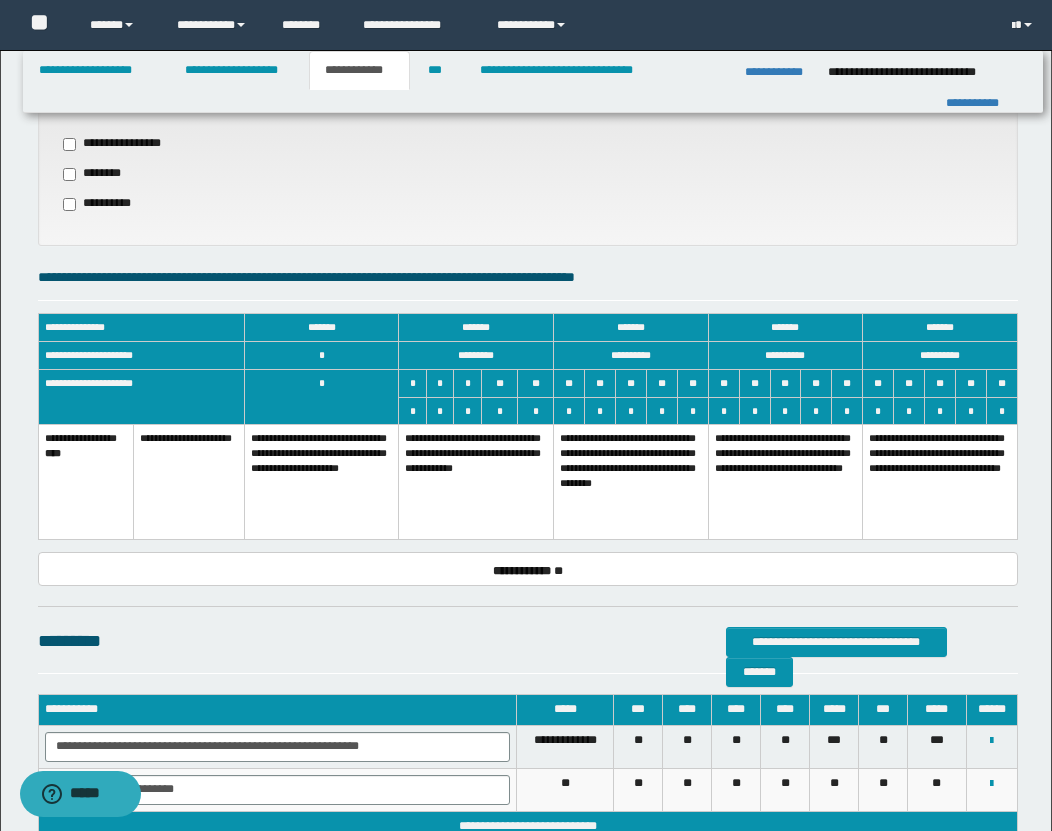 click on "**********" at bounding box center [476, 482] 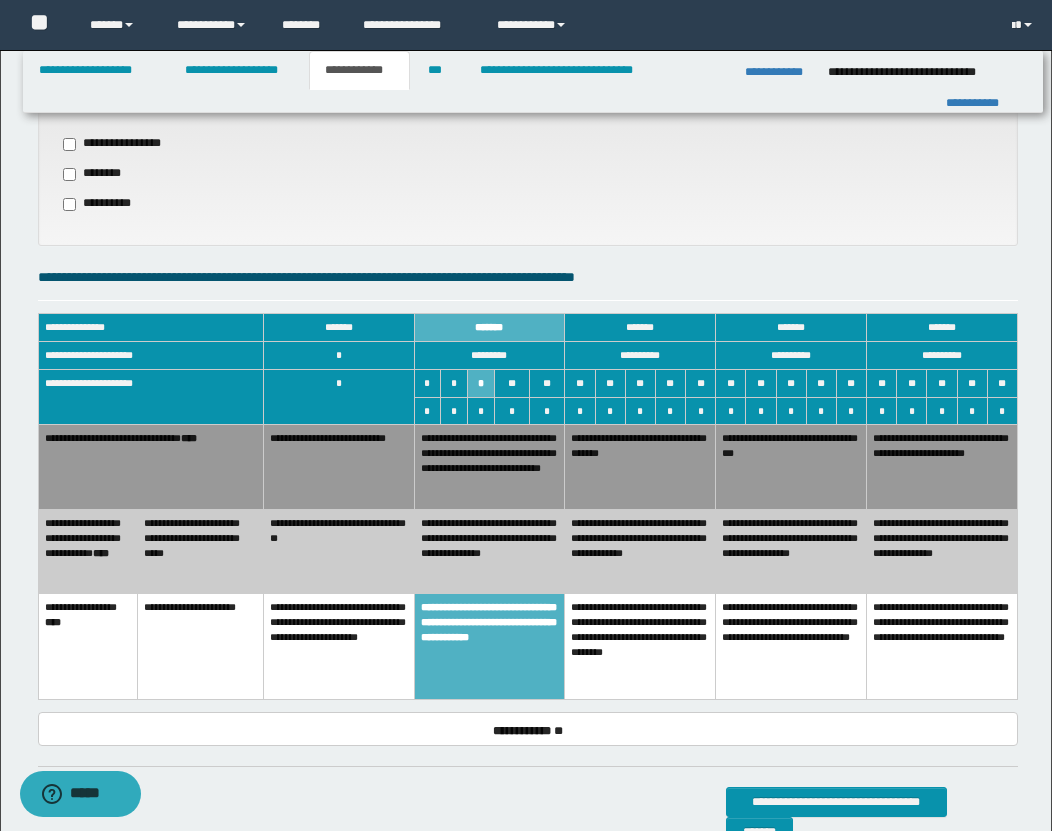 click on "**********" at bounding box center [640, 467] 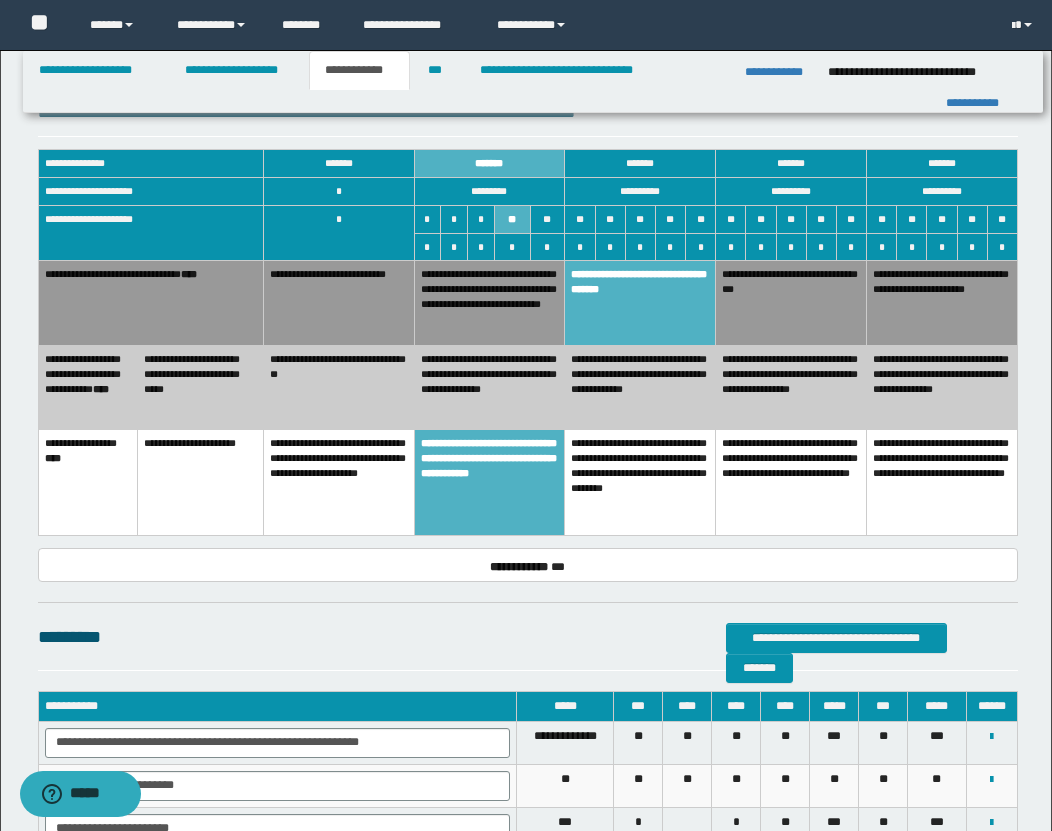 scroll, scrollTop: 1059, scrollLeft: 0, axis: vertical 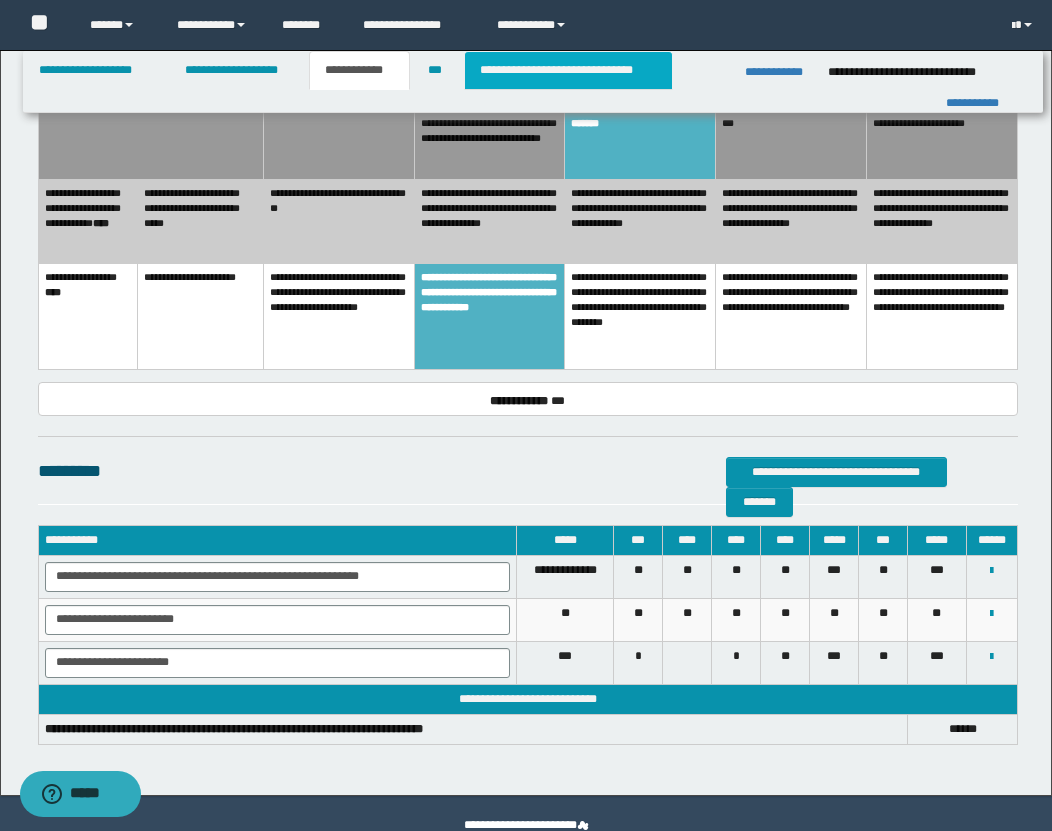 click on "**********" at bounding box center [568, 70] 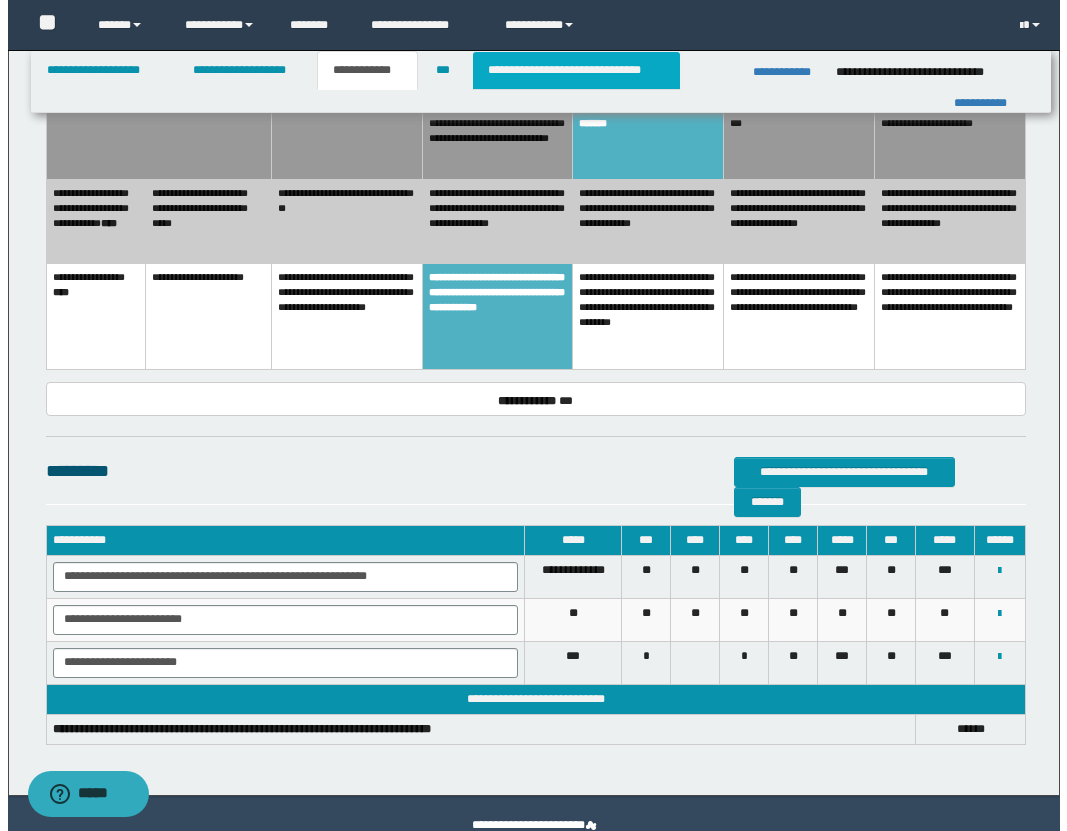 scroll, scrollTop: 0, scrollLeft: 0, axis: both 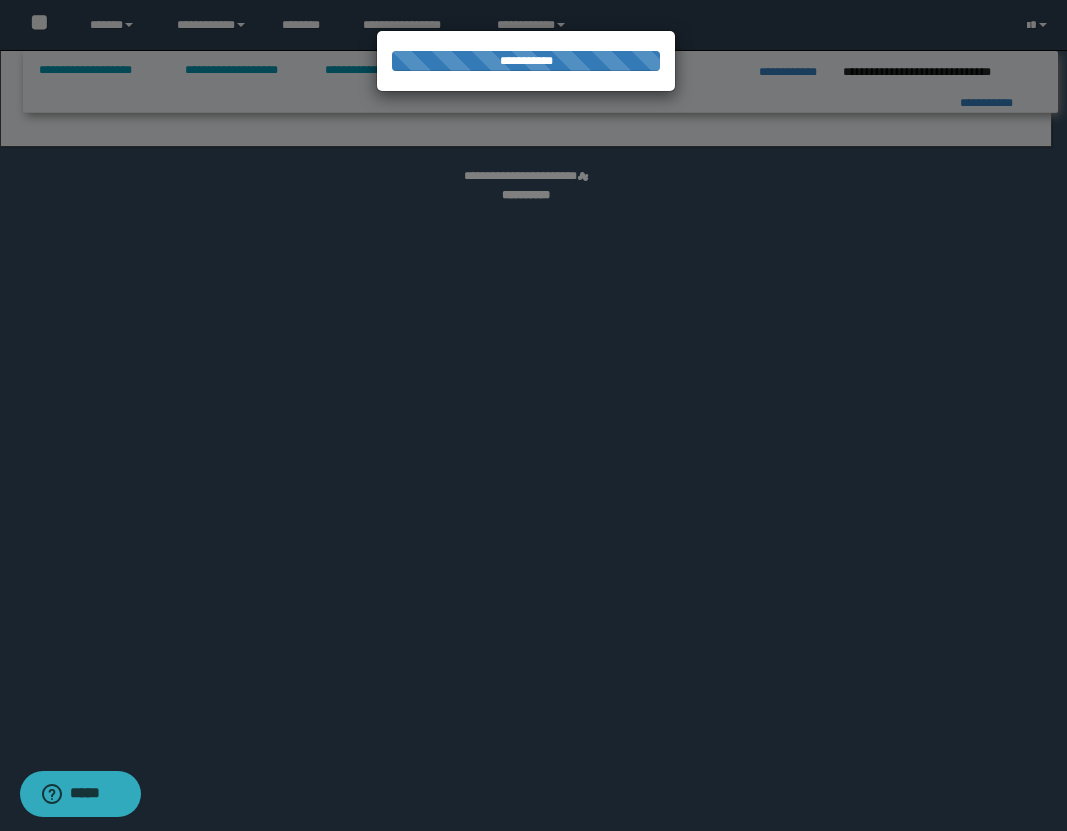 select on "*" 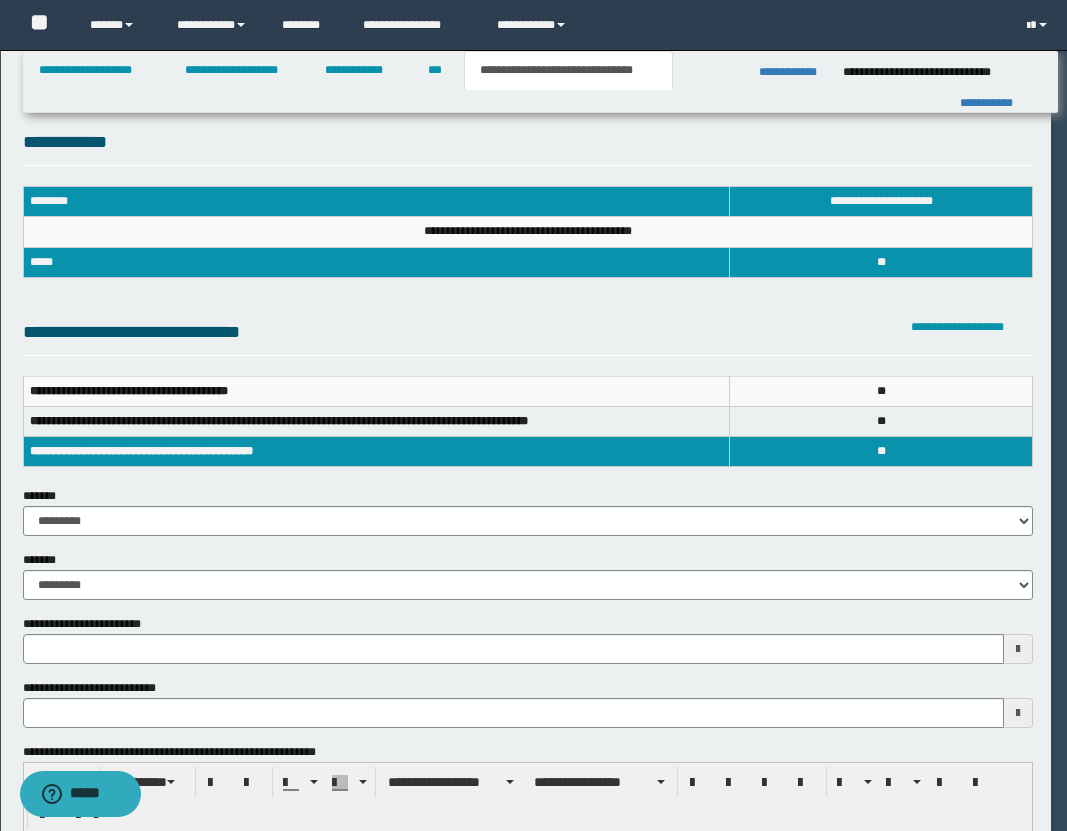 scroll, scrollTop: 0, scrollLeft: 0, axis: both 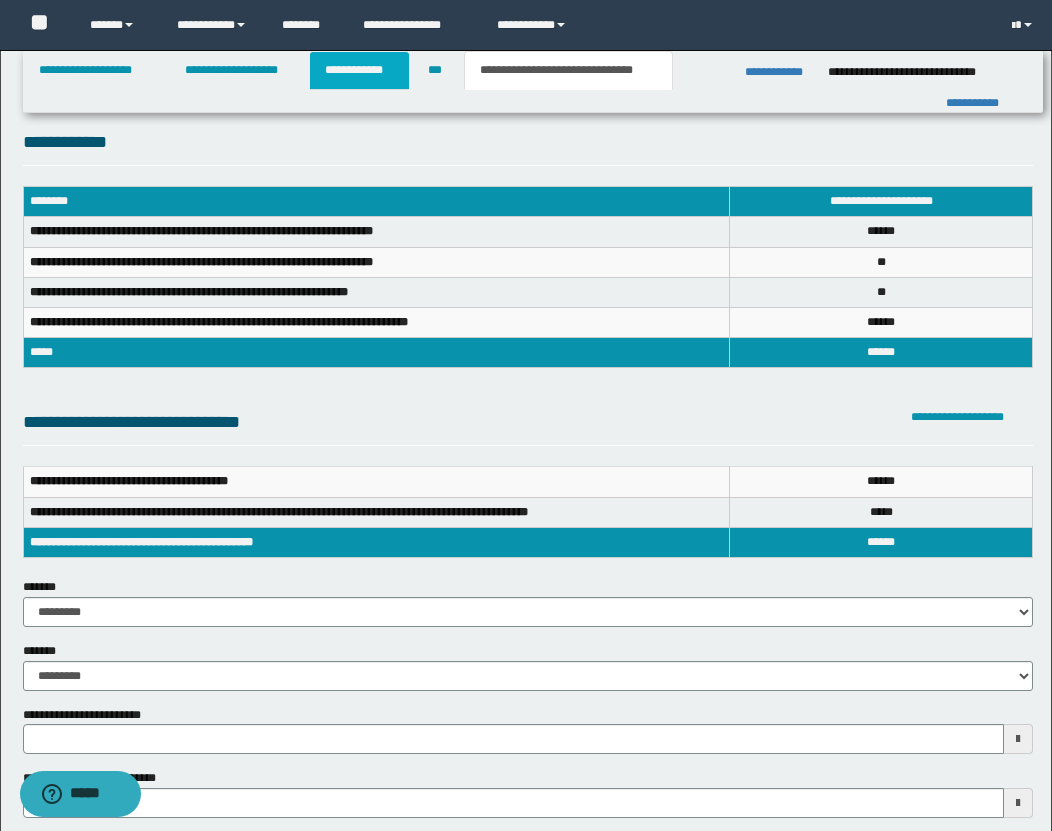 click on "**********" at bounding box center [359, 70] 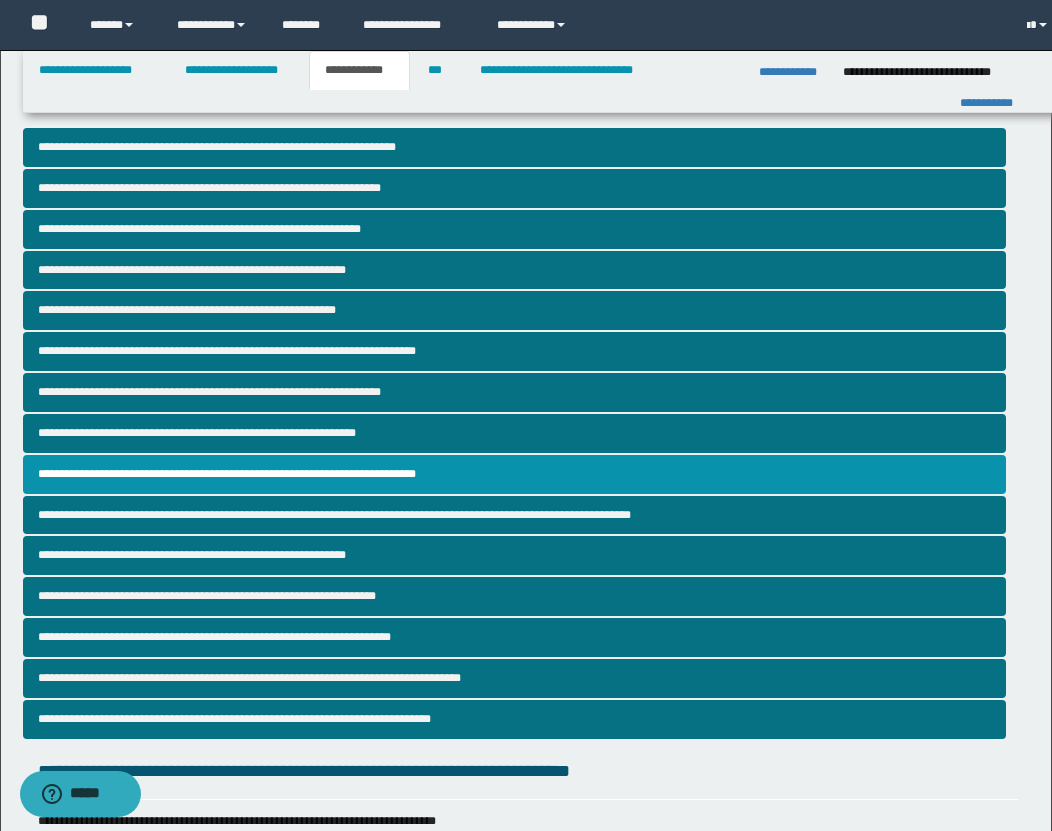 click on "**********" at bounding box center (359, 70) 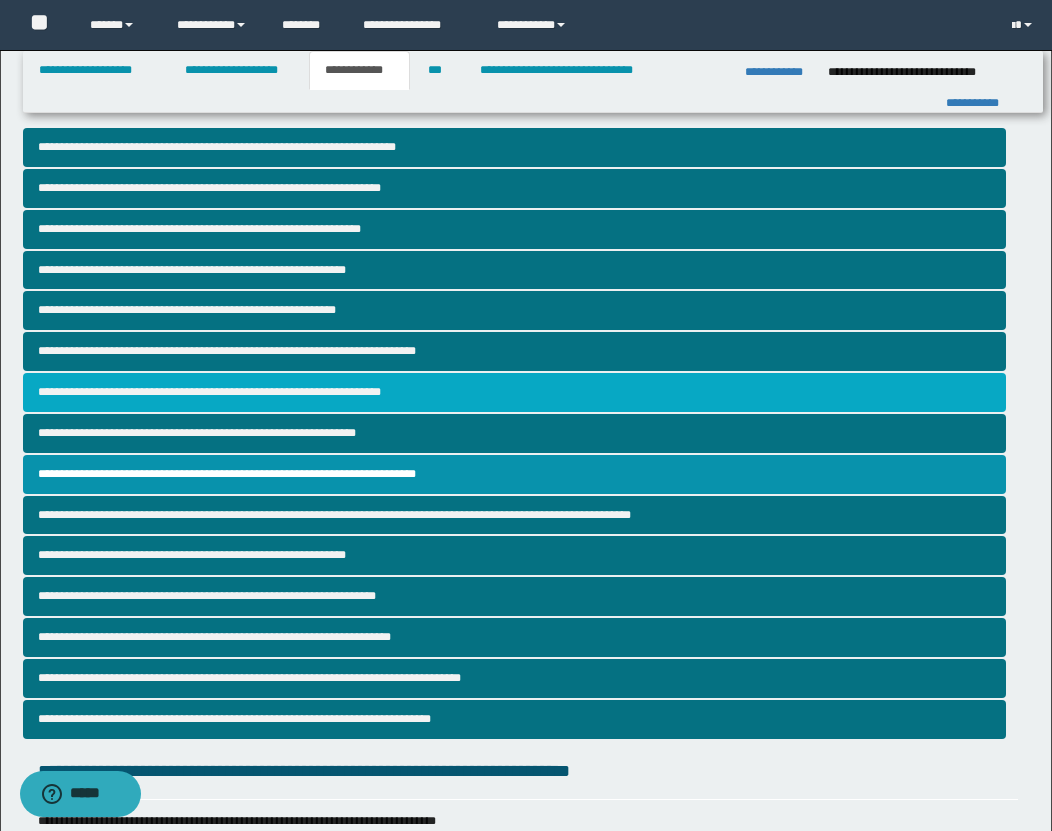 click on "**********" at bounding box center [514, 392] 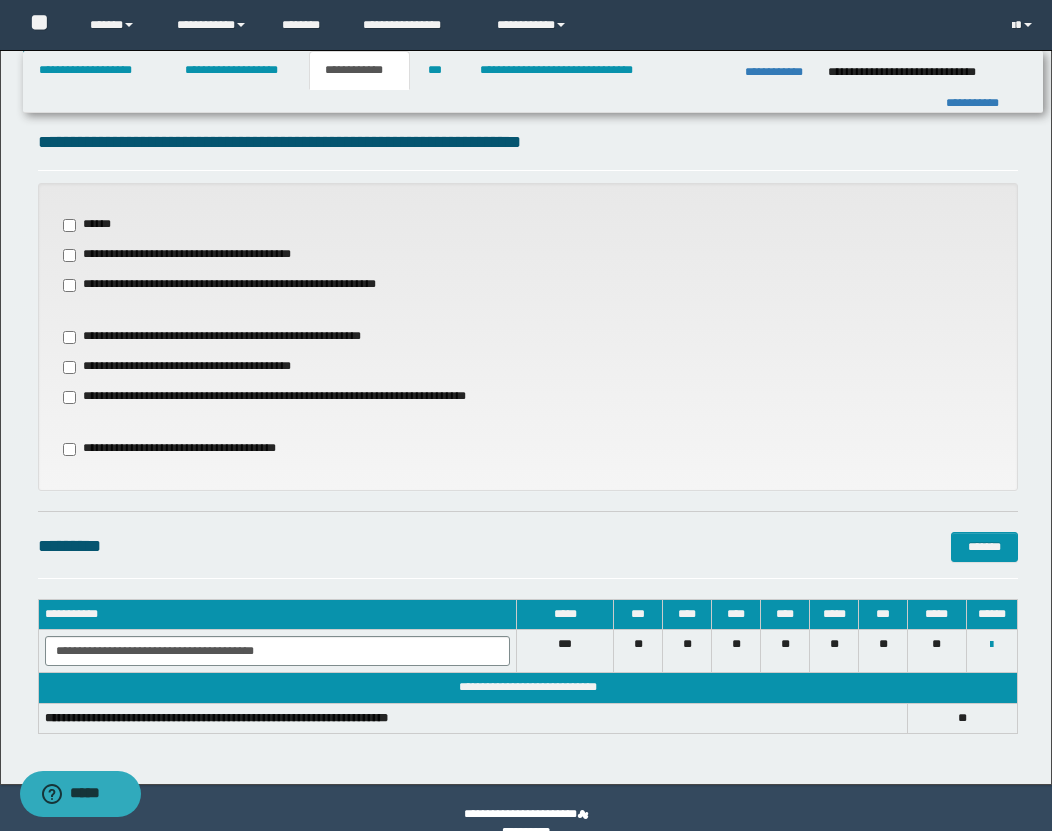scroll, scrollTop: 660, scrollLeft: 0, axis: vertical 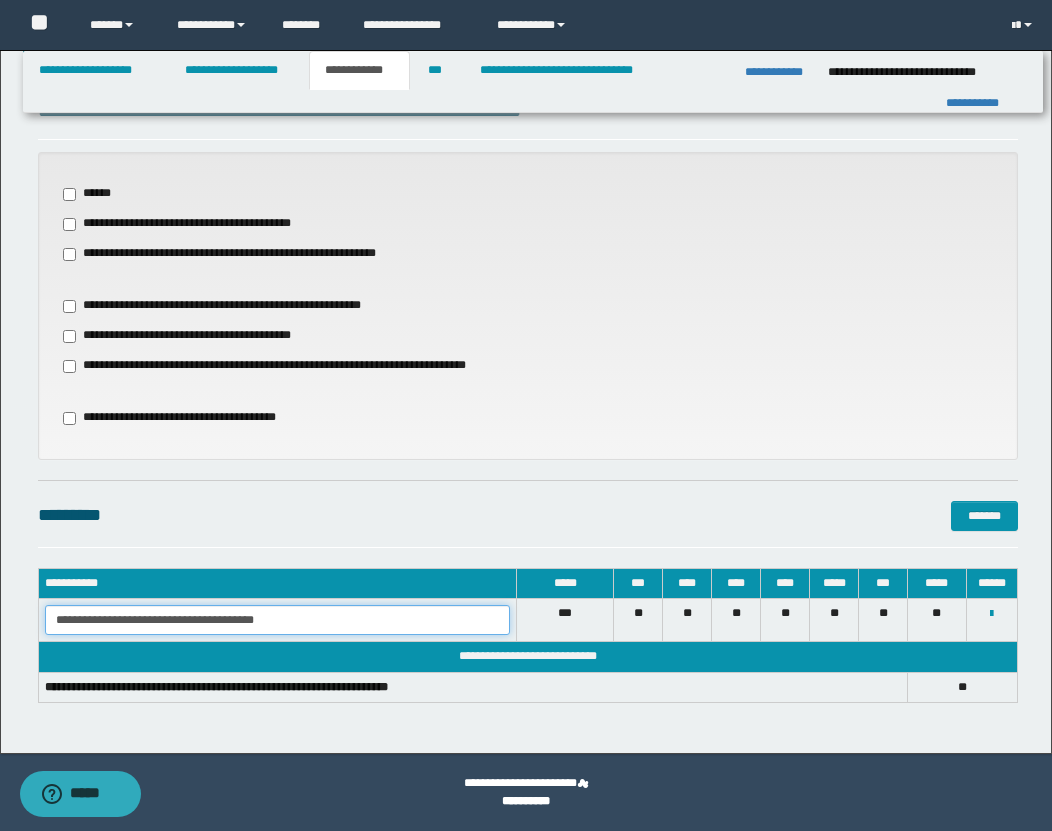 drag, startPoint x: 50, startPoint y: 610, endPoint x: 327, endPoint y: 625, distance: 277.40585 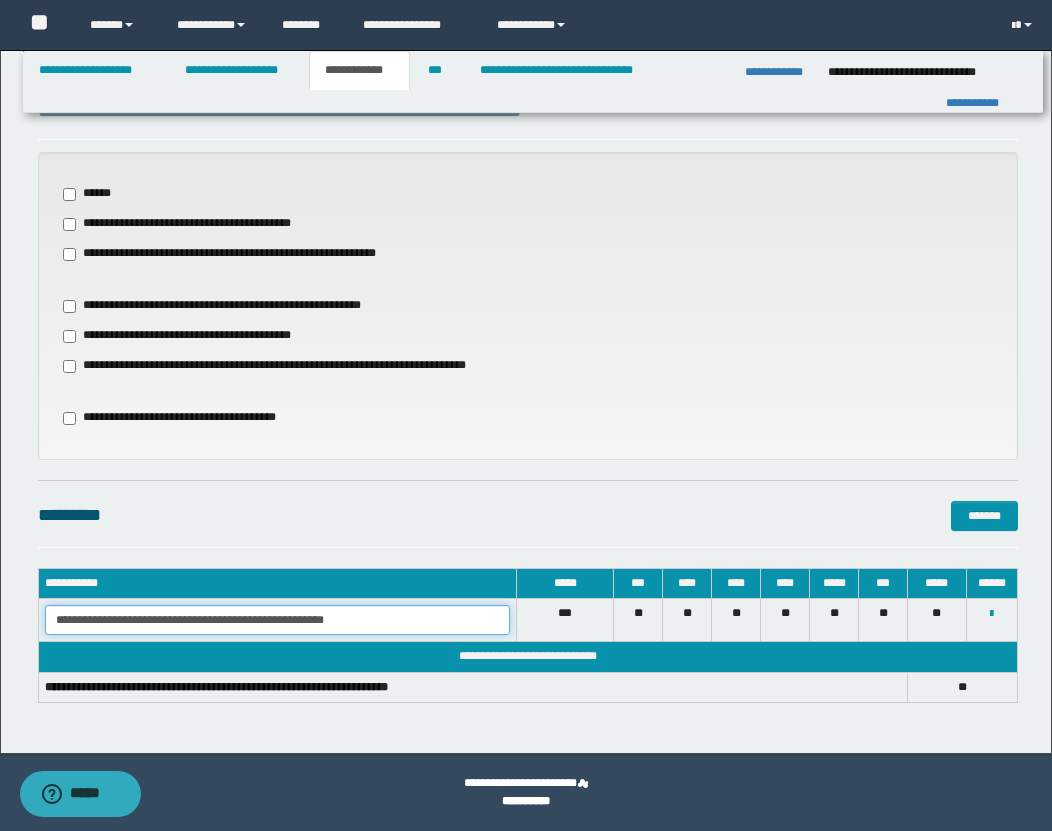type on "**********" 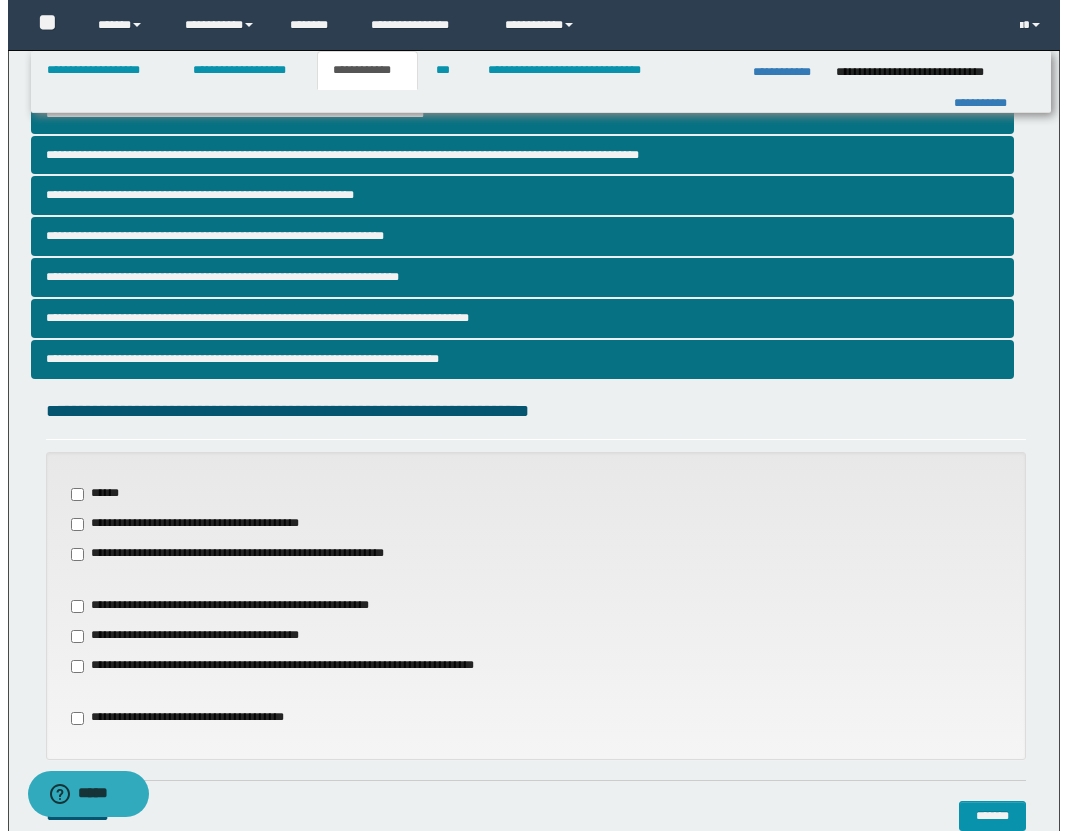 scroll, scrollTop: 0, scrollLeft: 0, axis: both 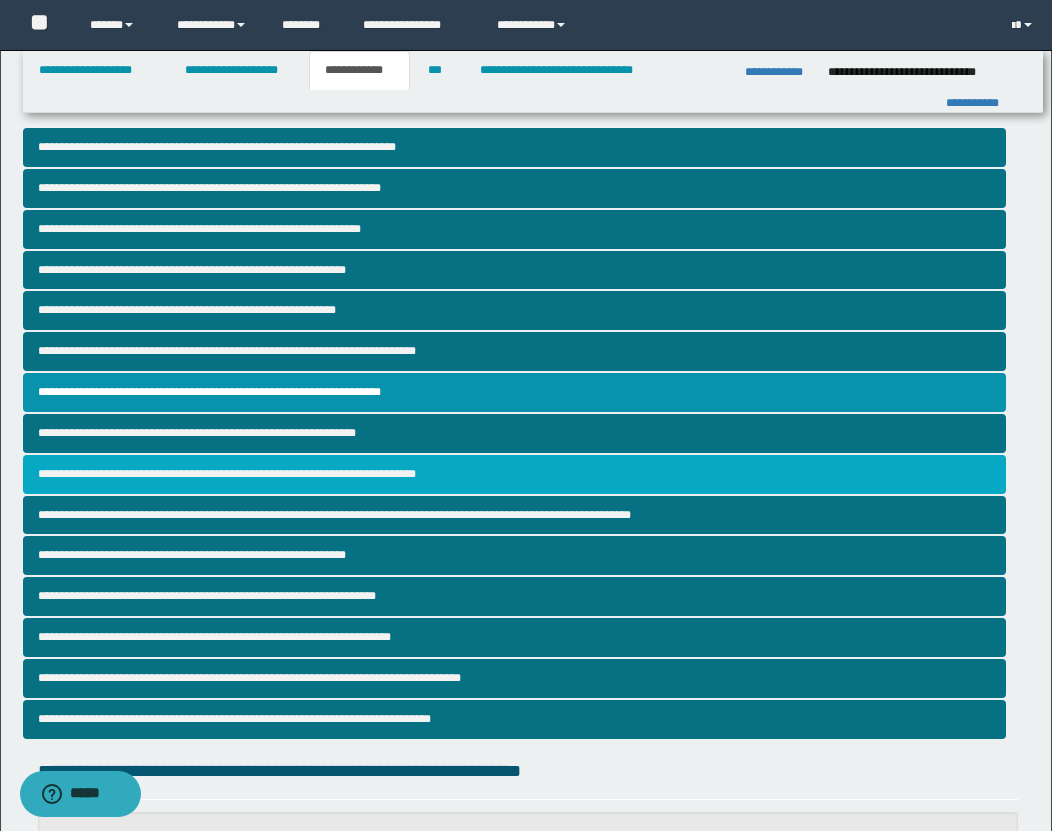 click on "**********" at bounding box center [514, 474] 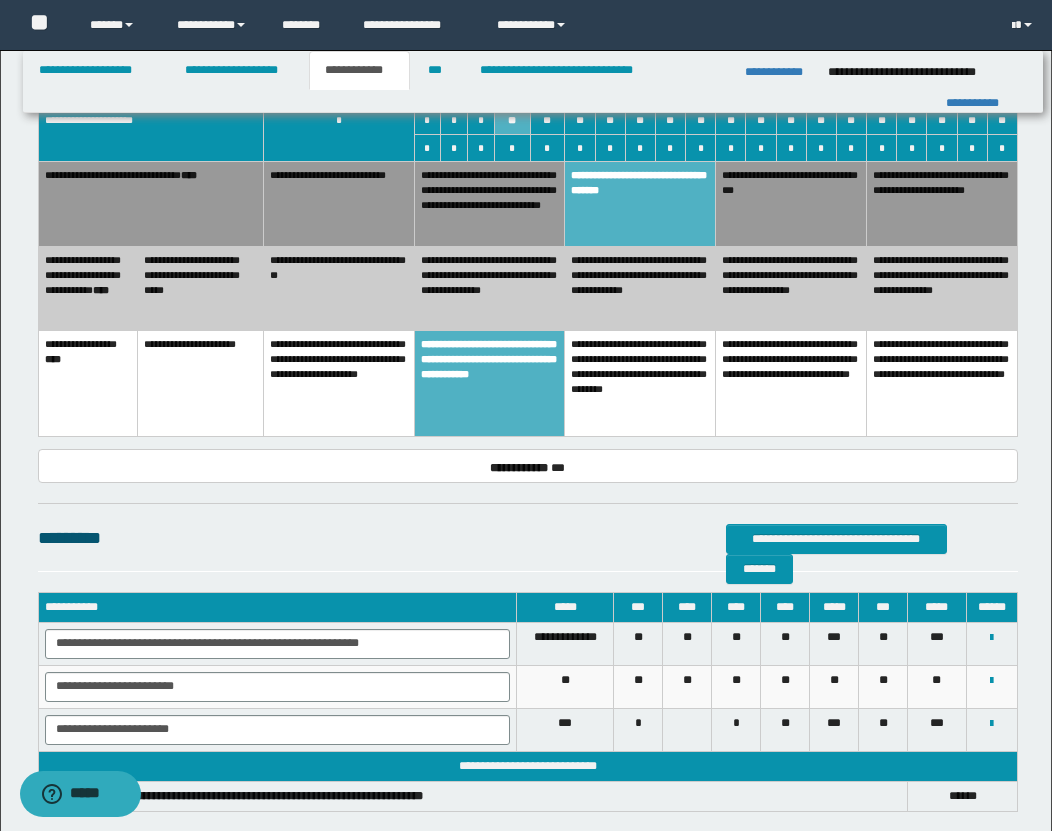 scroll, scrollTop: 1023, scrollLeft: 0, axis: vertical 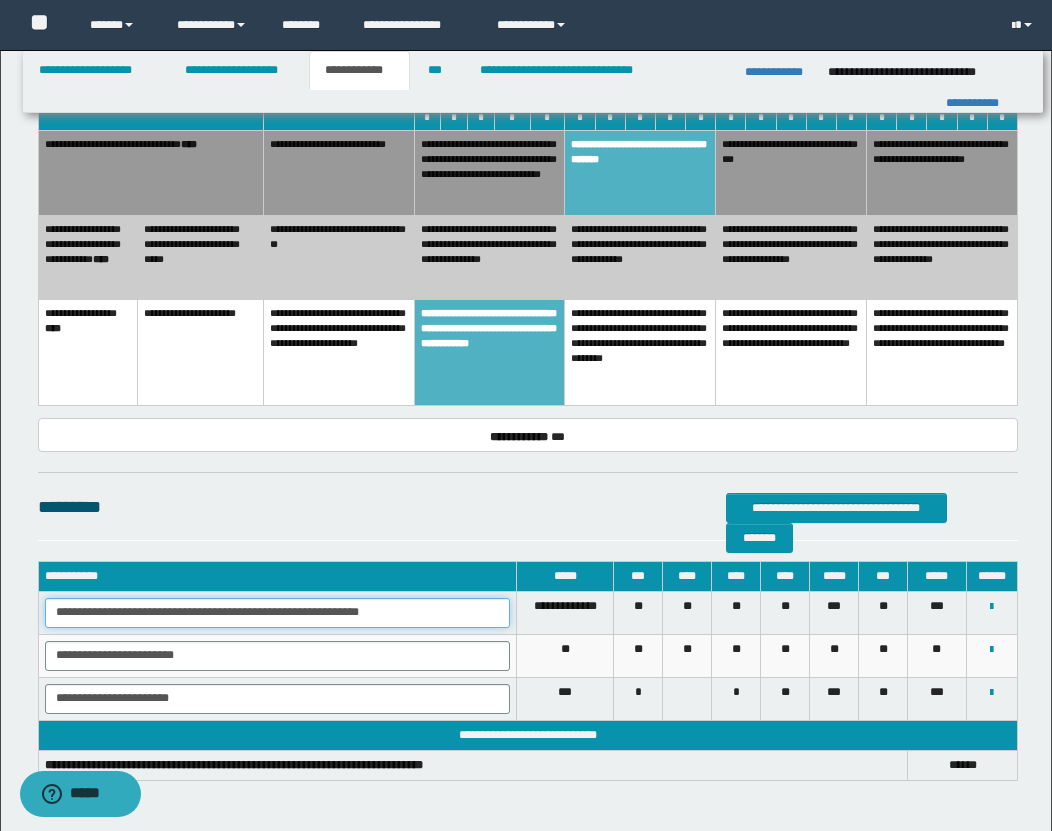 drag, startPoint x: 54, startPoint y: 612, endPoint x: 533, endPoint y: 610, distance: 479.00418 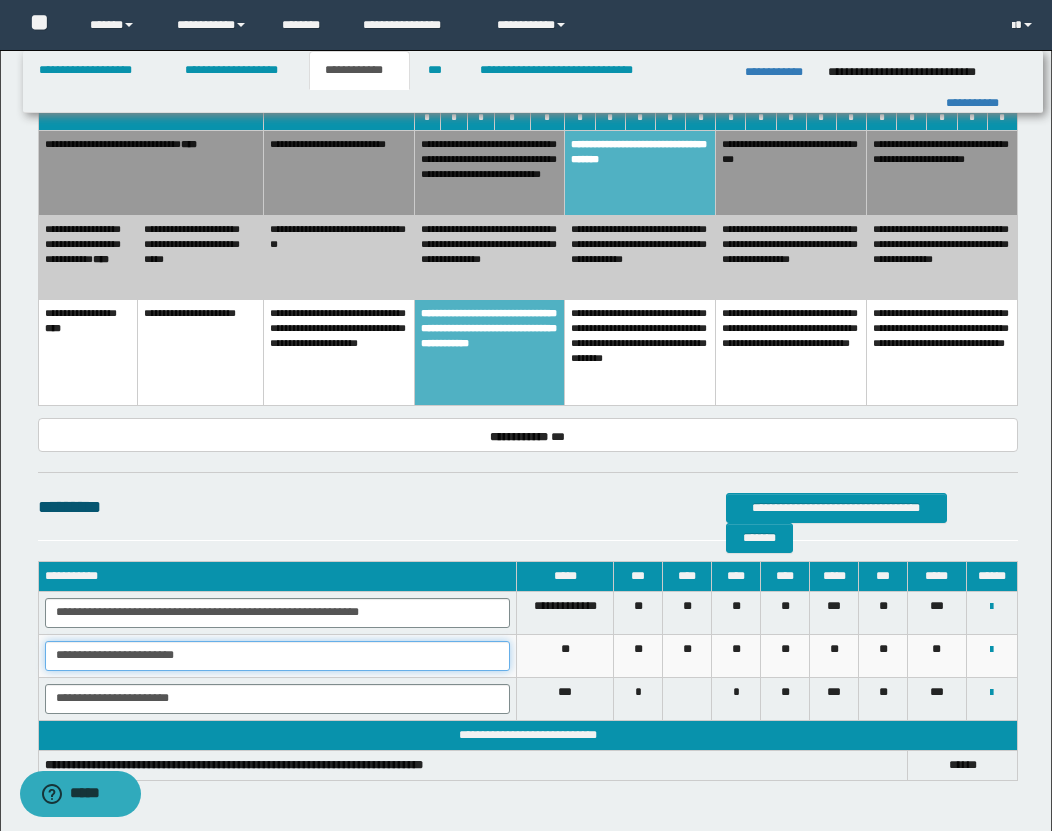drag, startPoint x: 49, startPoint y: 653, endPoint x: 266, endPoint y: 649, distance: 217.03687 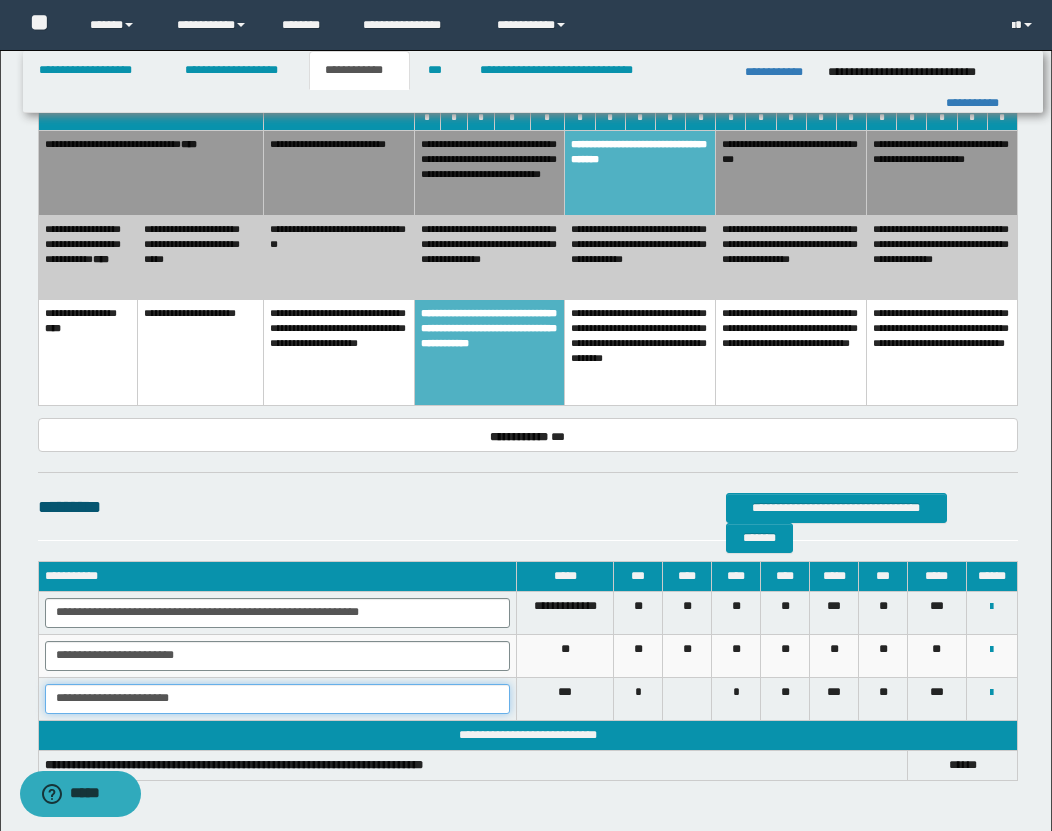 drag, startPoint x: 51, startPoint y: 697, endPoint x: 303, endPoint y: 695, distance: 252.00793 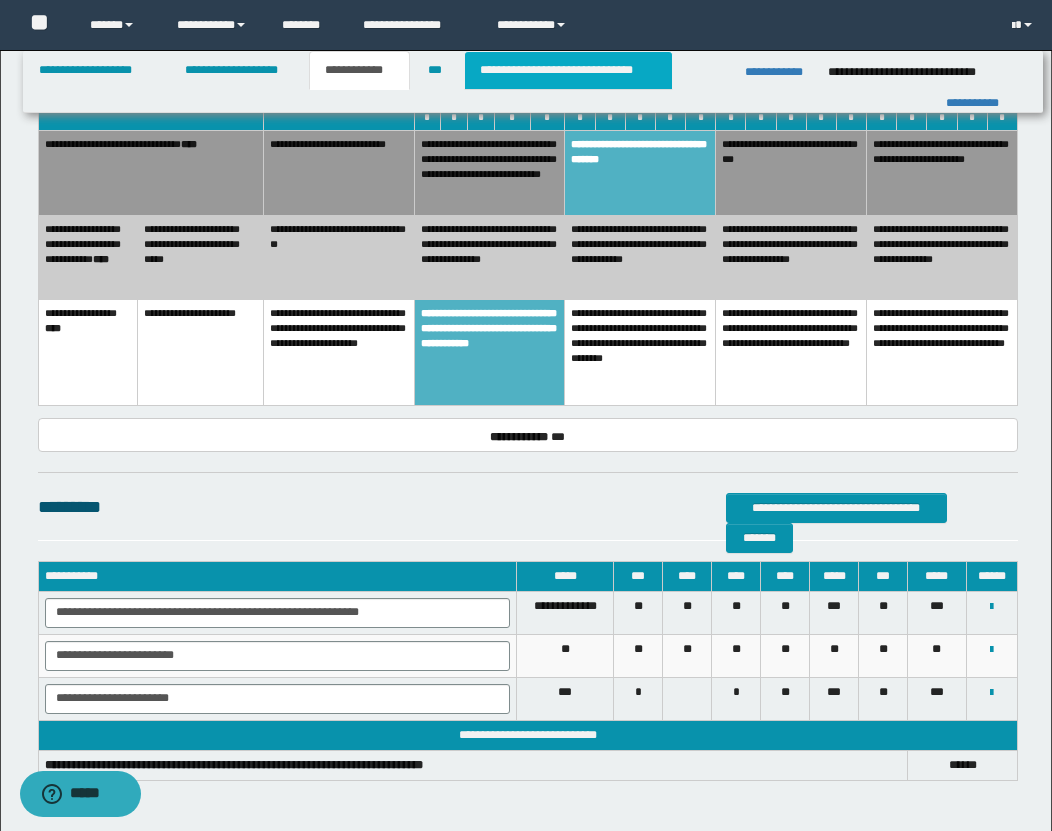 click on "**********" at bounding box center (568, 70) 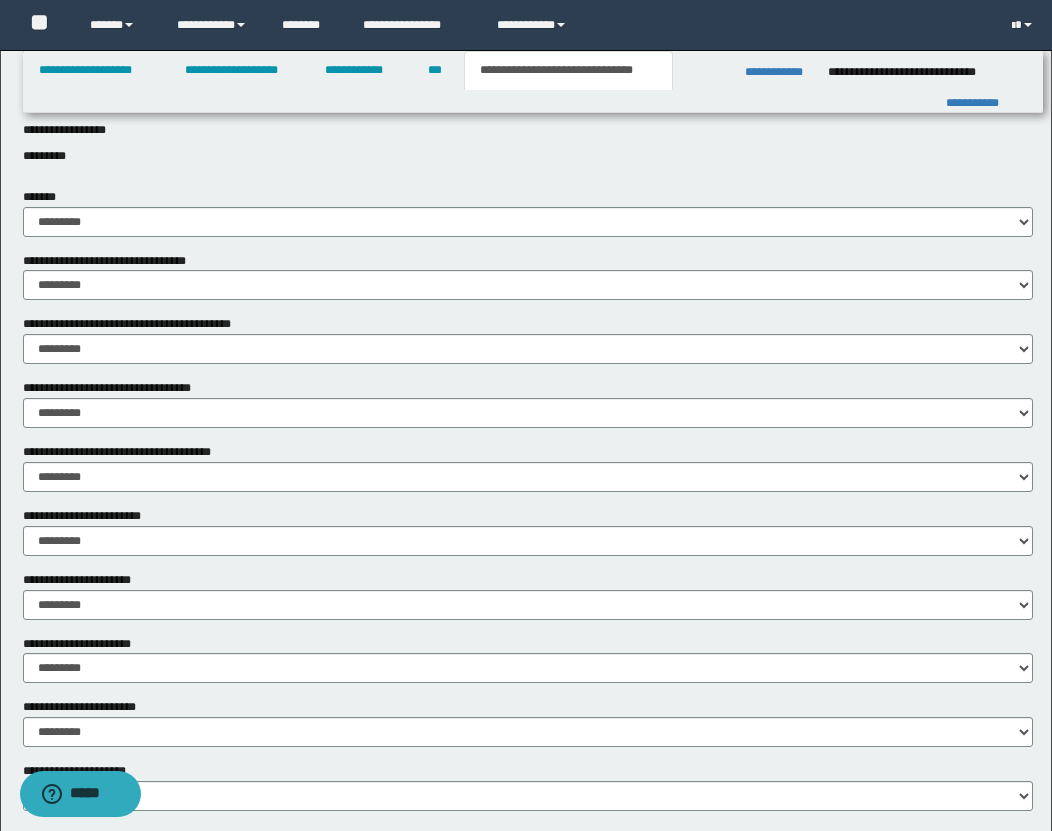 scroll, scrollTop: 0, scrollLeft: 0, axis: both 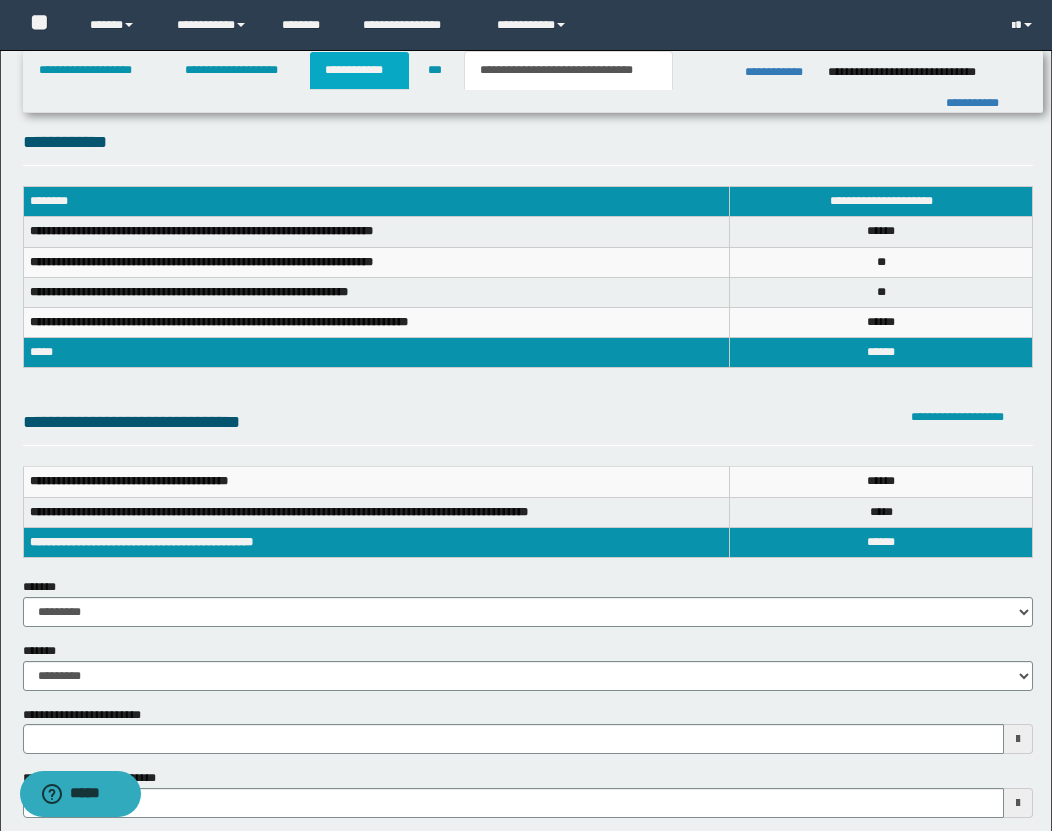 click on "**********" at bounding box center [359, 70] 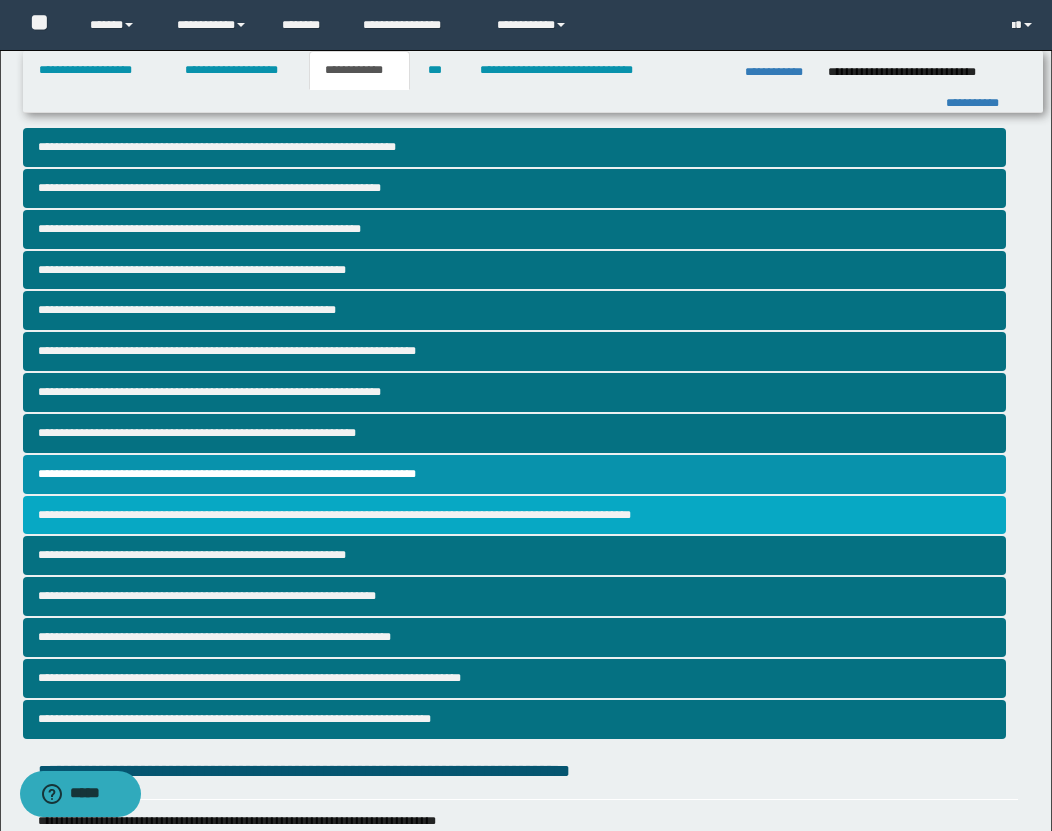scroll, scrollTop: 1, scrollLeft: 0, axis: vertical 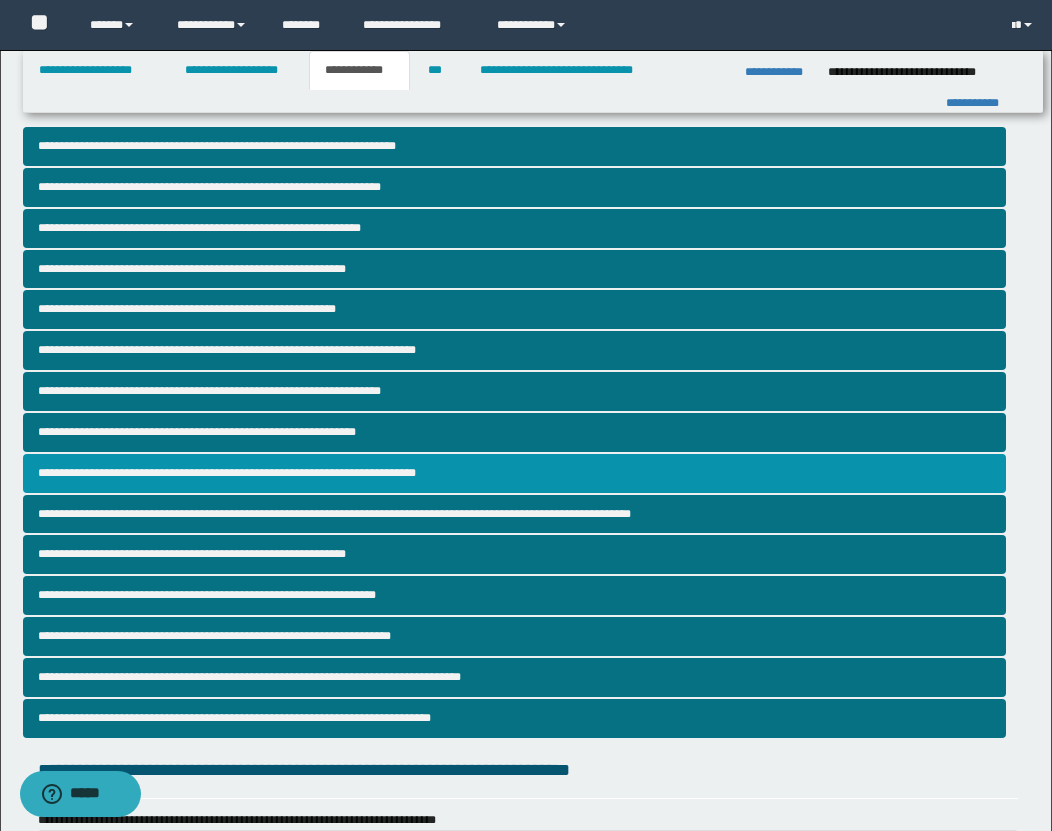 click on "**********" at bounding box center (514, 473) 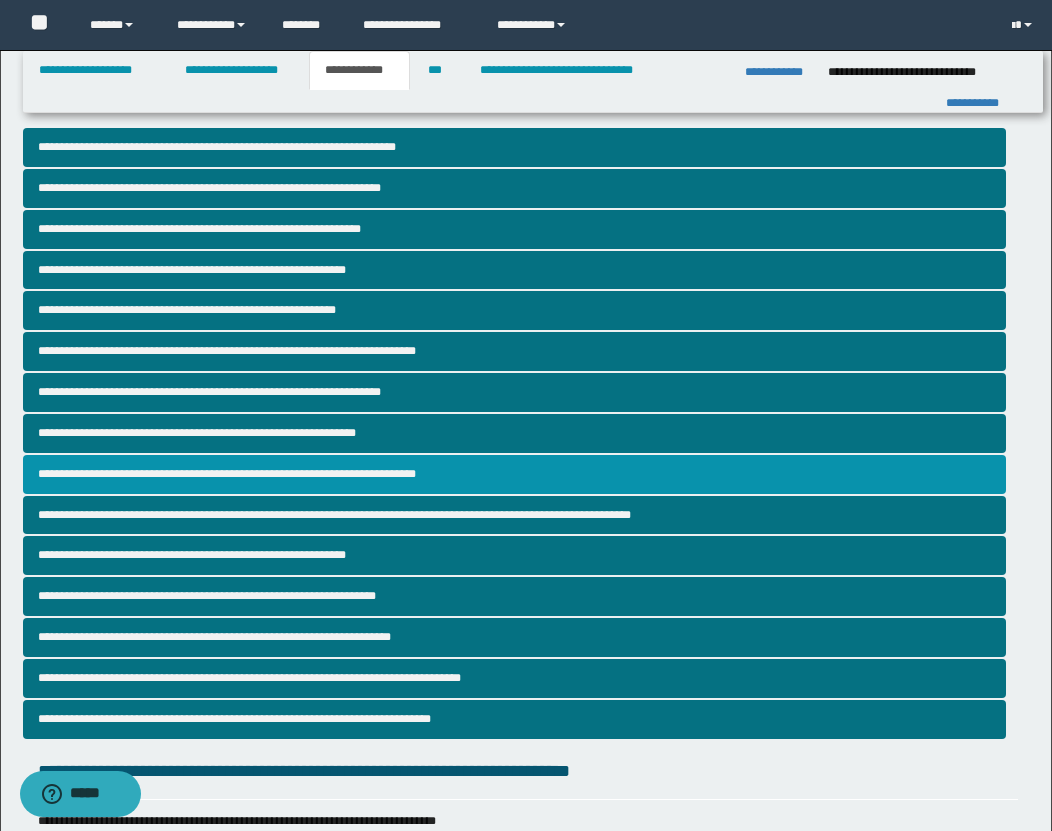 scroll, scrollTop: 1102, scrollLeft: 0, axis: vertical 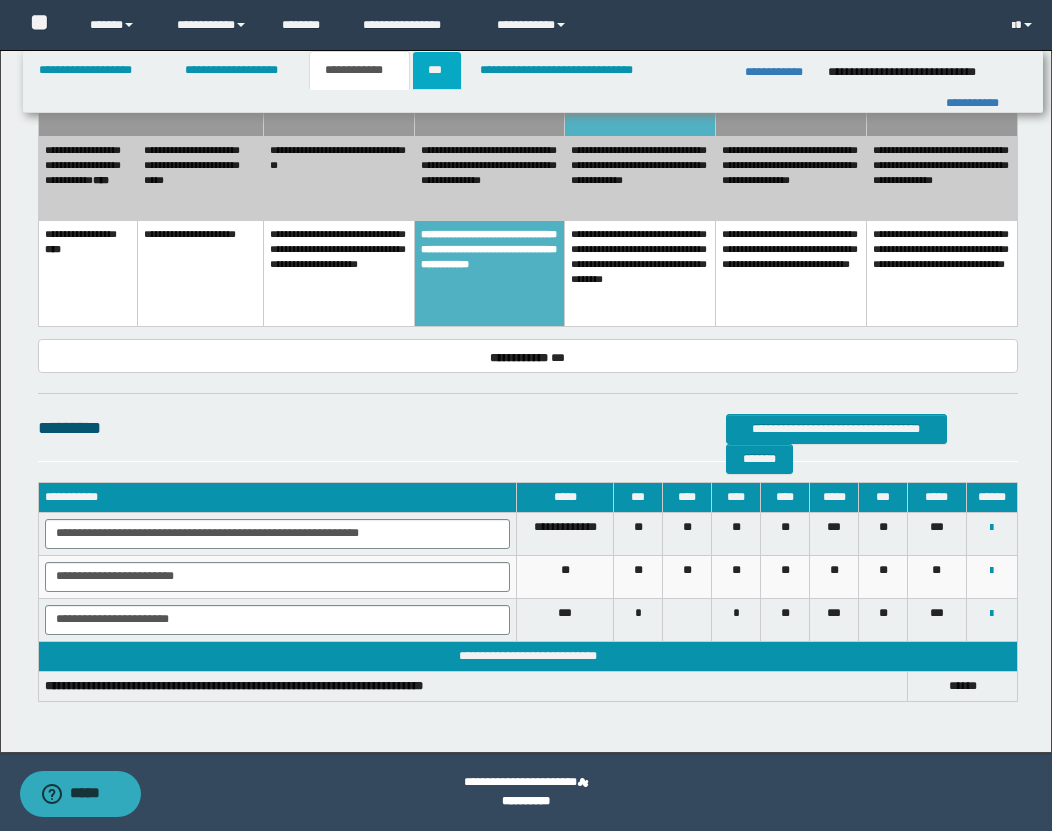 click on "***" at bounding box center [437, 70] 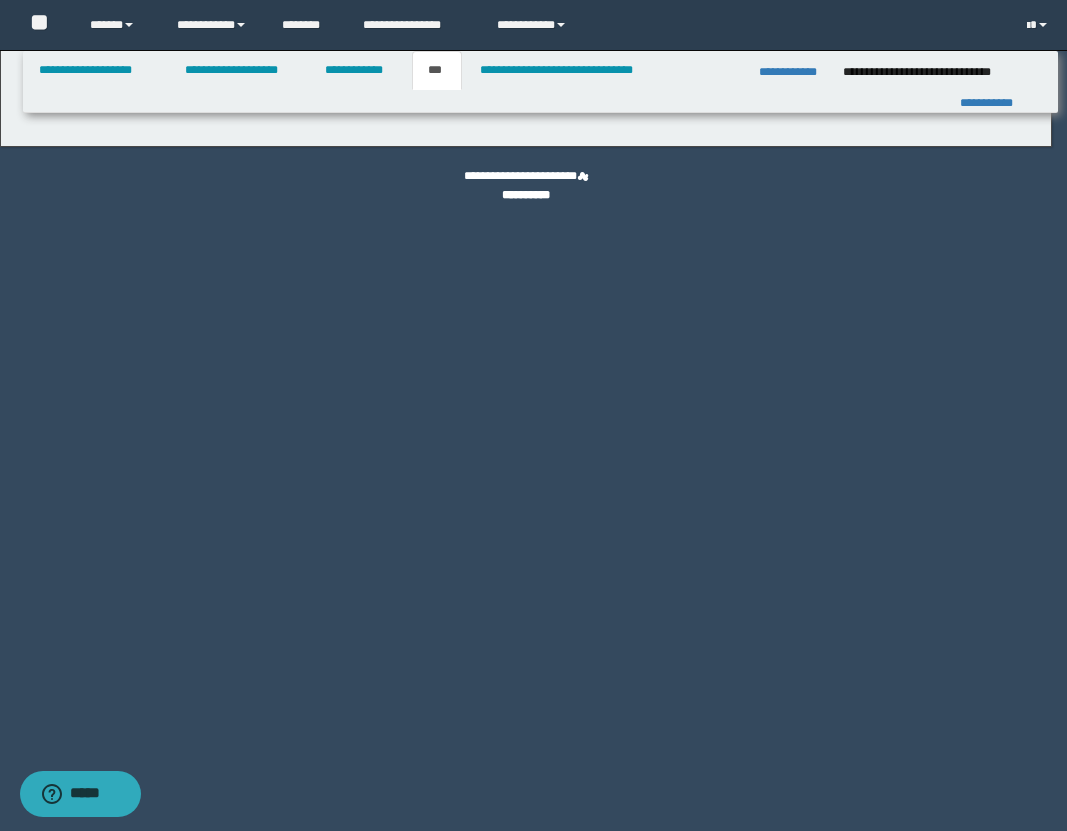 select on "**" 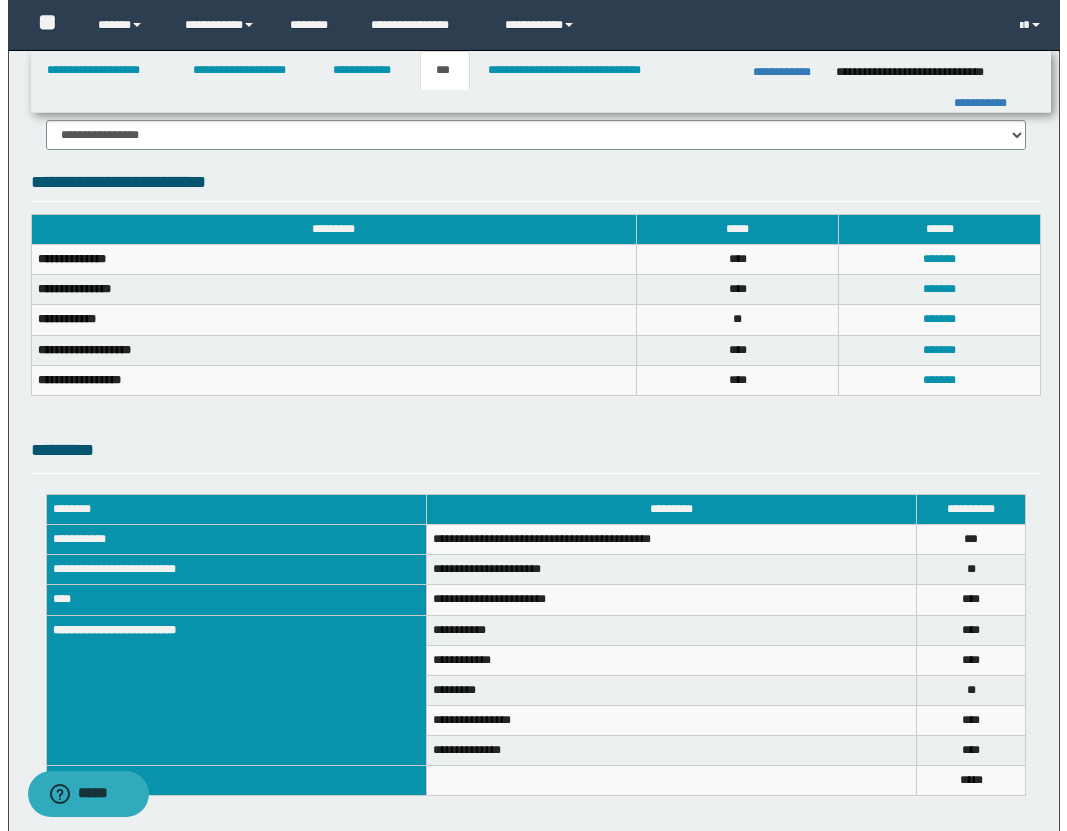 scroll, scrollTop: 735, scrollLeft: 0, axis: vertical 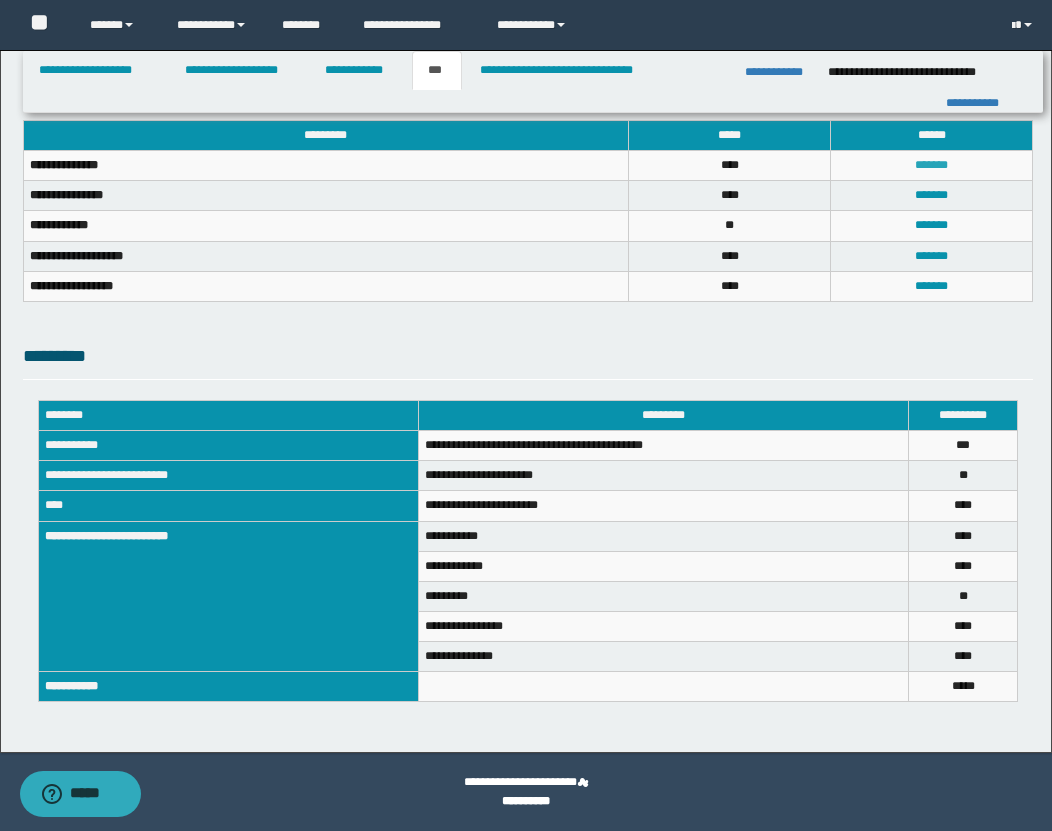 click on "*******" at bounding box center (931, 165) 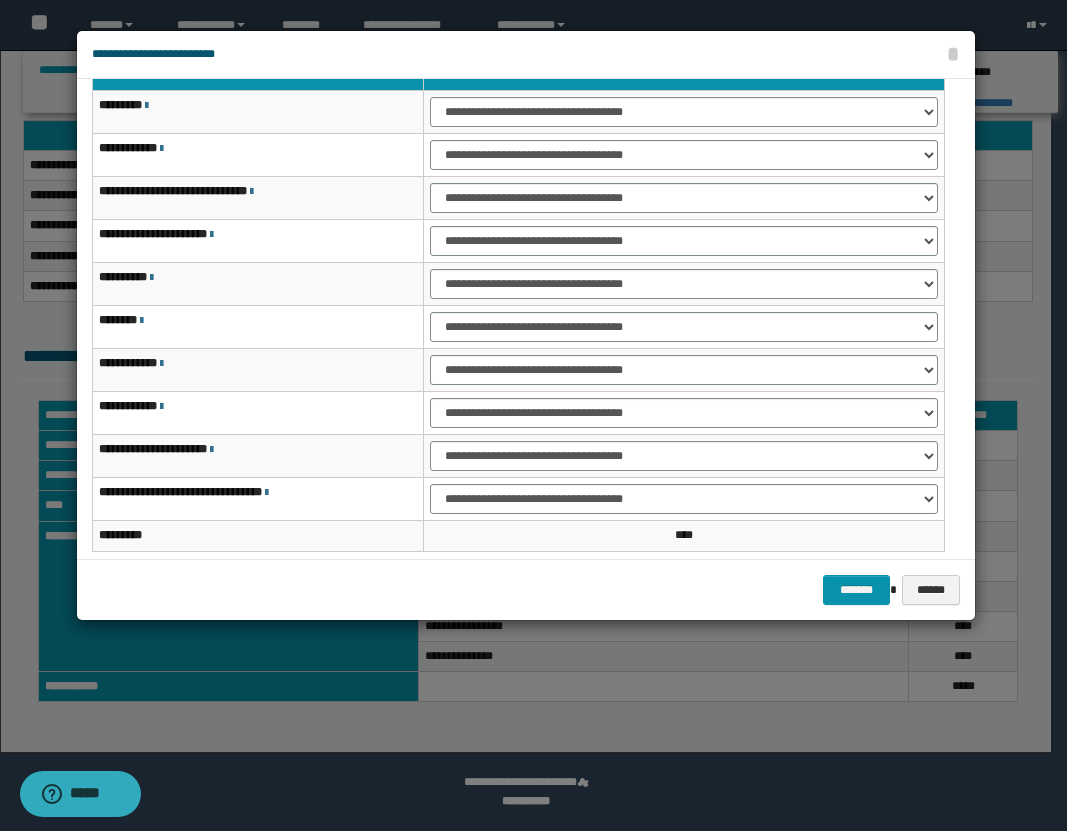 scroll, scrollTop: 122, scrollLeft: 0, axis: vertical 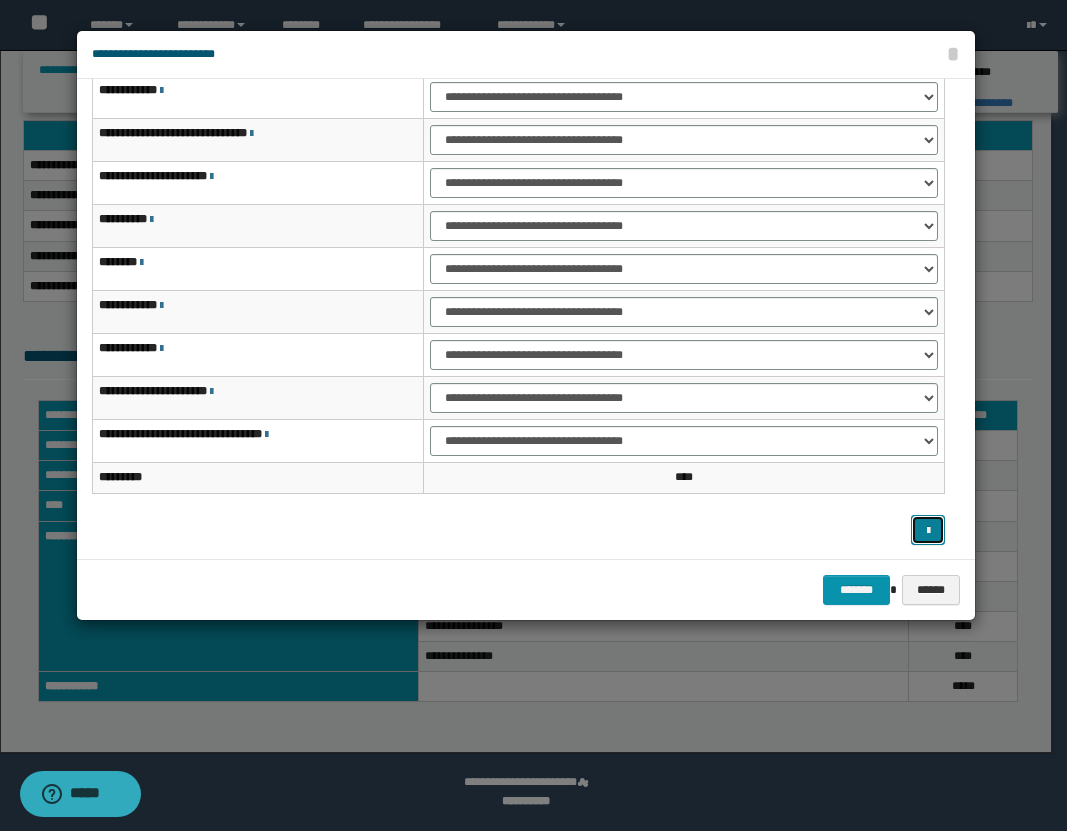 click at bounding box center (928, 530) 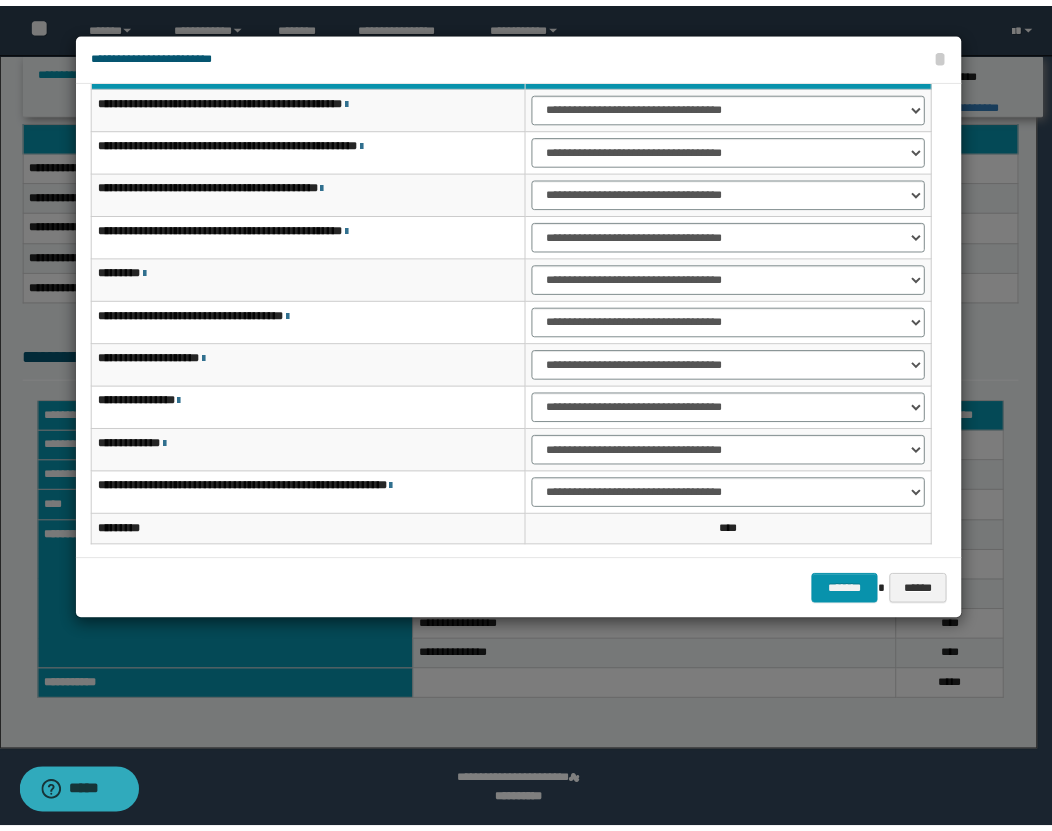 scroll, scrollTop: 151, scrollLeft: 0, axis: vertical 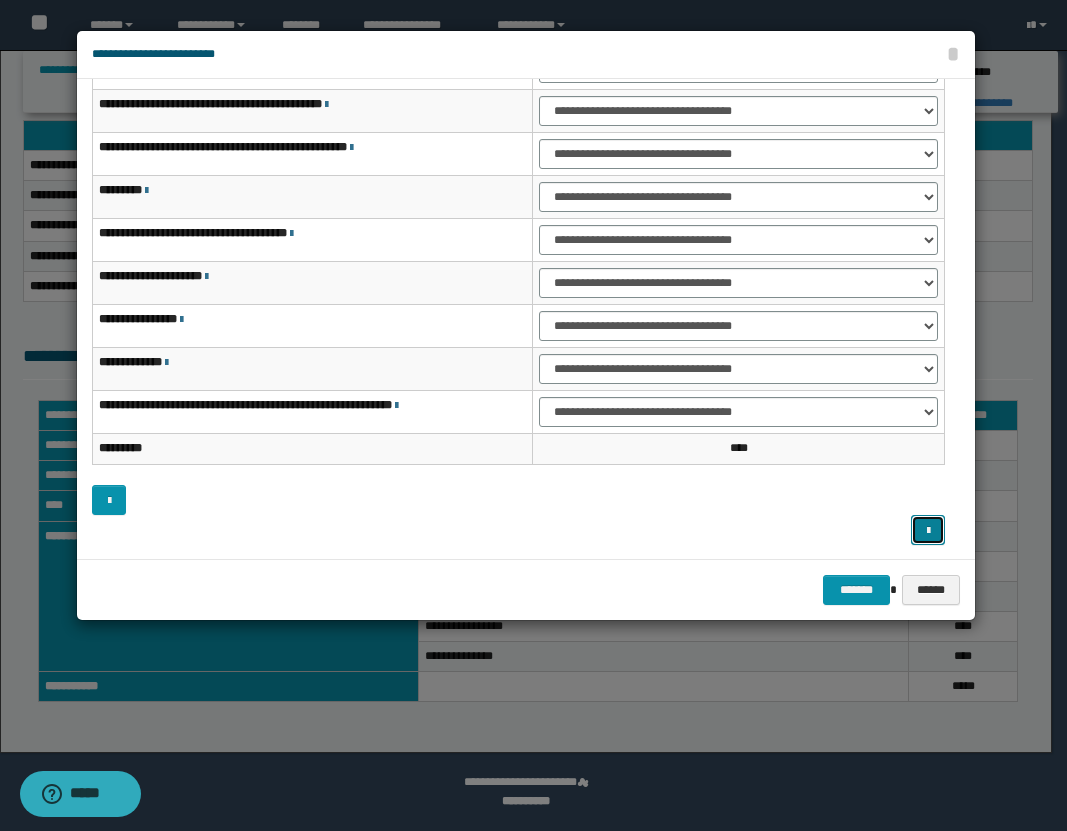 click at bounding box center [928, 531] 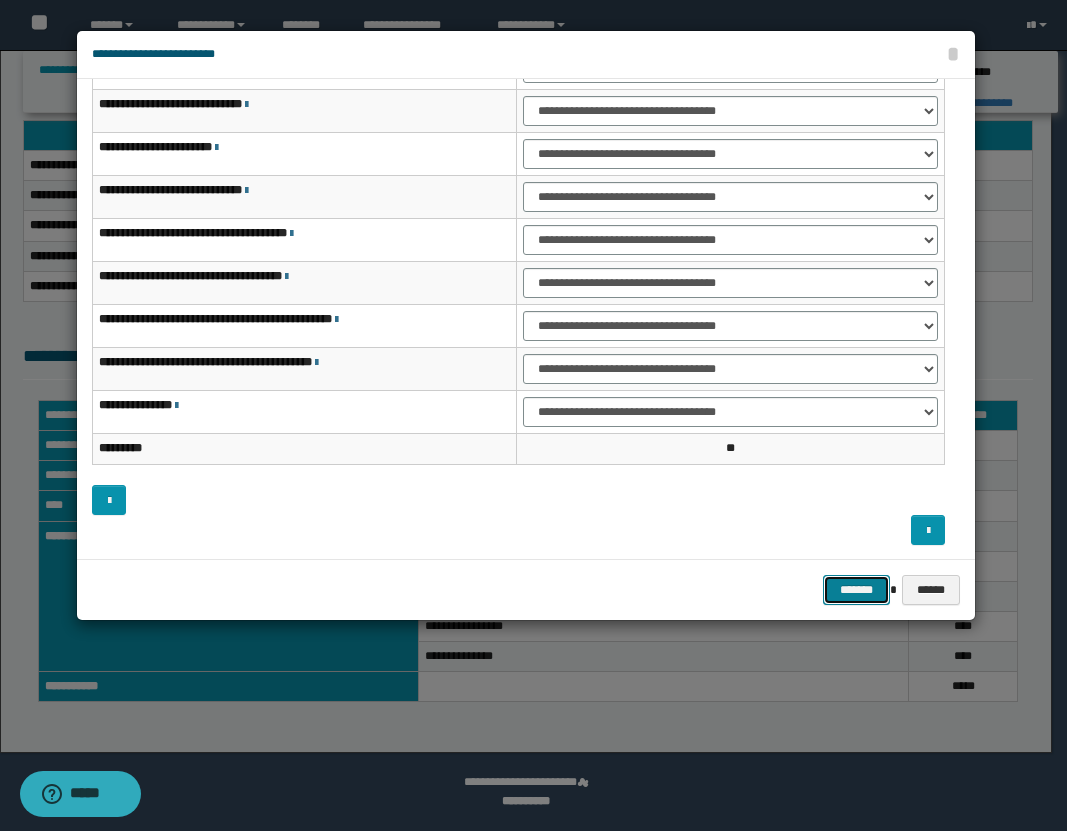 click on "*******" at bounding box center [857, 590] 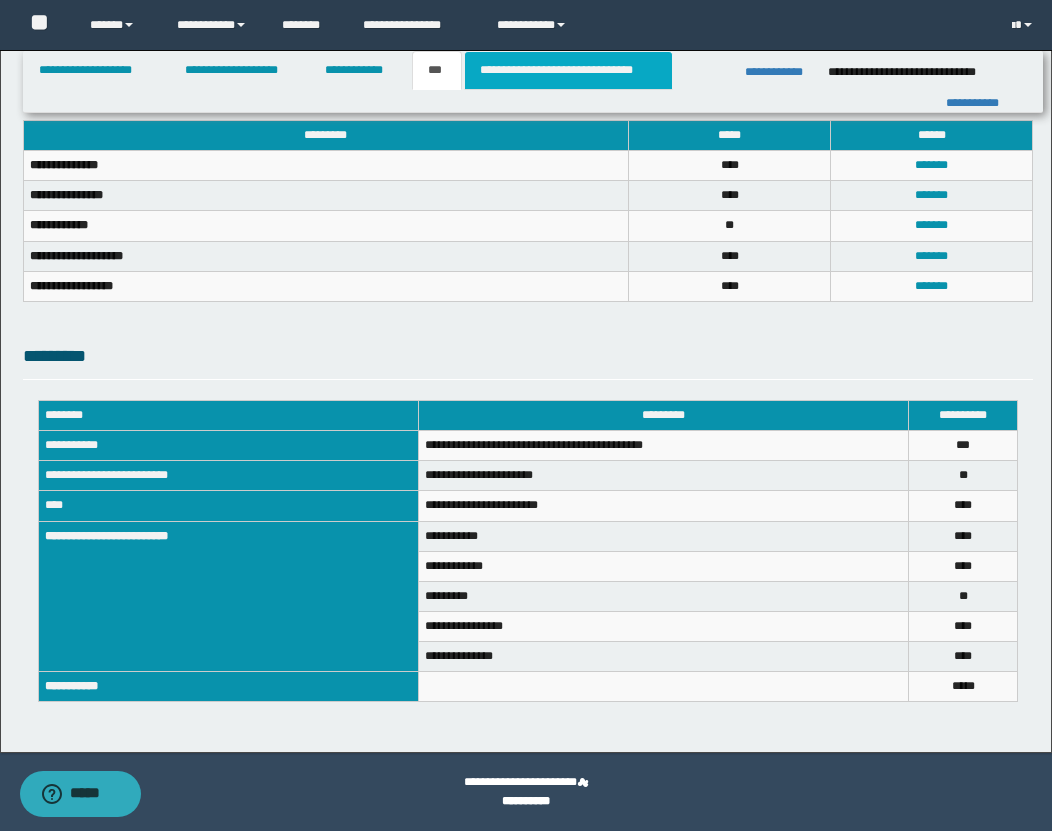 click on "**********" at bounding box center (568, 70) 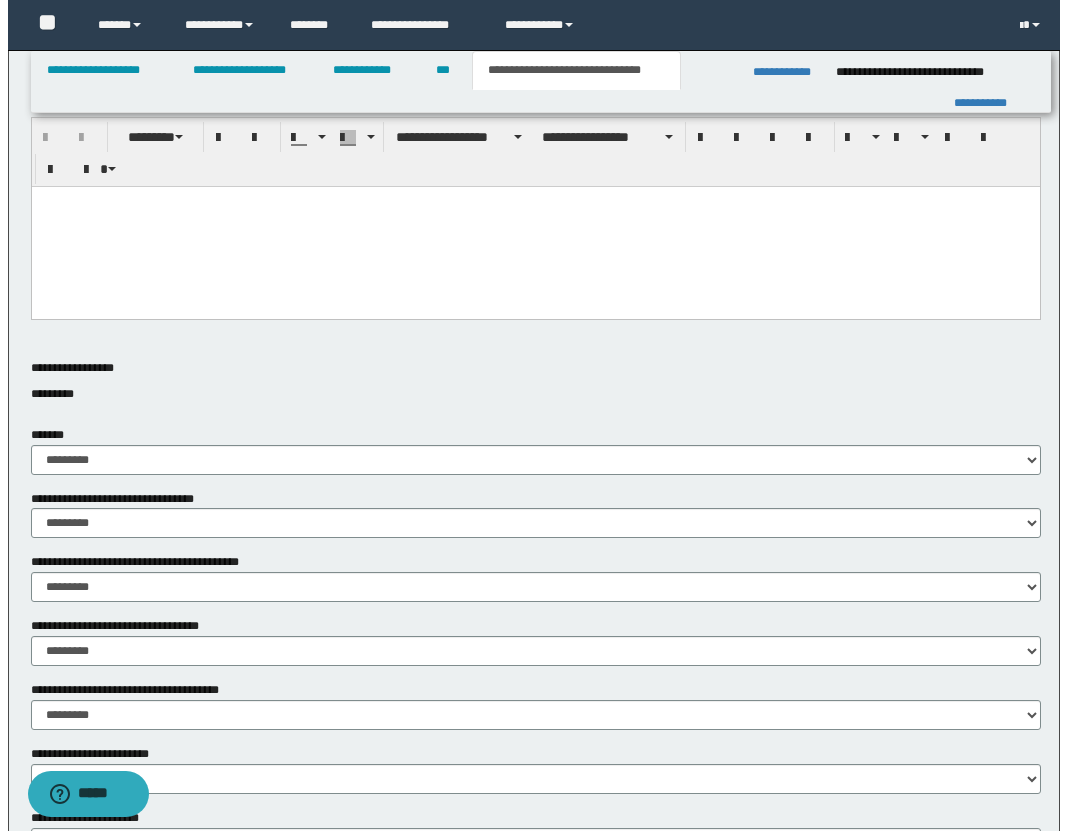 scroll, scrollTop: 0, scrollLeft: 0, axis: both 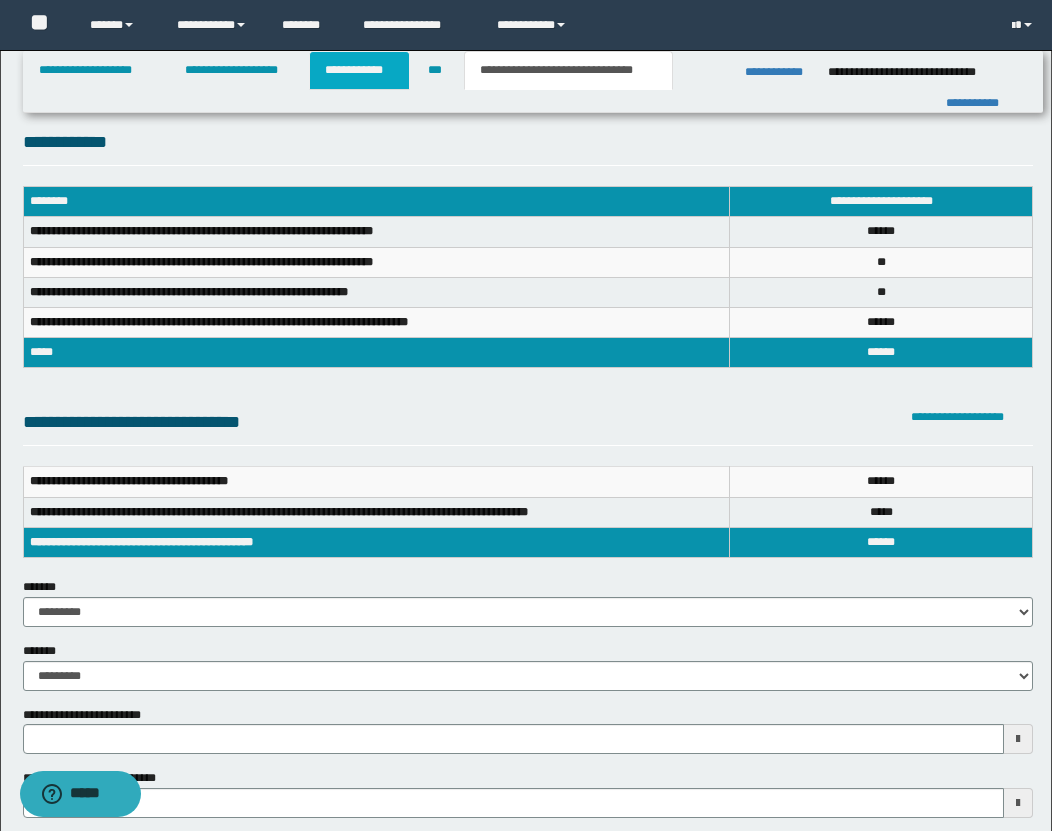 click on "**********" at bounding box center [359, 70] 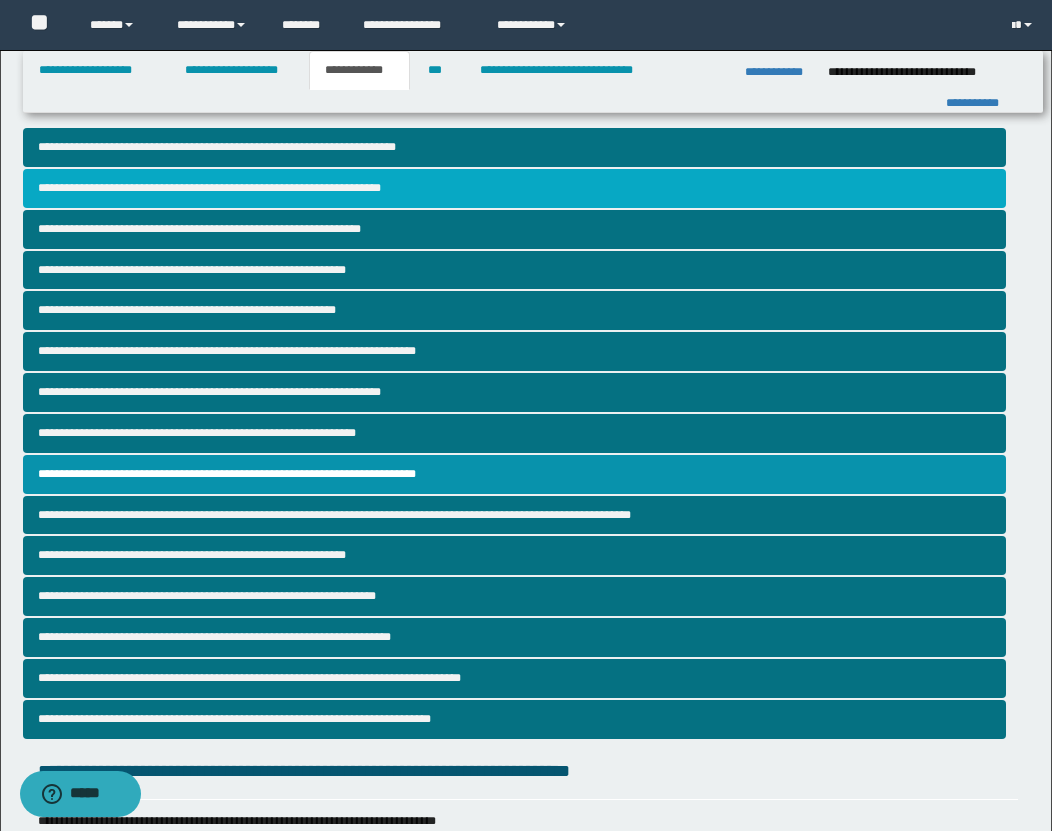 click on "**********" at bounding box center (514, 188) 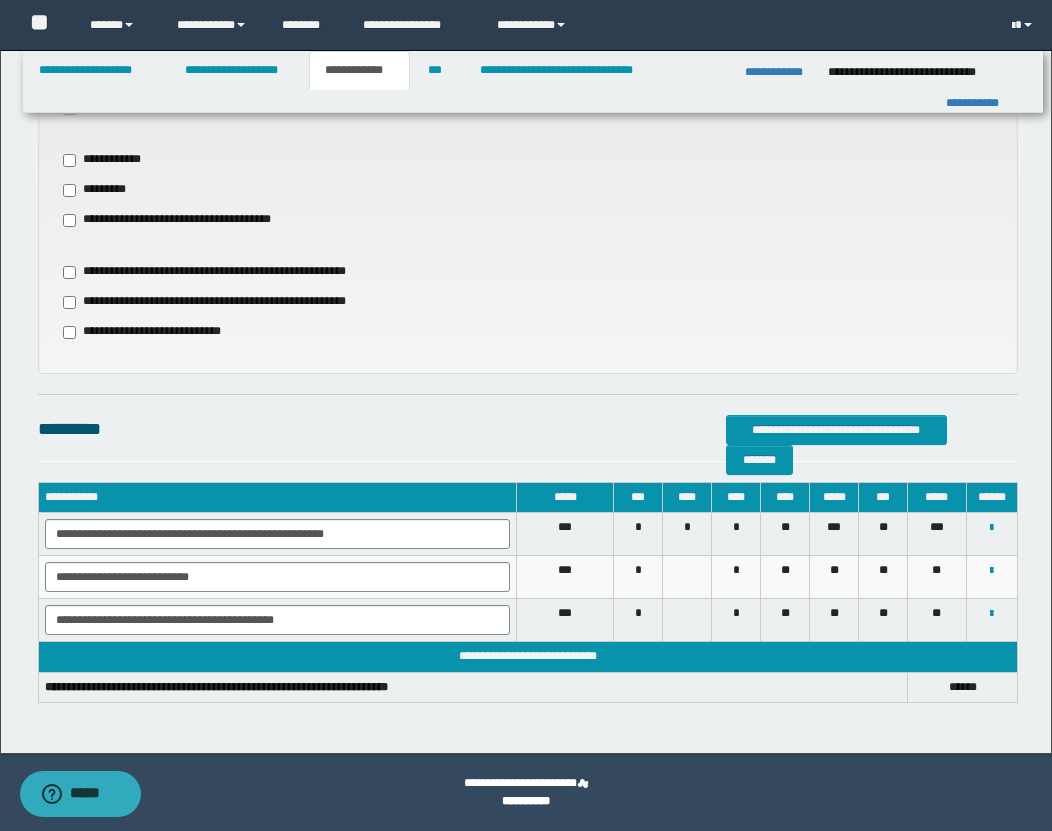 scroll, scrollTop: 0, scrollLeft: 0, axis: both 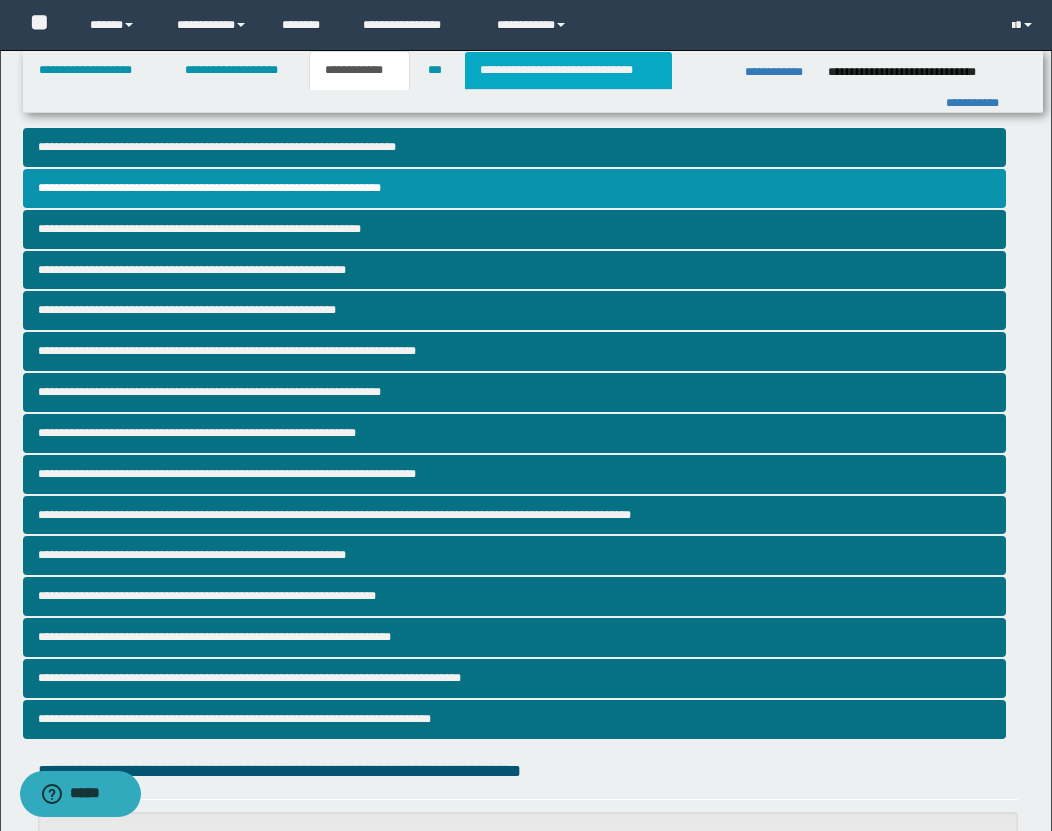click on "**********" at bounding box center (568, 70) 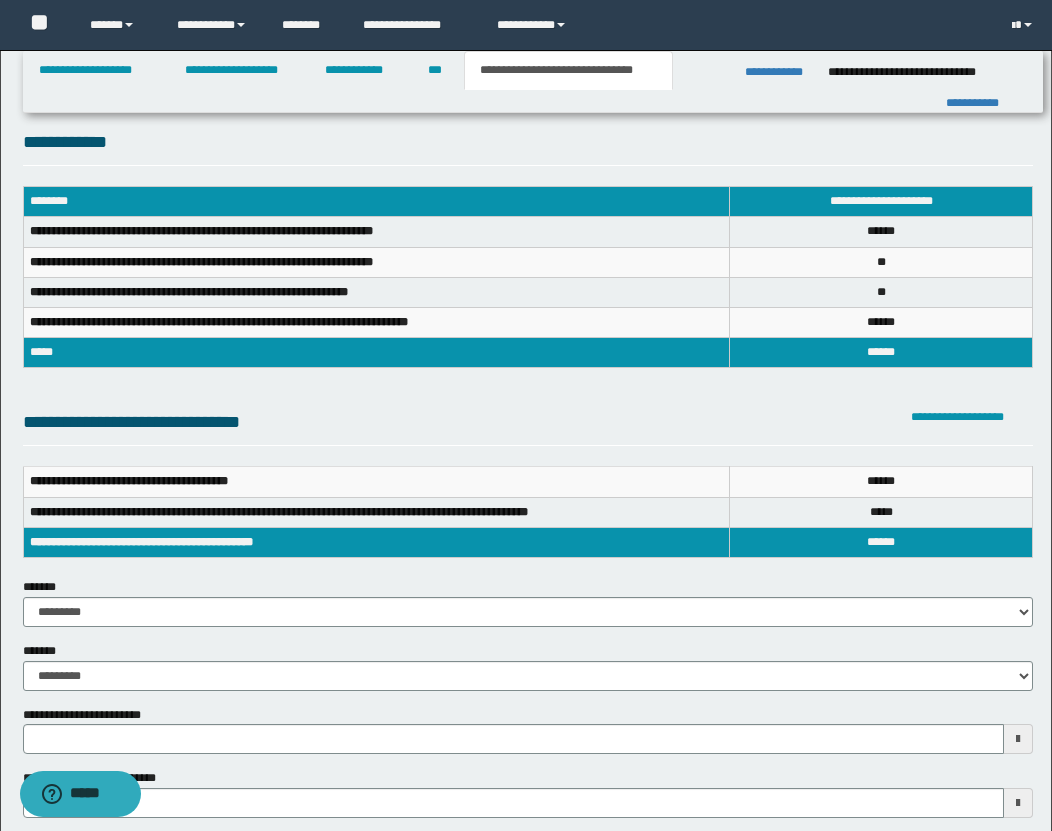 click on "**********" at bounding box center [376, 322] 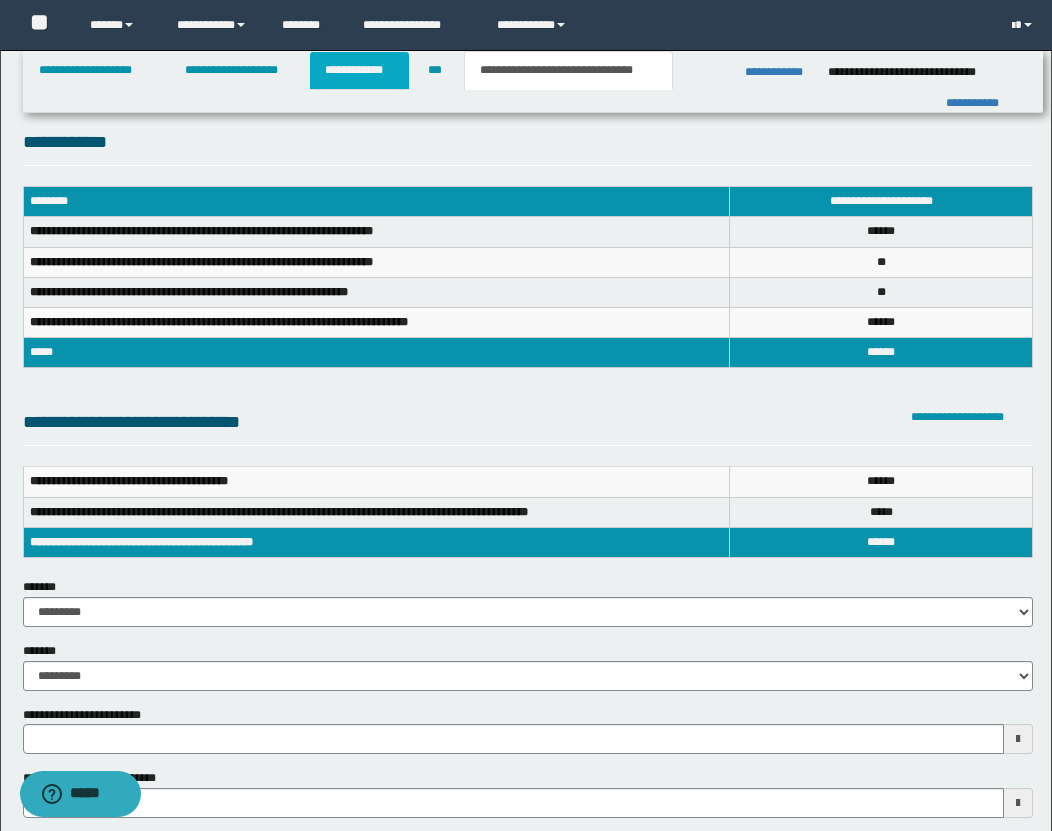 click on "**********" at bounding box center [359, 70] 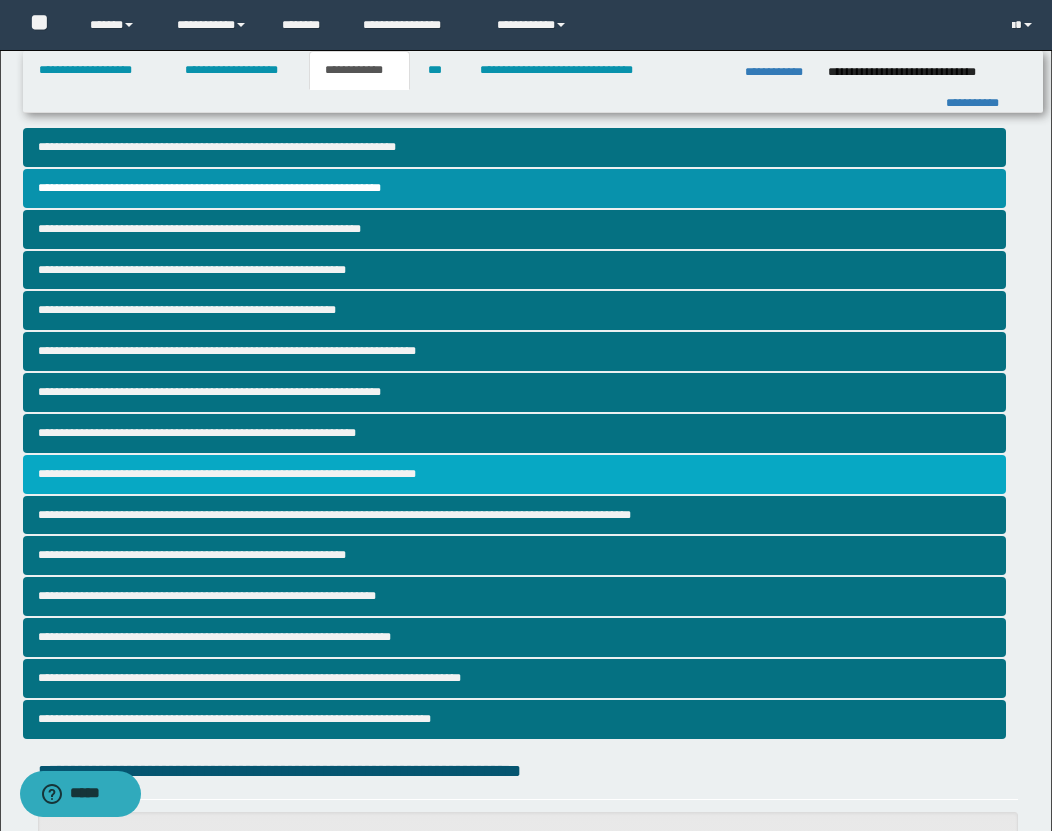 click on "**********" at bounding box center [514, 474] 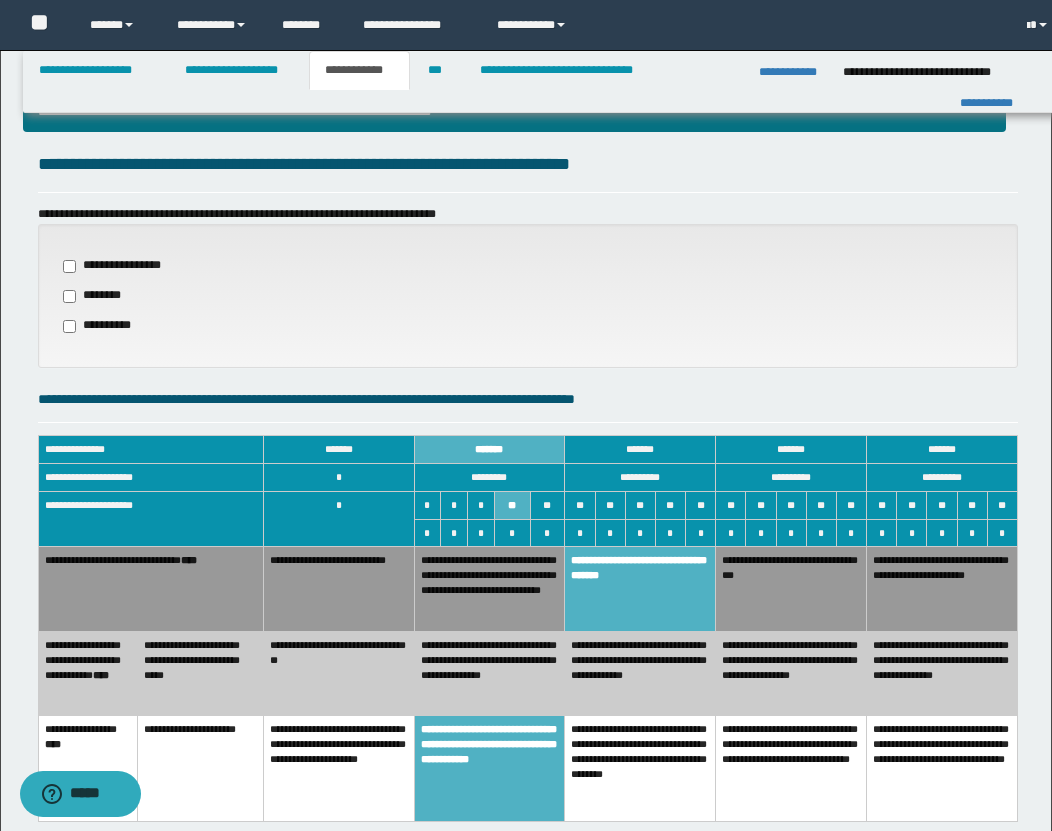 scroll, scrollTop: 1102, scrollLeft: 0, axis: vertical 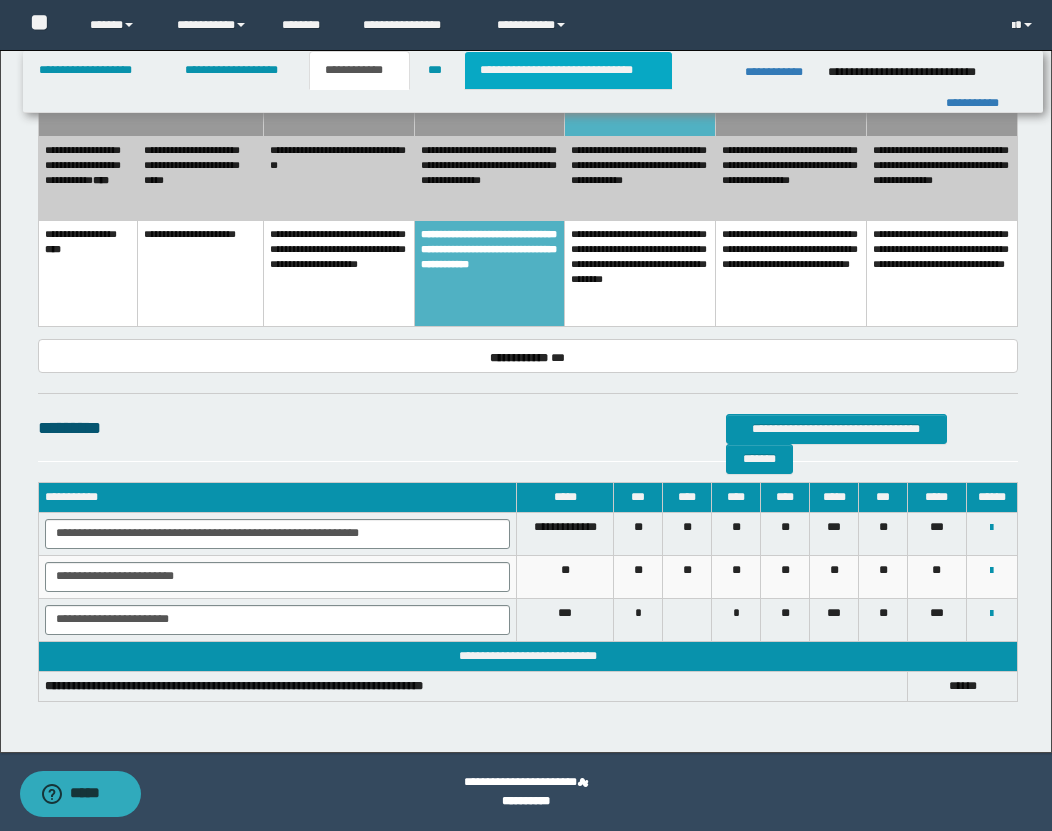 click on "**********" at bounding box center [568, 70] 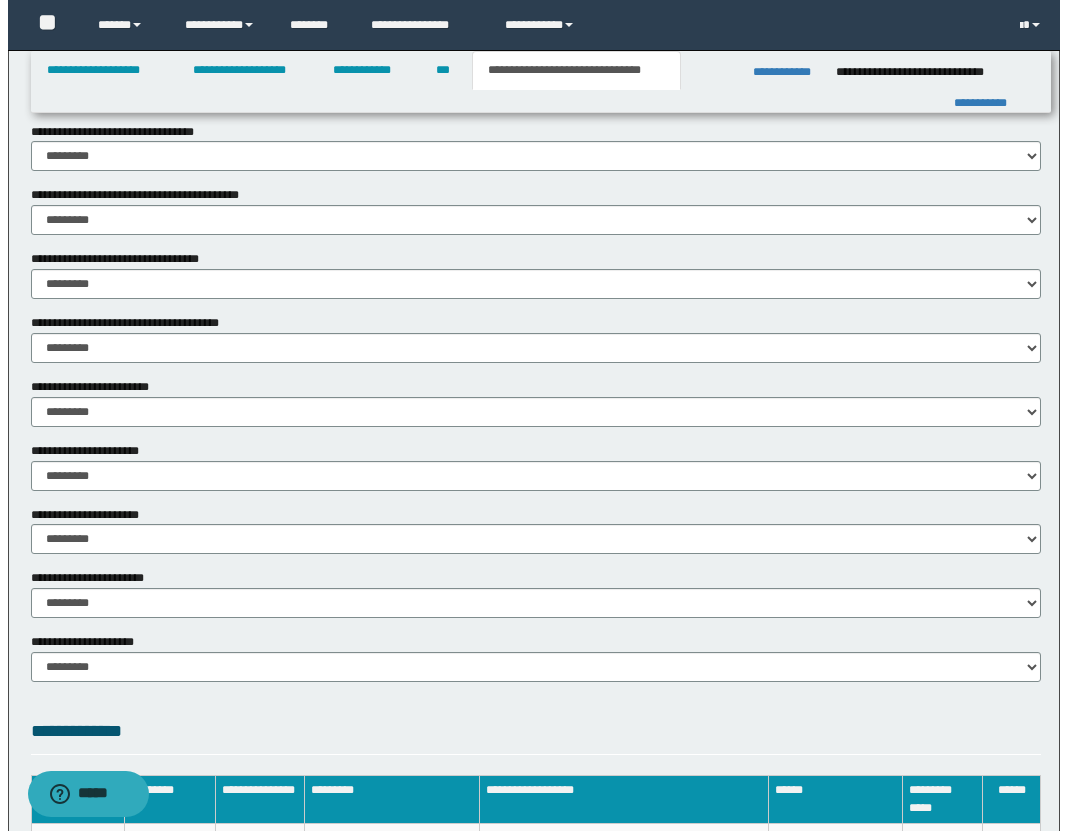 scroll, scrollTop: 0, scrollLeft: 0, axis: both 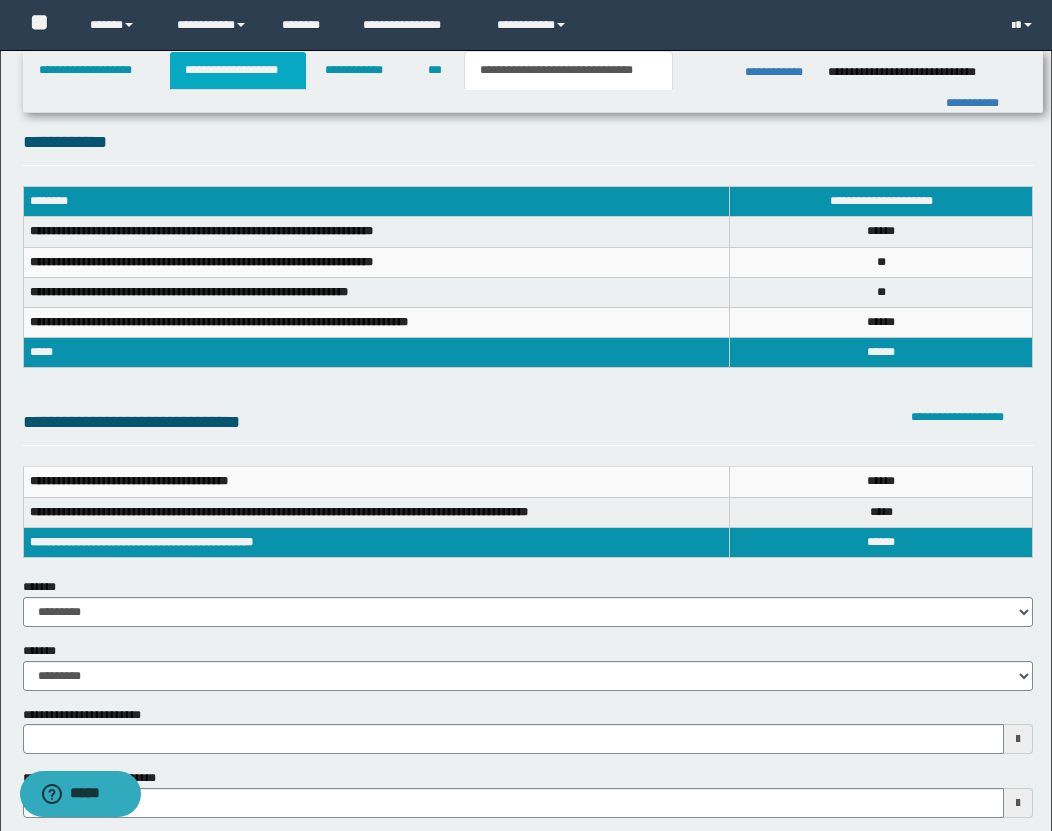click on "**********" at bounding box center [238, 70] 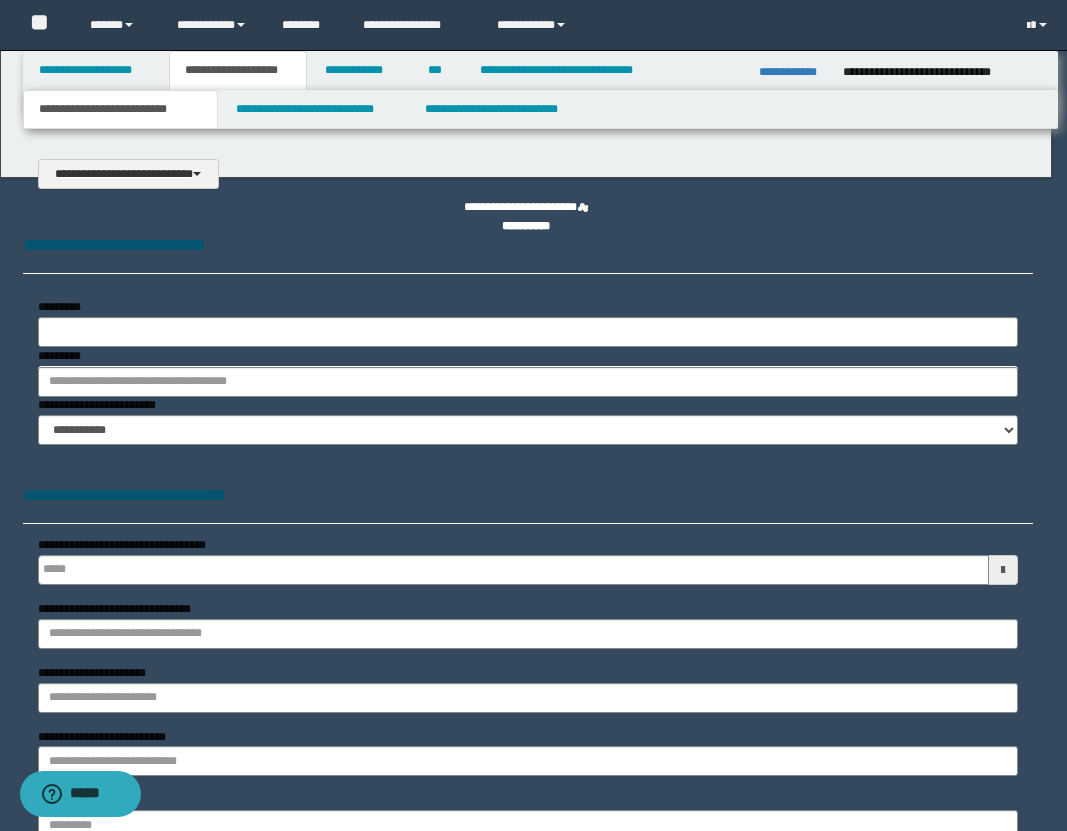 select on "*" 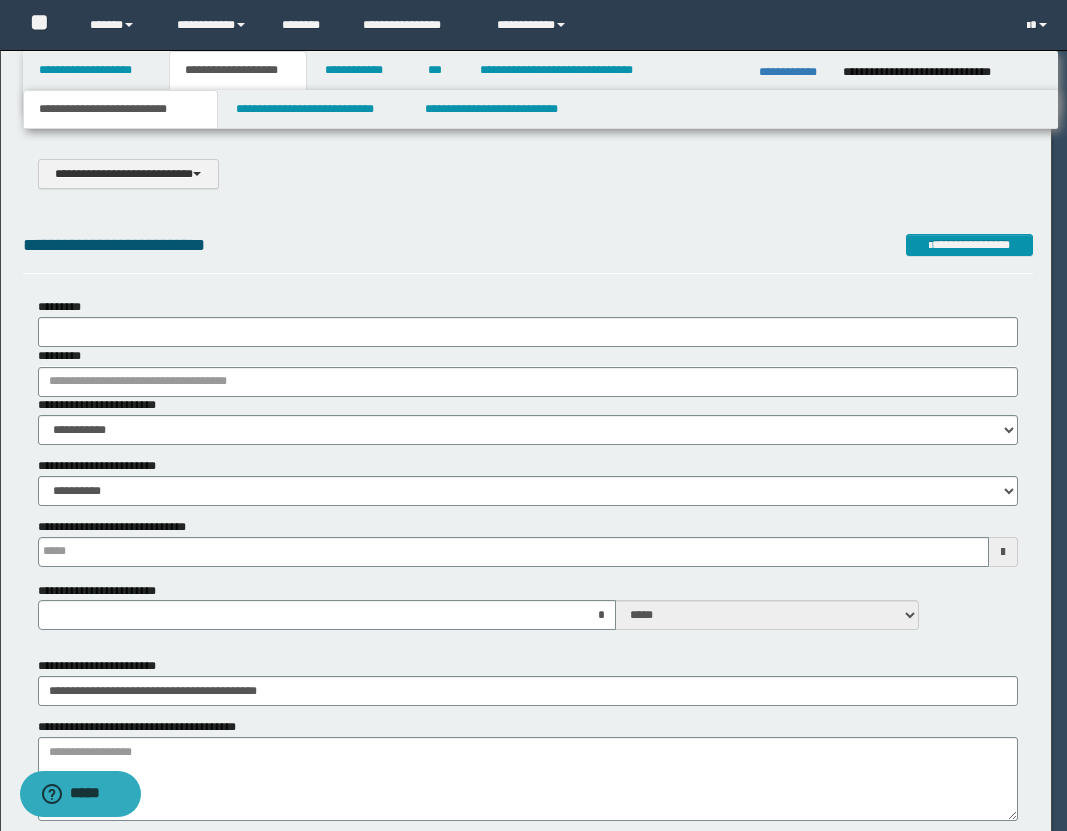 scroll, scrollTop: 0, scrollLeft: 0, axis: both 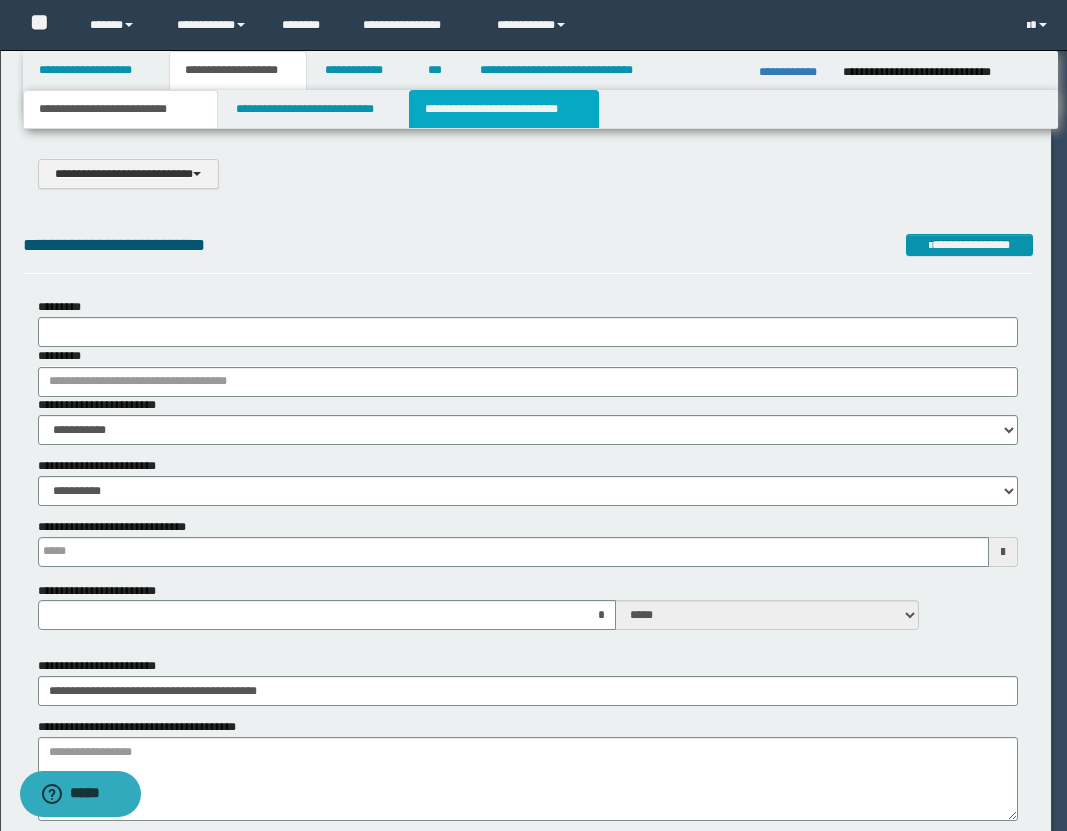 click on "**********" at bounding box center [504, 109] 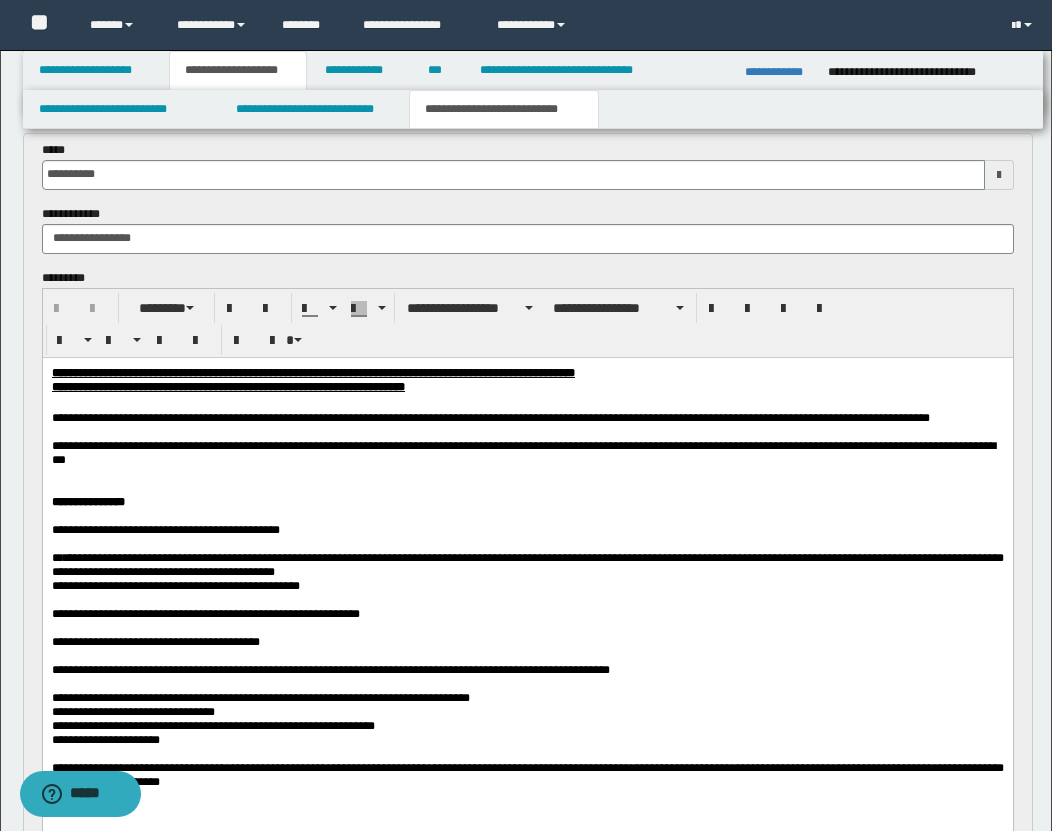 scroll, scrollTop: 1753, scrollLeft: 0, axis: vertical 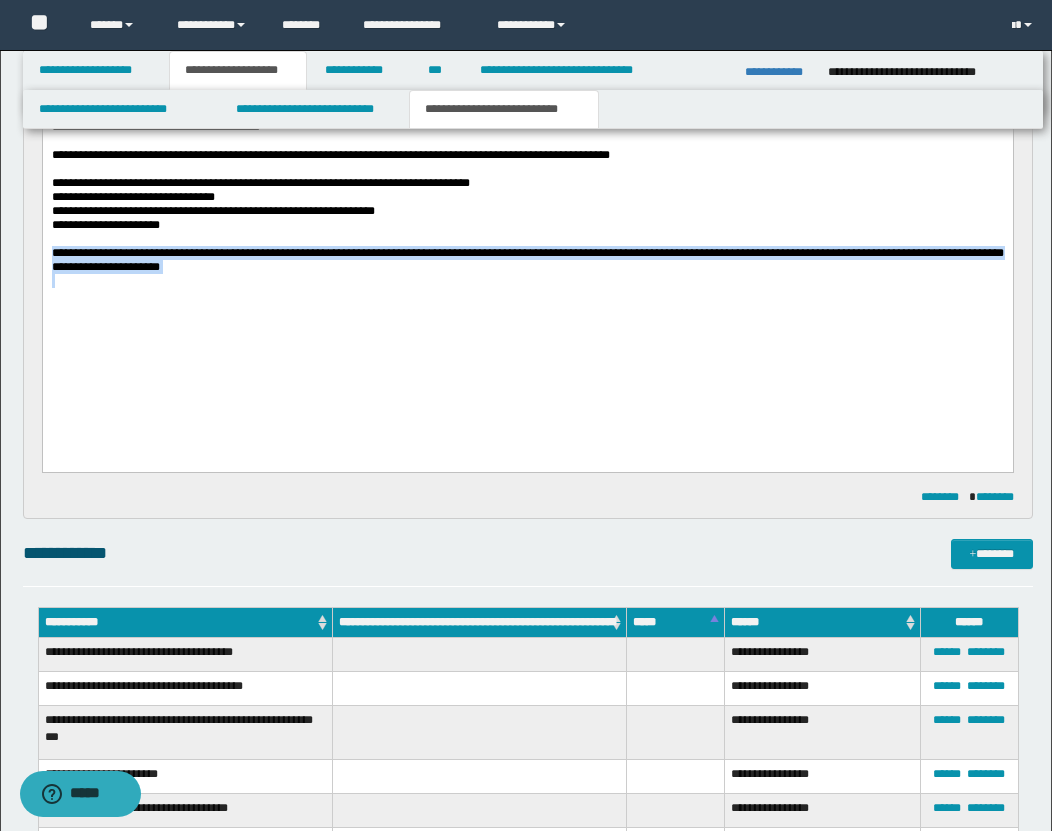 drag, startPoint x: 50, startPoint y: 307, endPoint x: 307, endPoint y: 338, distance: 258.86288 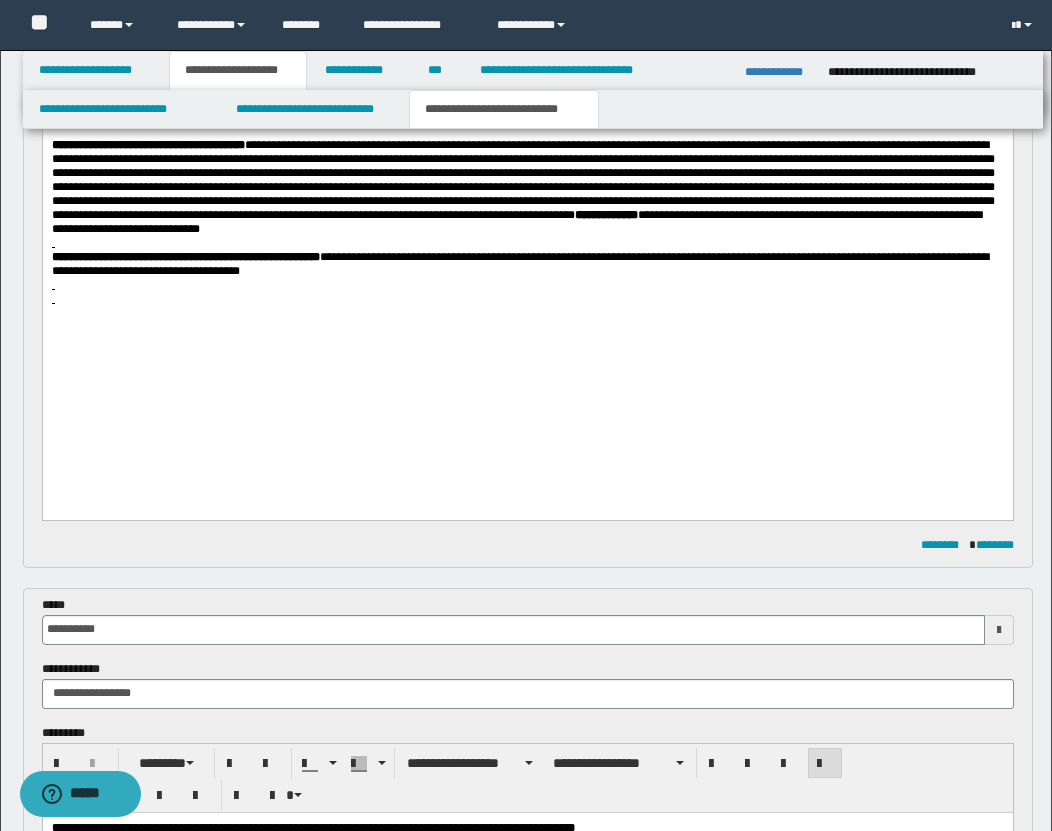 scroll, scrollTop: 528, scrollLeft: 0, axis: vertical 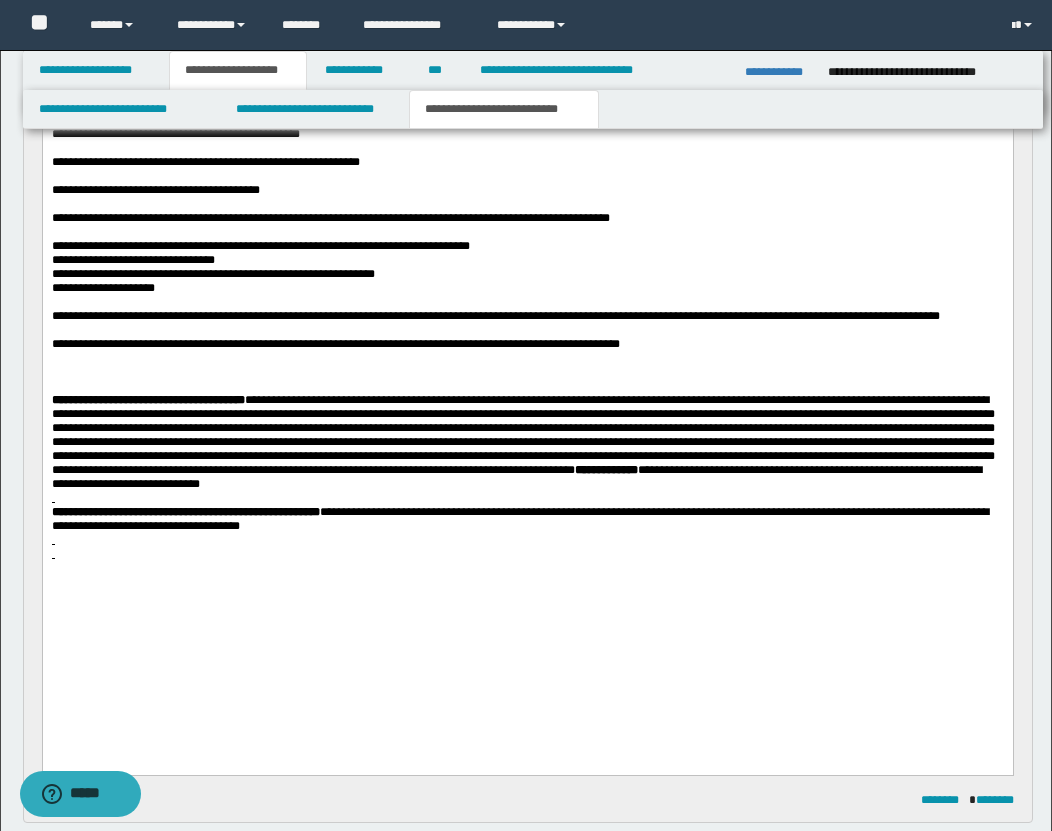 click at bounding box center [527, 386] 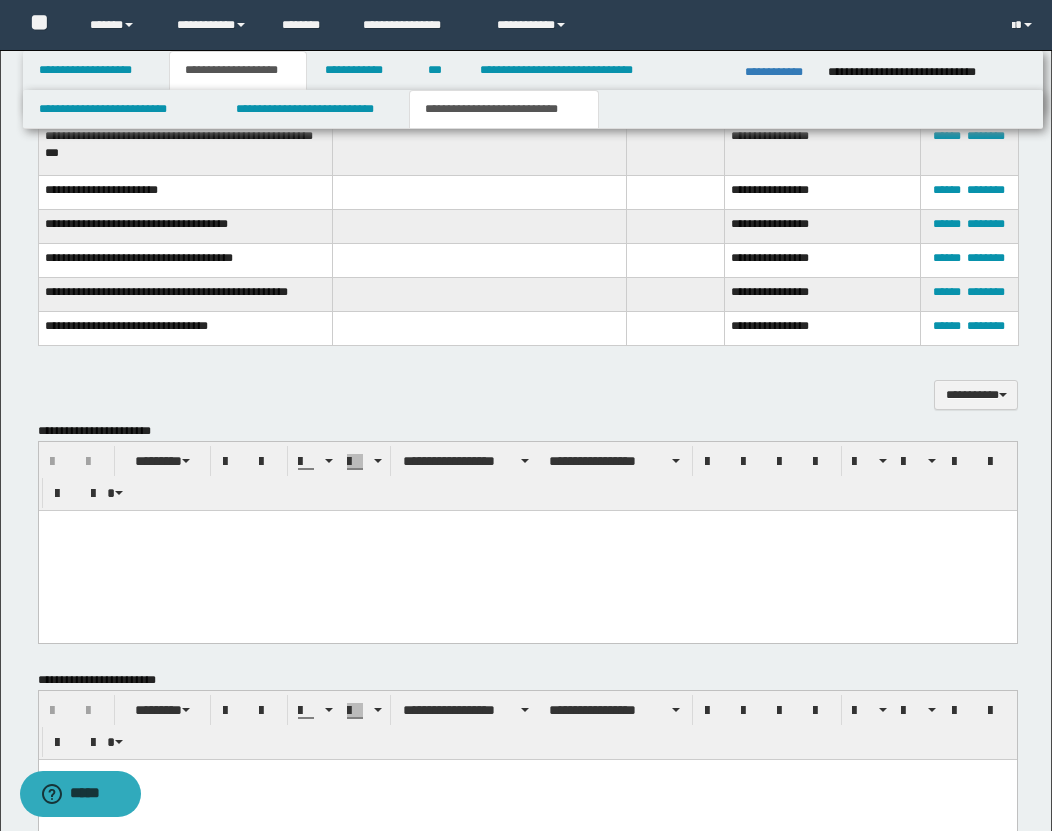 scroll, scrollTop: 2500, scrollLeft: 0, axis: vertical 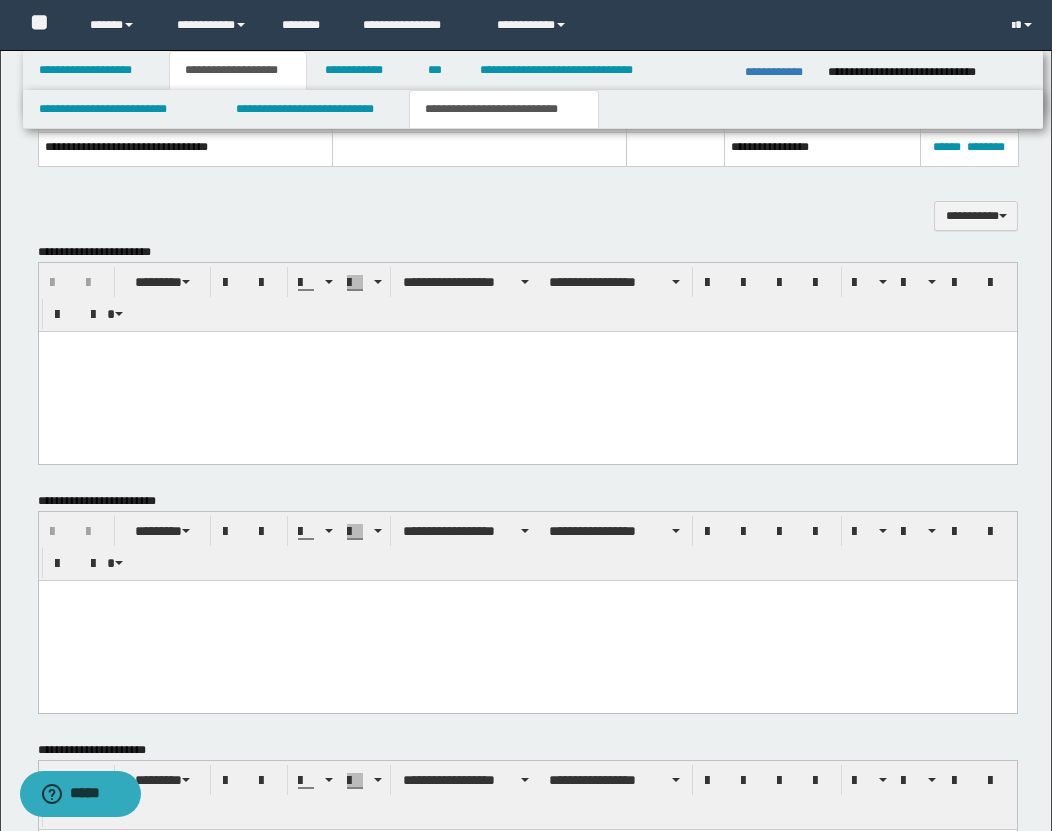 click at bounding box center (527, 371) 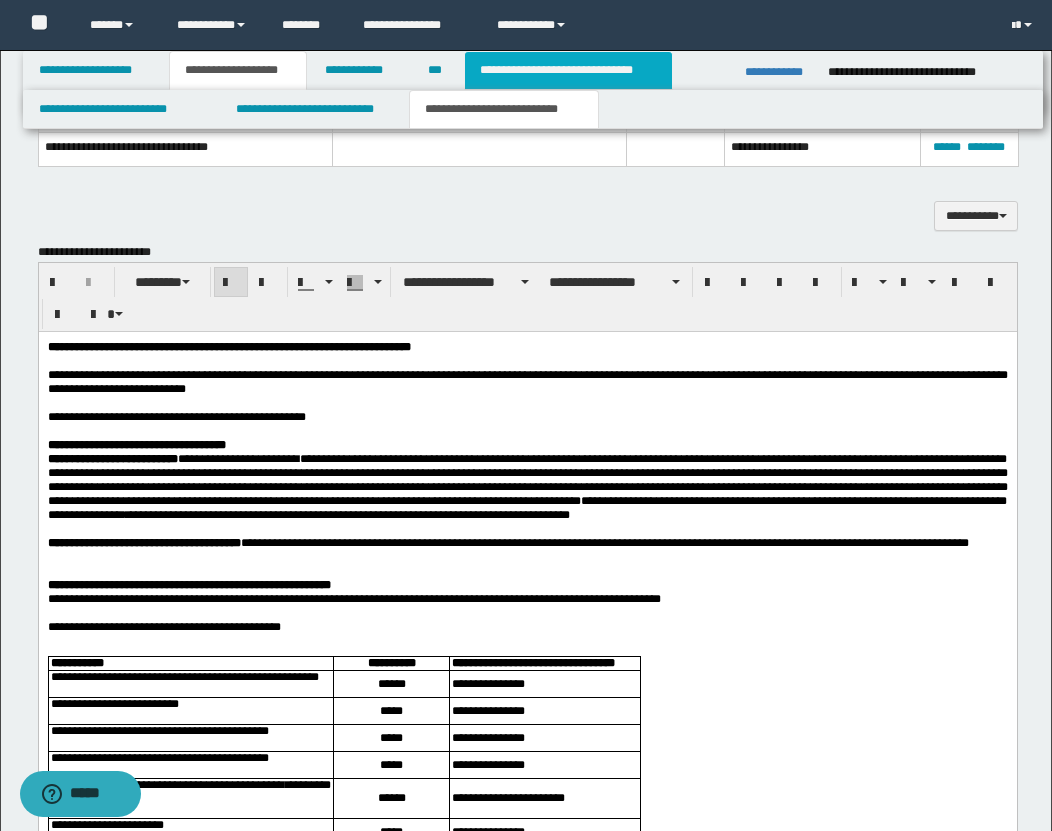 click on "**********" at bounding box center (568, 70) 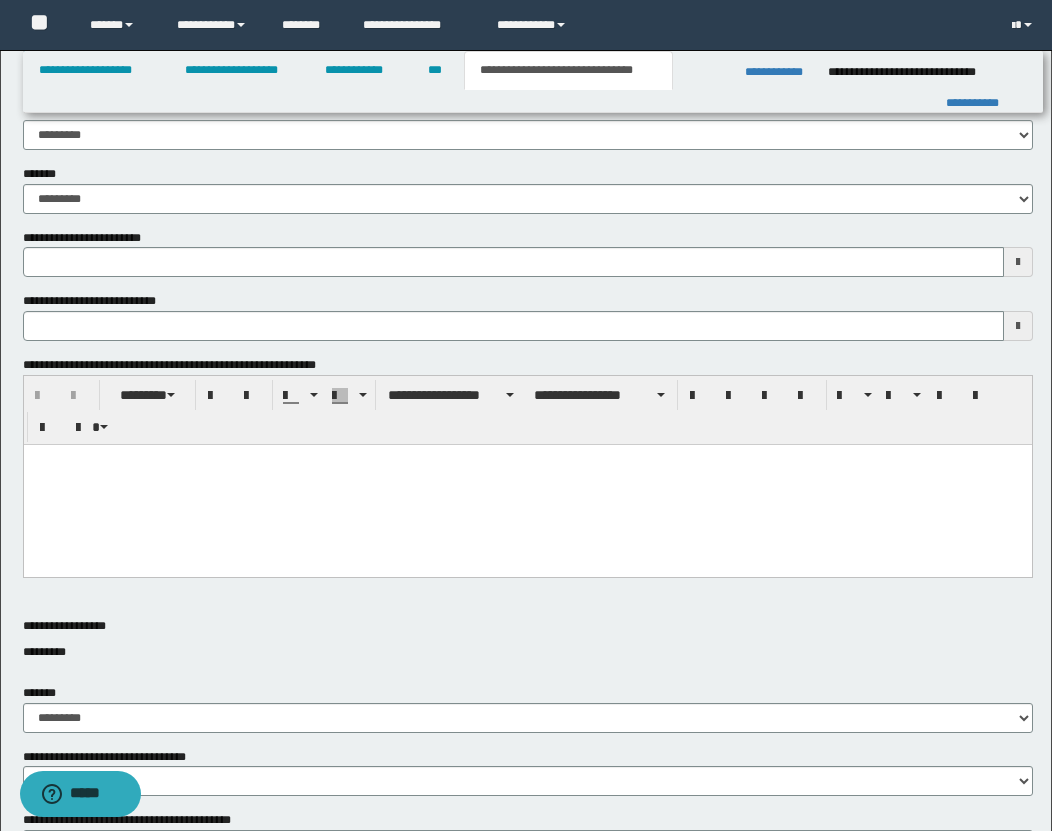 scroll, scrollTop: 0, scrollLeft: 0, axis: both 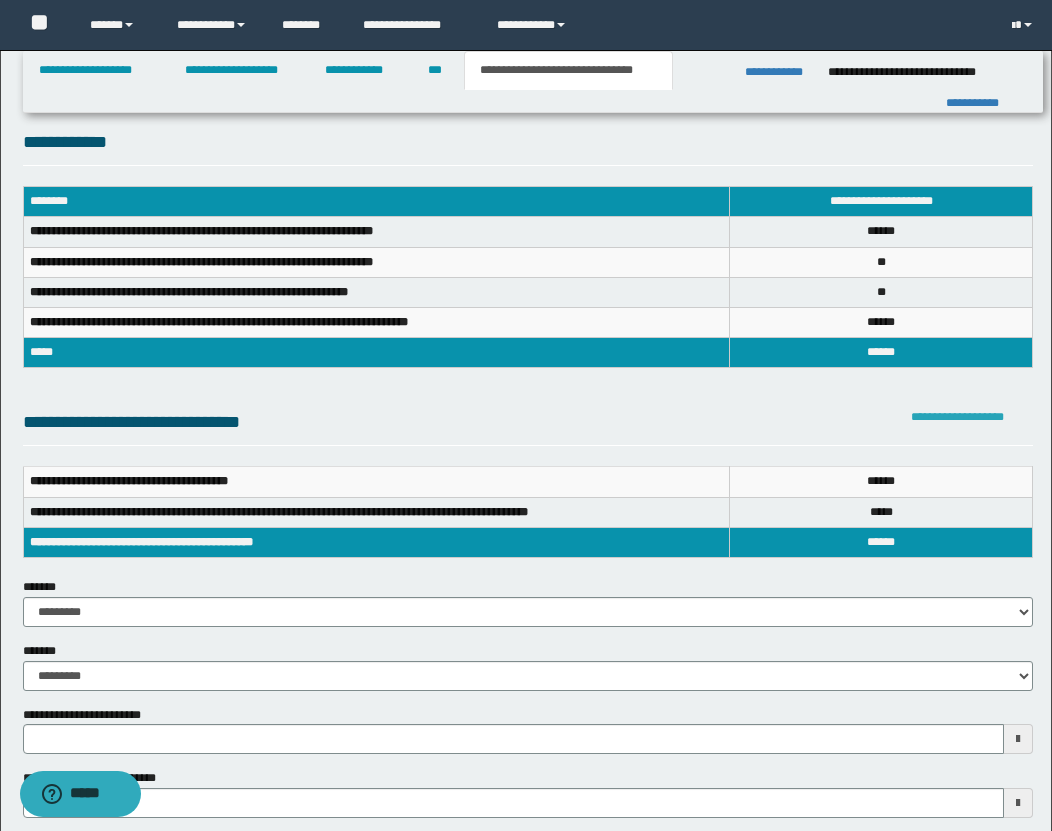 click on "**********" at bounding box center (957, 417) 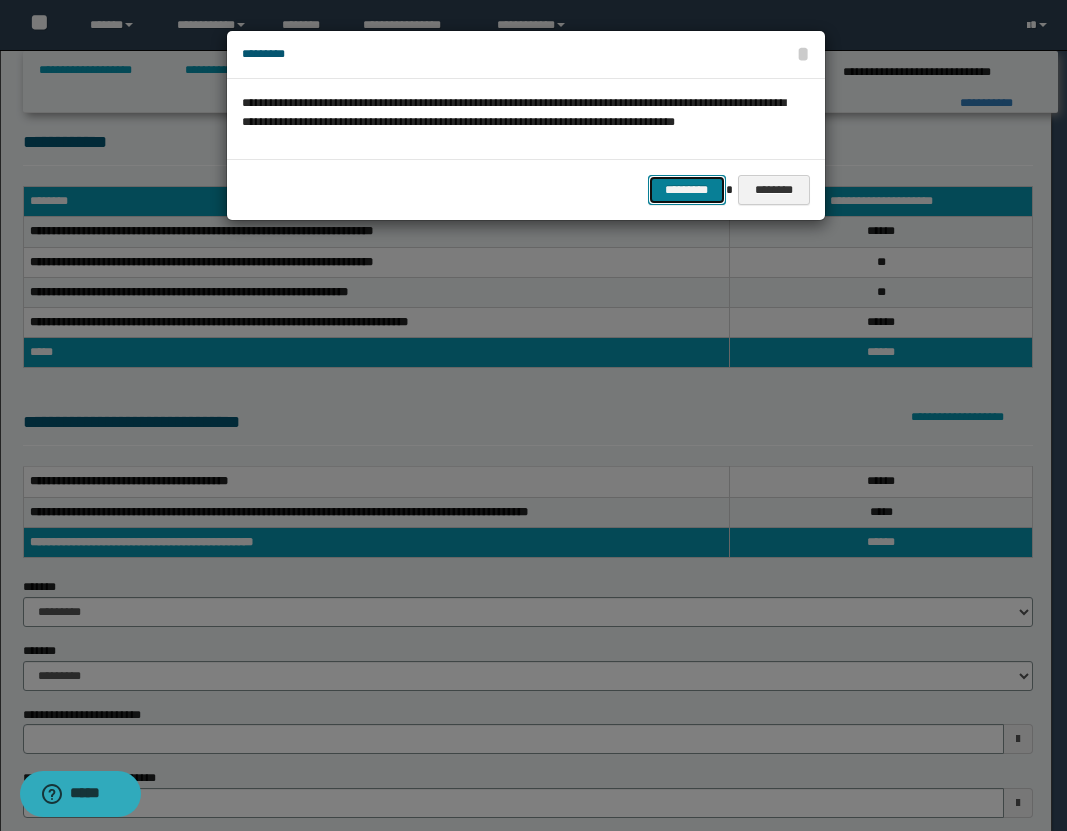 click on "*********" at bounding box center (687, 190) 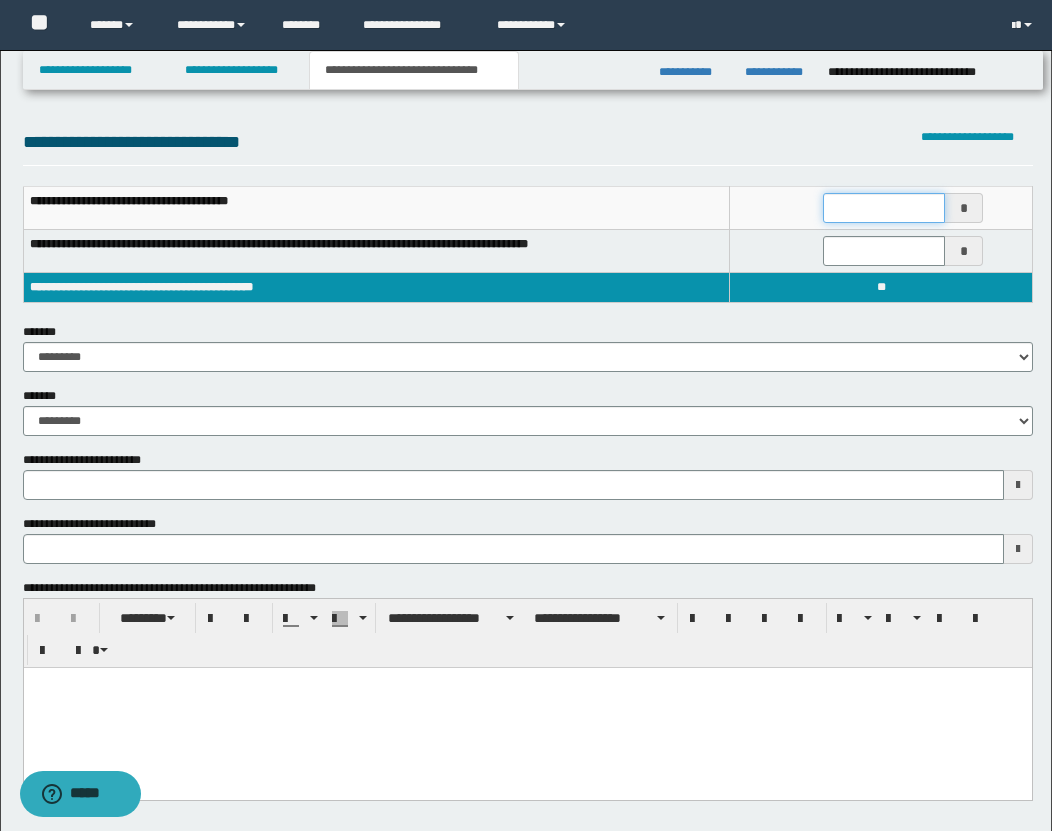 click at bounding box center (884, 208) 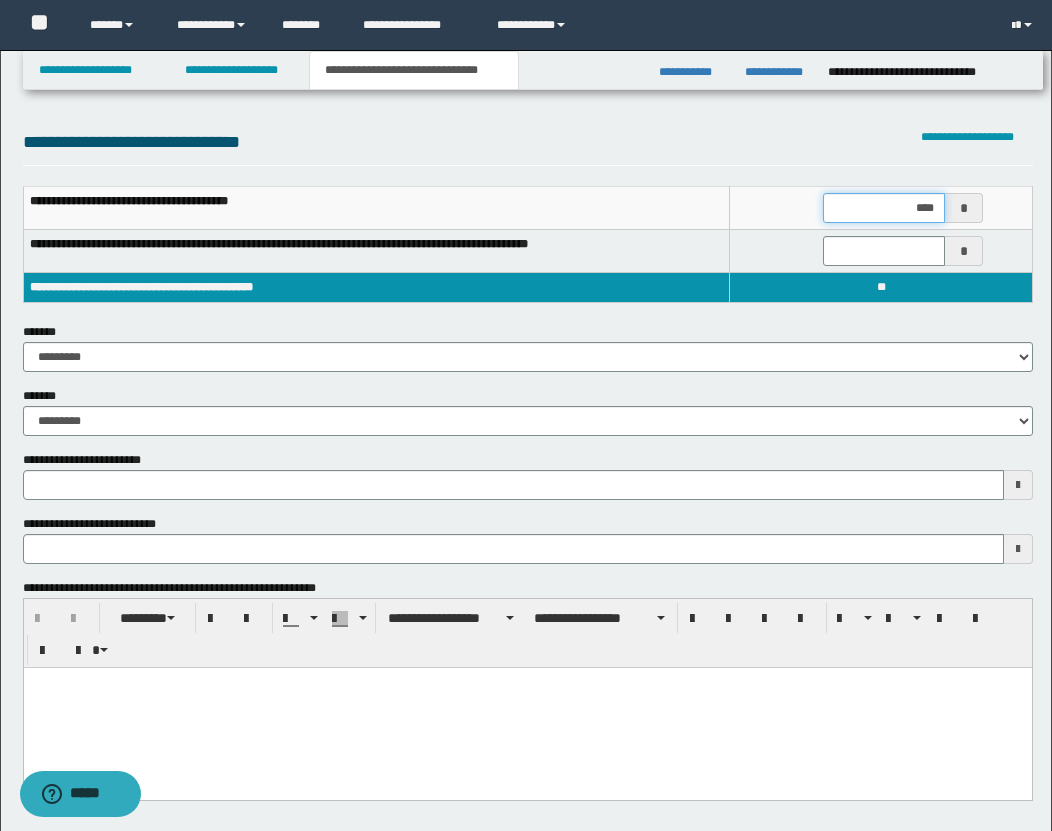 type on "*****" 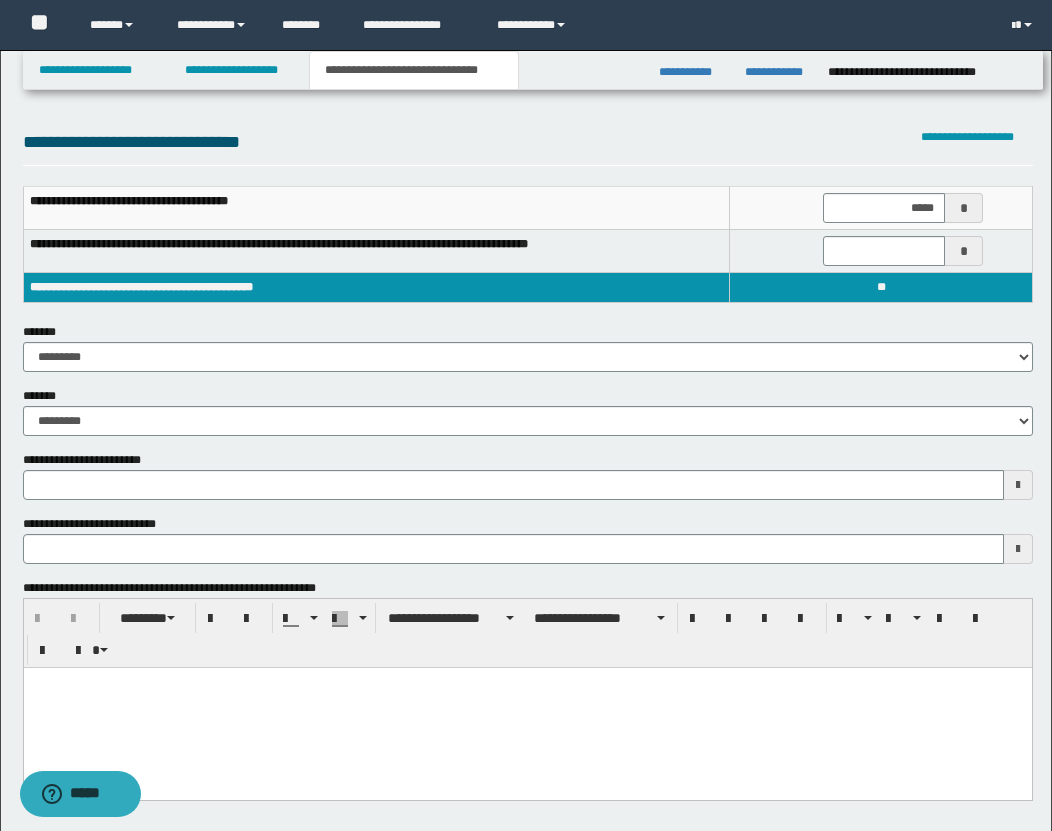 click on "**********" at bounding box center [526, 973] 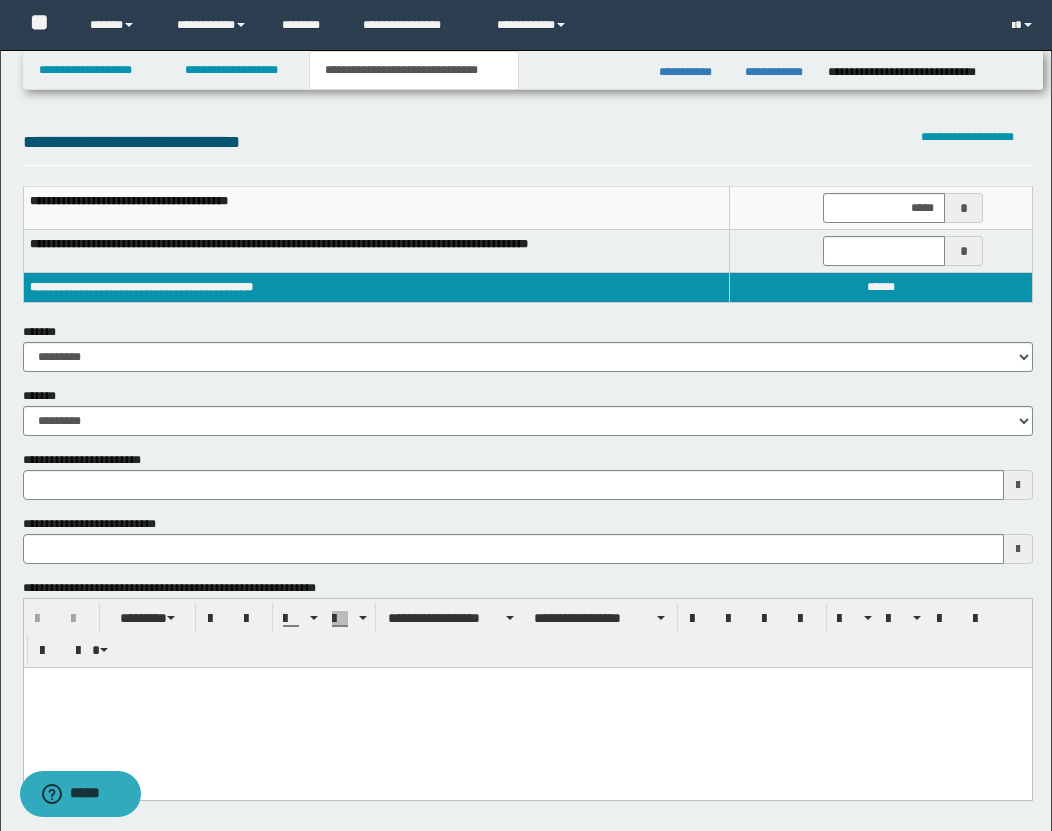 click on "*
*" at bounding box center [881, 251] 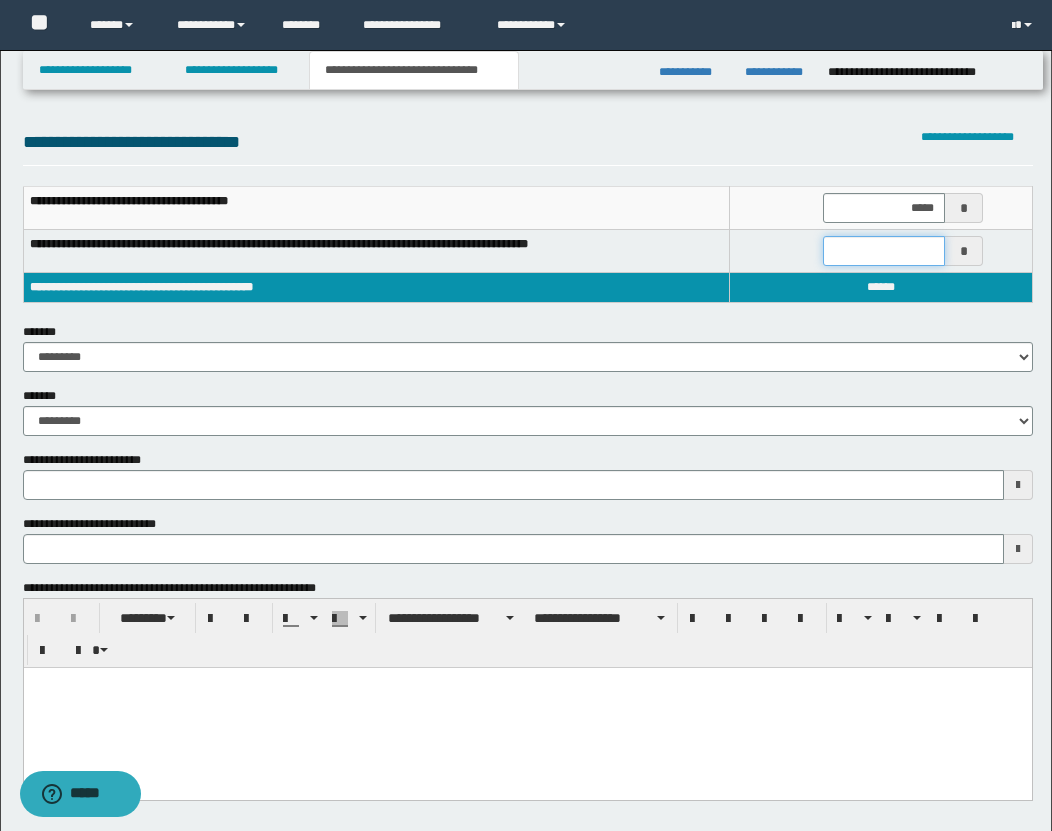 click at bounding box center (884, 251) 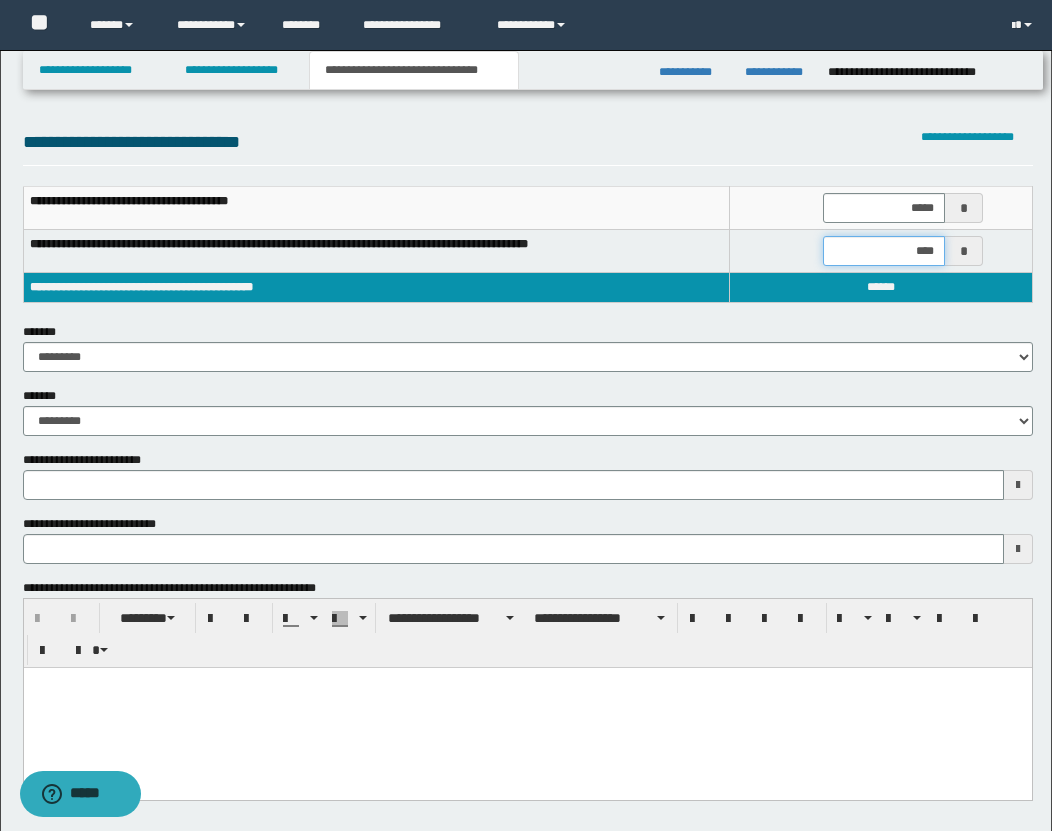 type on "*****" 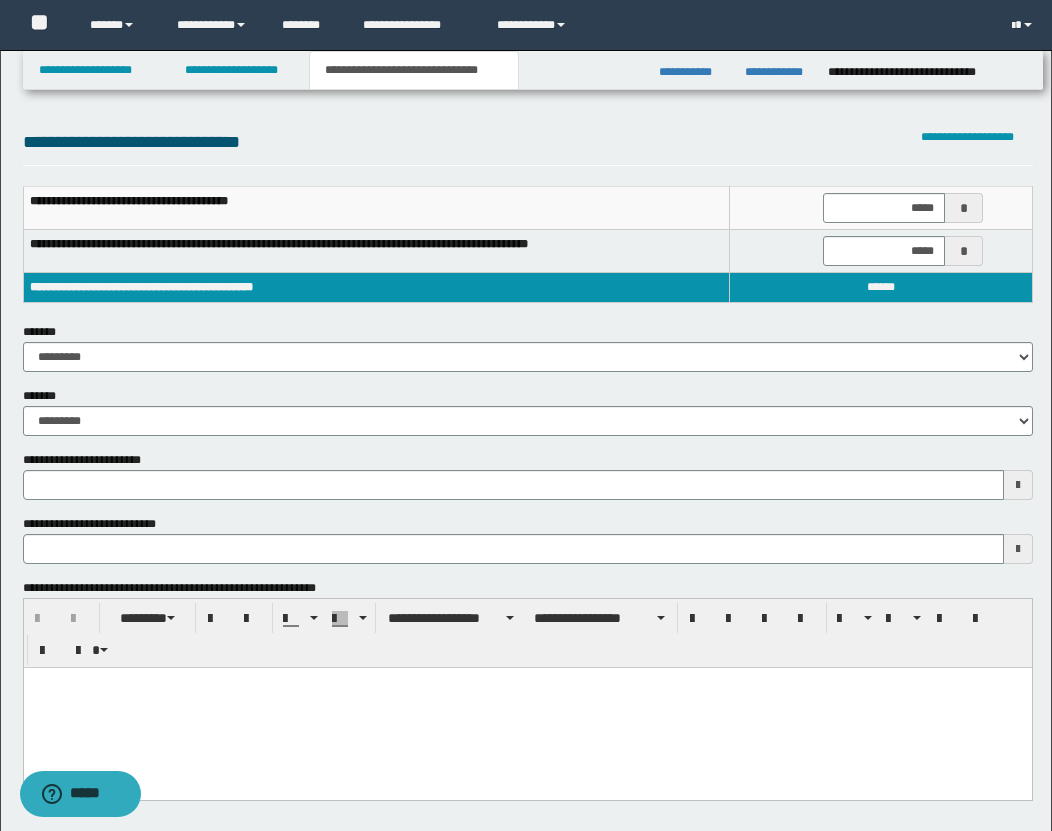 click on "**********" at bounding box center (526, 973) 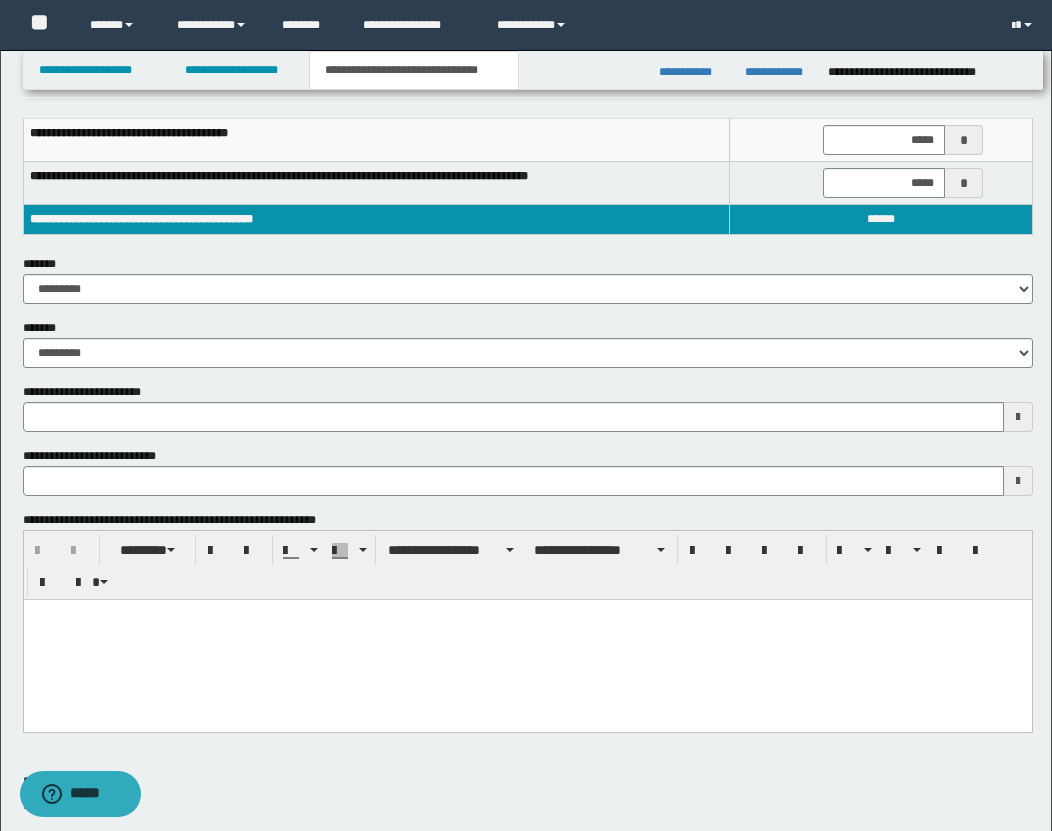 scroll, scrollTop: 91, scrollLeft: 0, axis: vertical 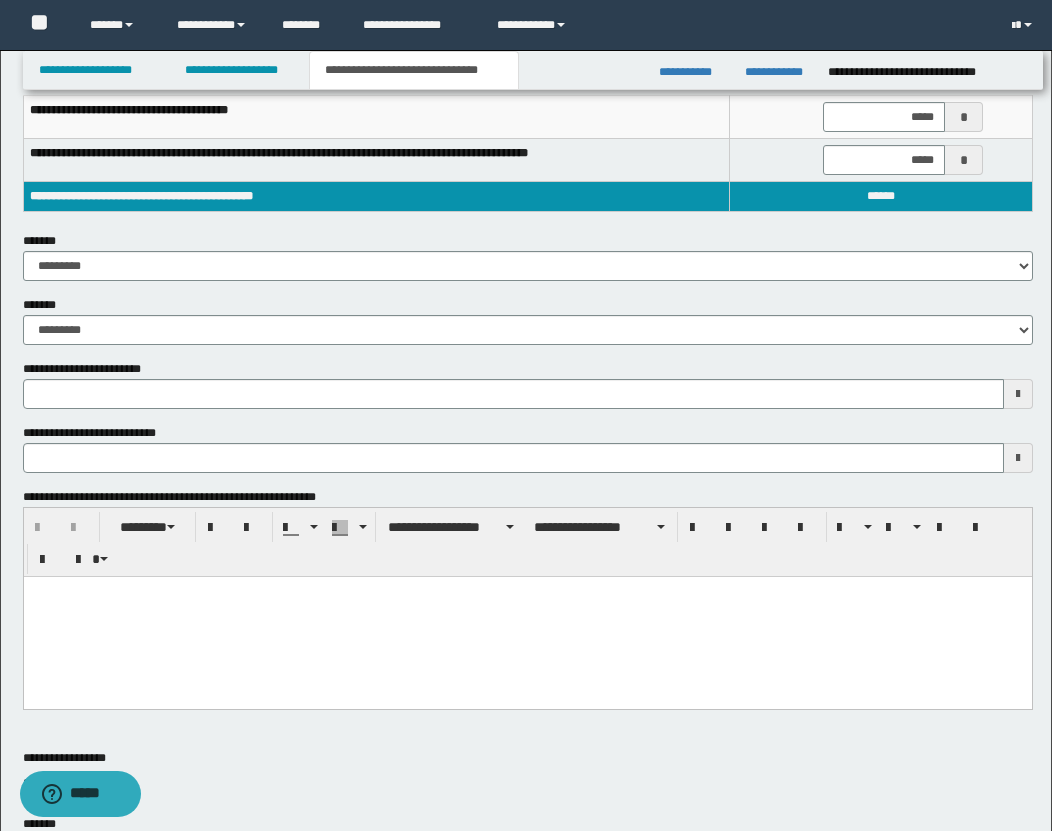 type 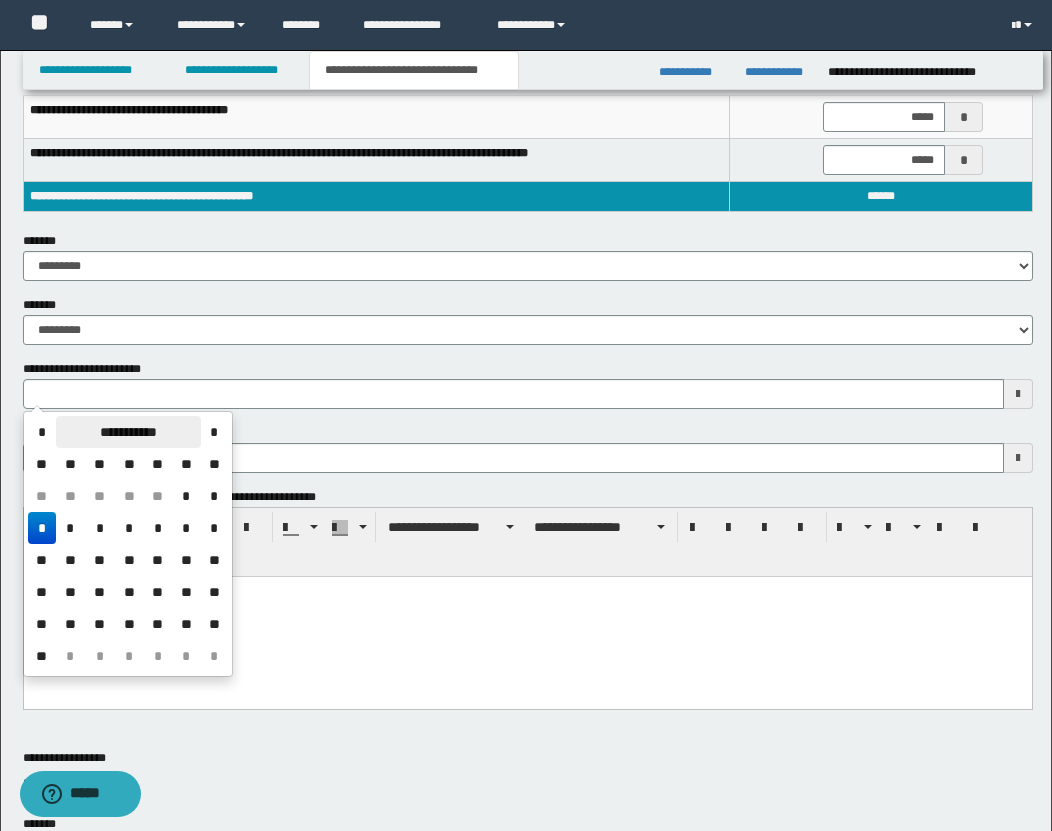 click on "**********" at bounding box center [128, 432] 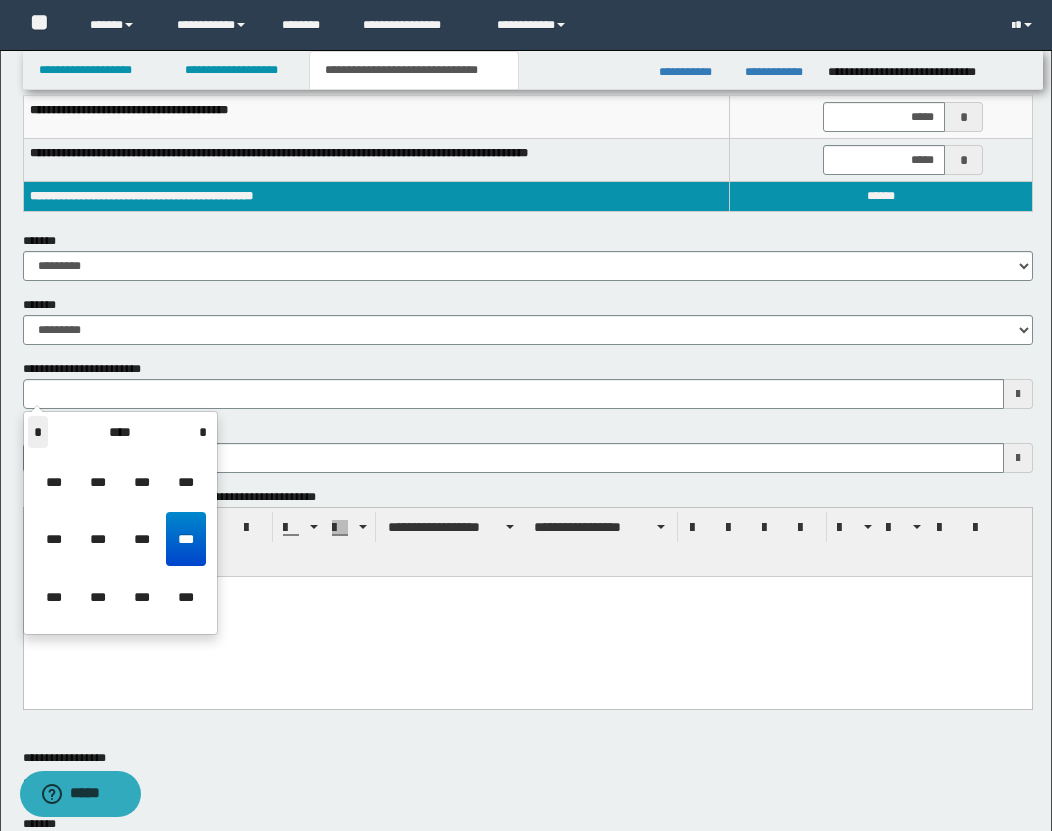 click on "*" at bounding box center [38, 432] 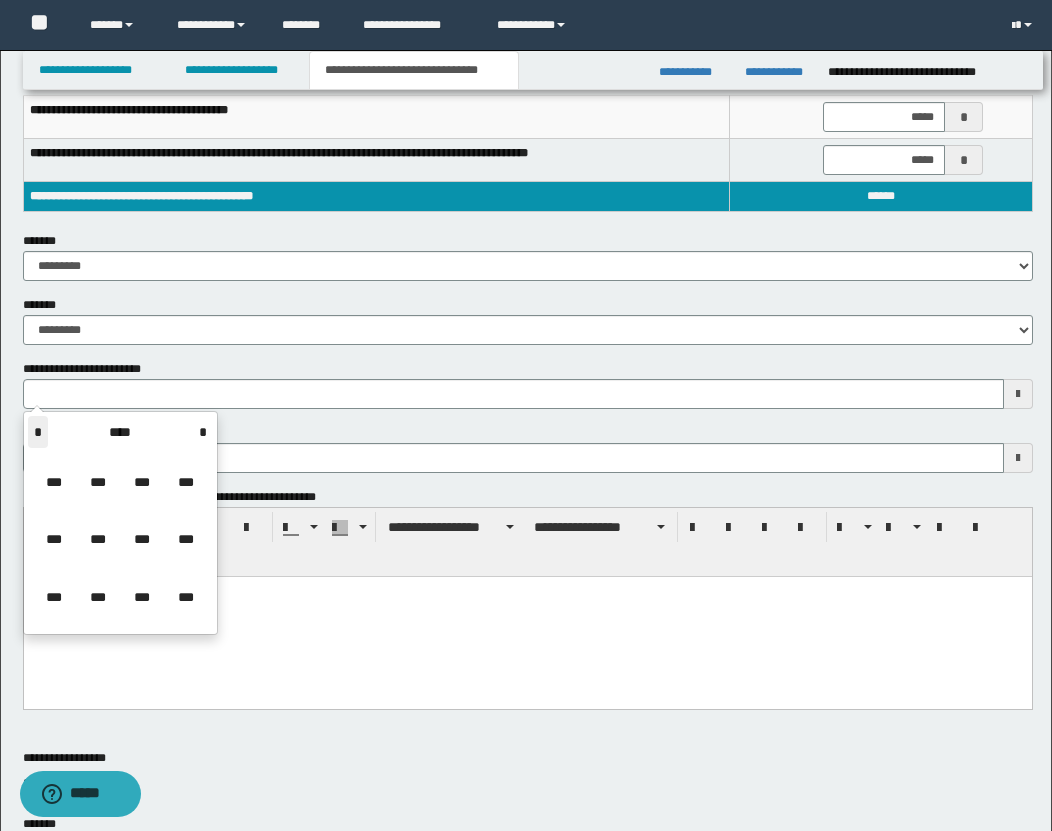 click on "*" at bounding box center [38, 432] 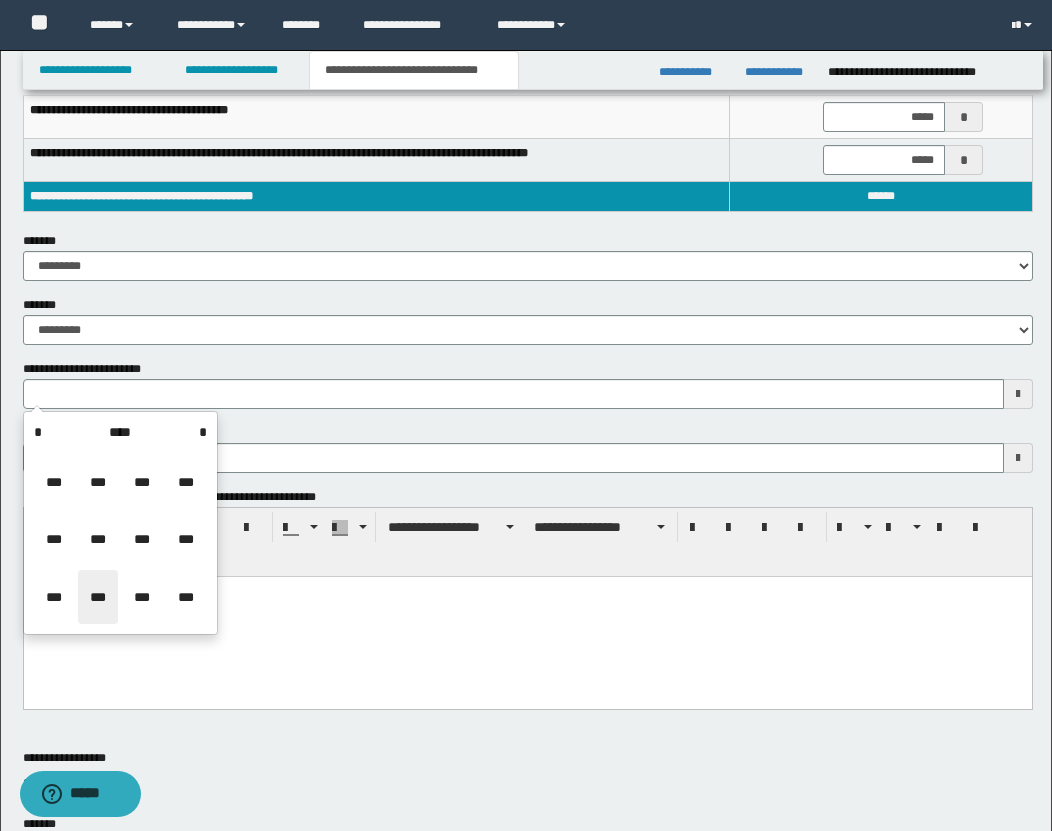 click on "***" at bounding box center (98, 597) 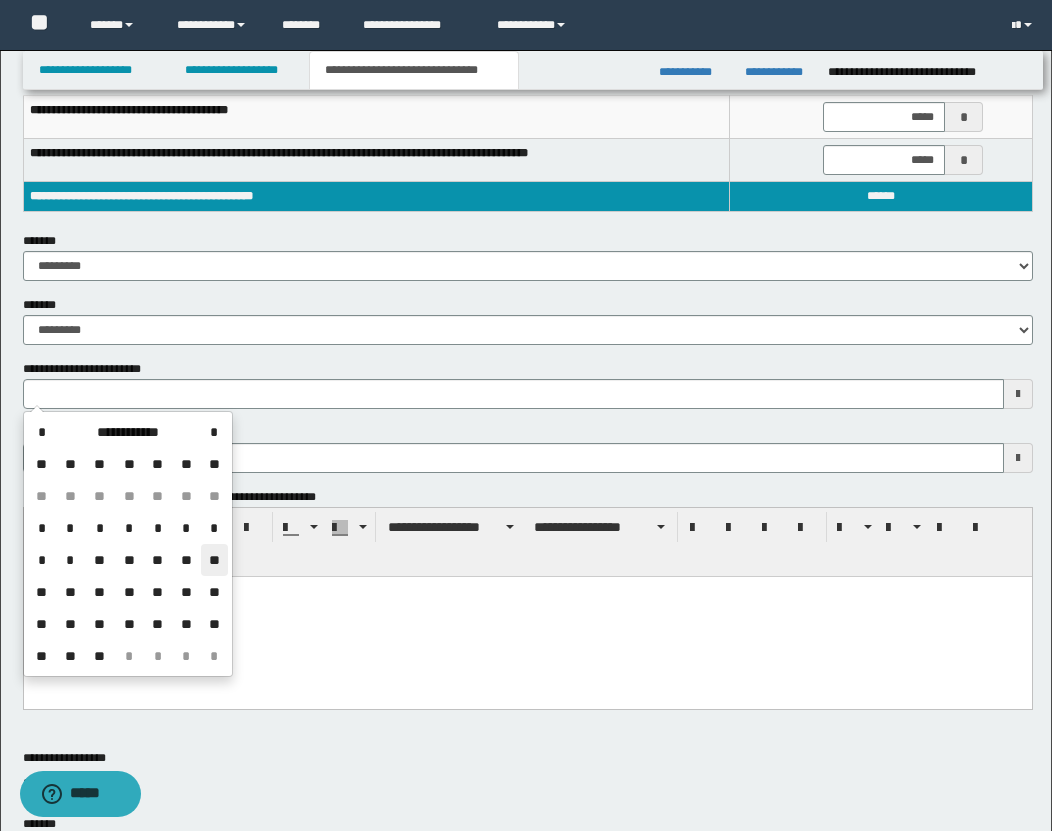 click on "**" at bounding box center [214, 560] 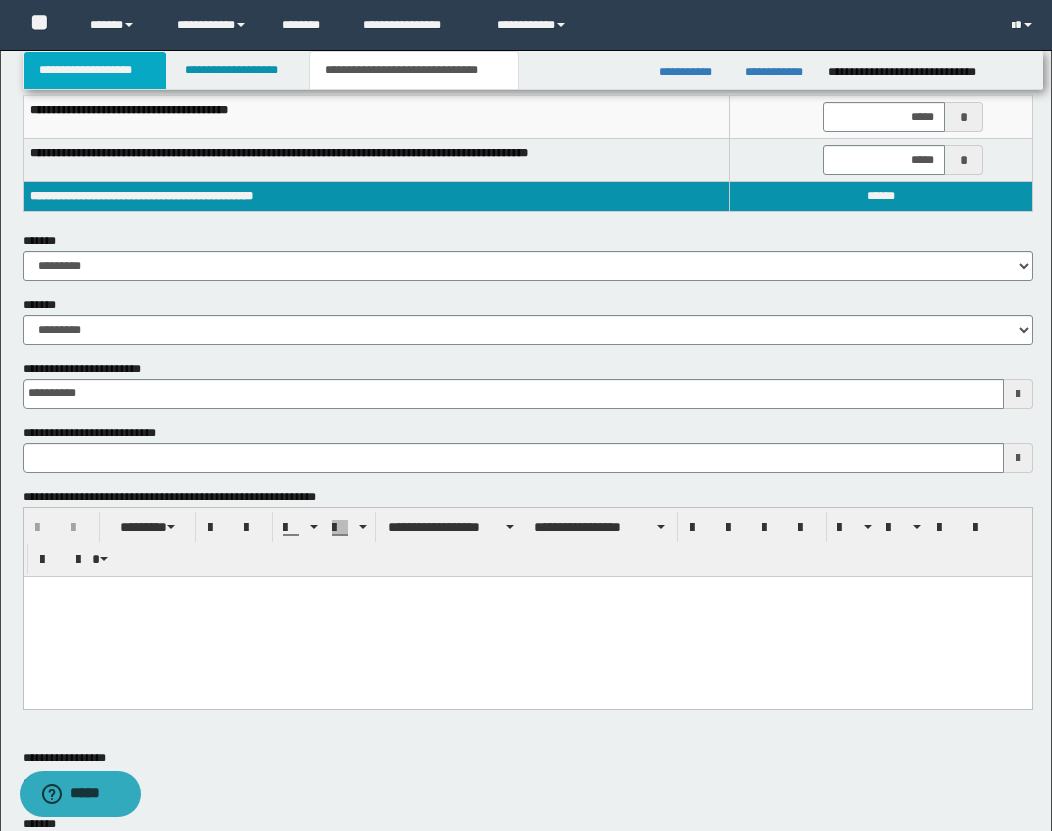 click on "**********" at bounding box center [95, 70] 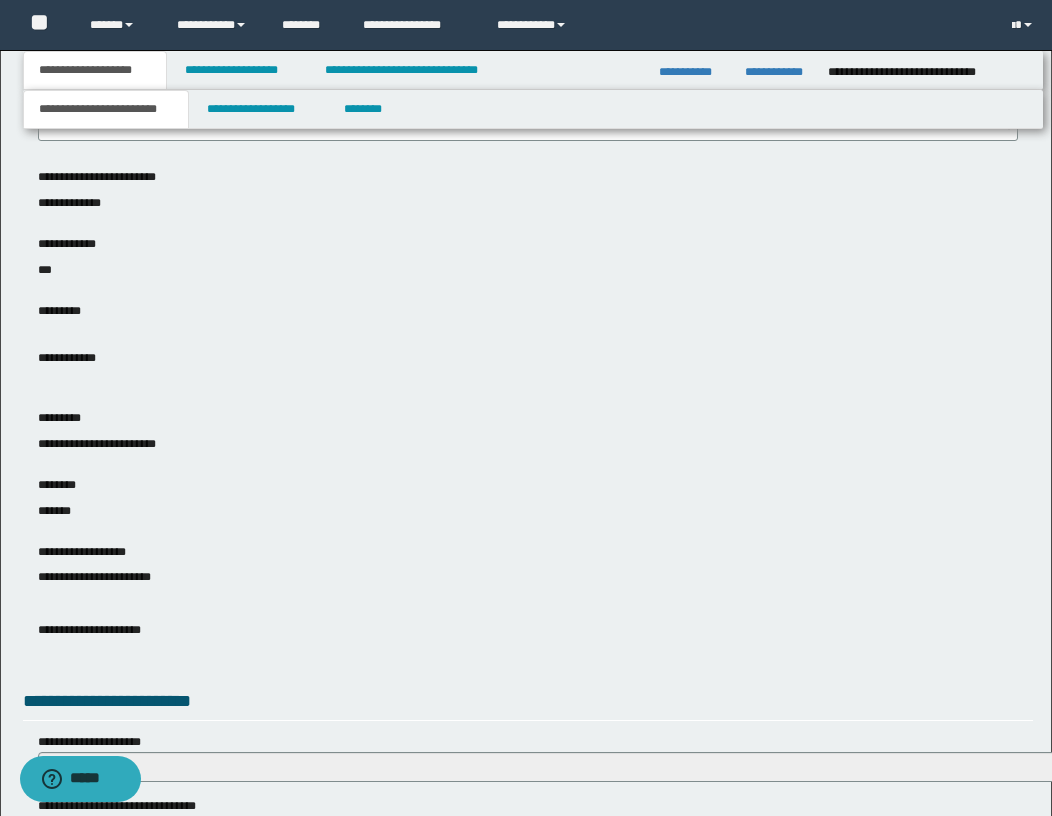 click on "**********" at bounding box center (106, 109) 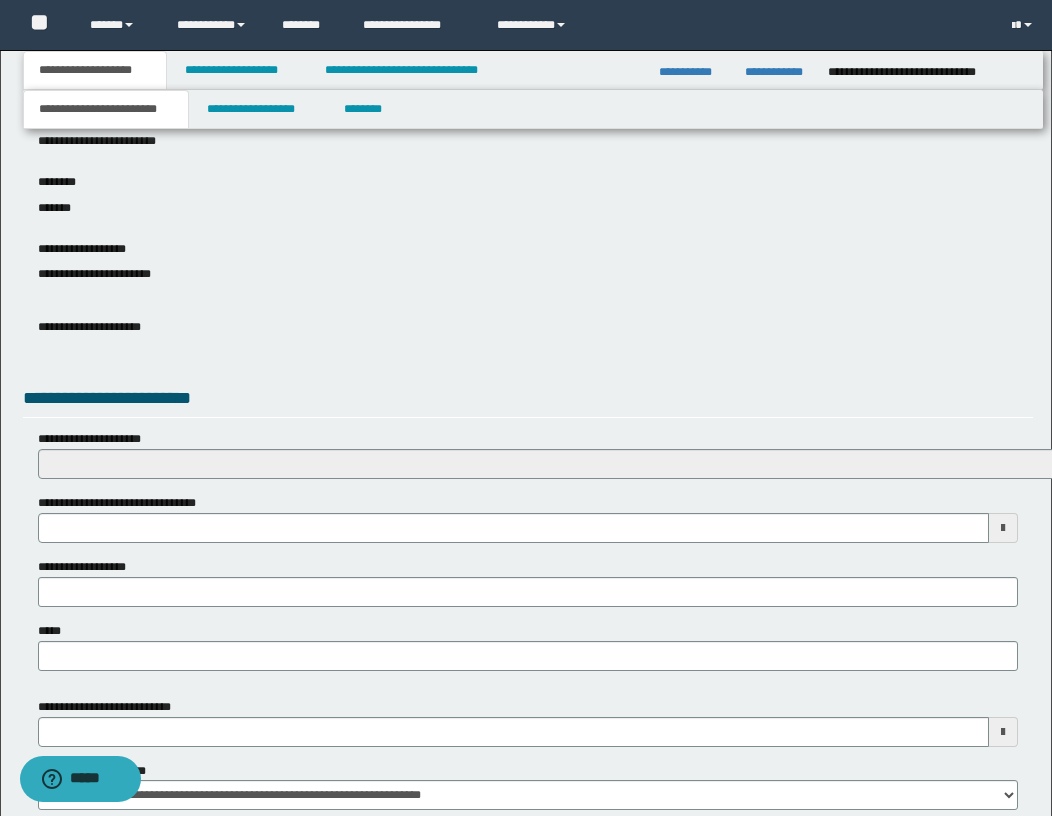 scroll, scrollTop: 938, scrollLeft: 0, axis: vertical 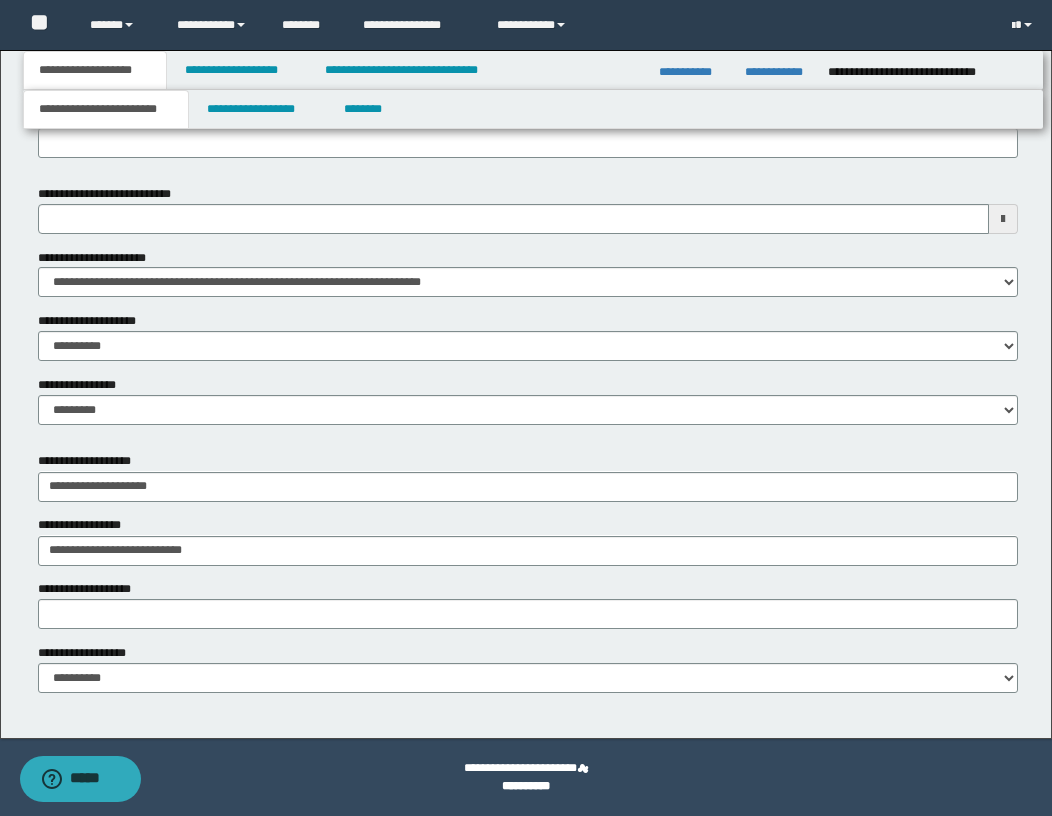 click at bounding box center [1003, 219] 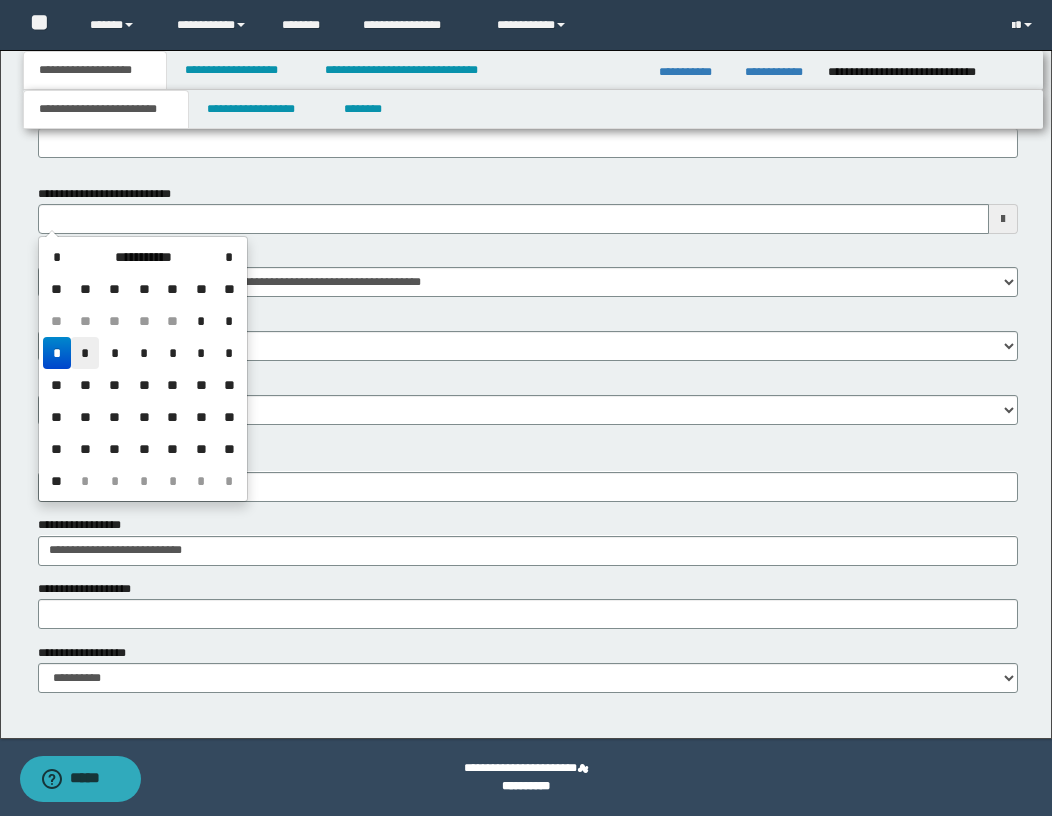 click on "*" at bounding box center (85, 353) 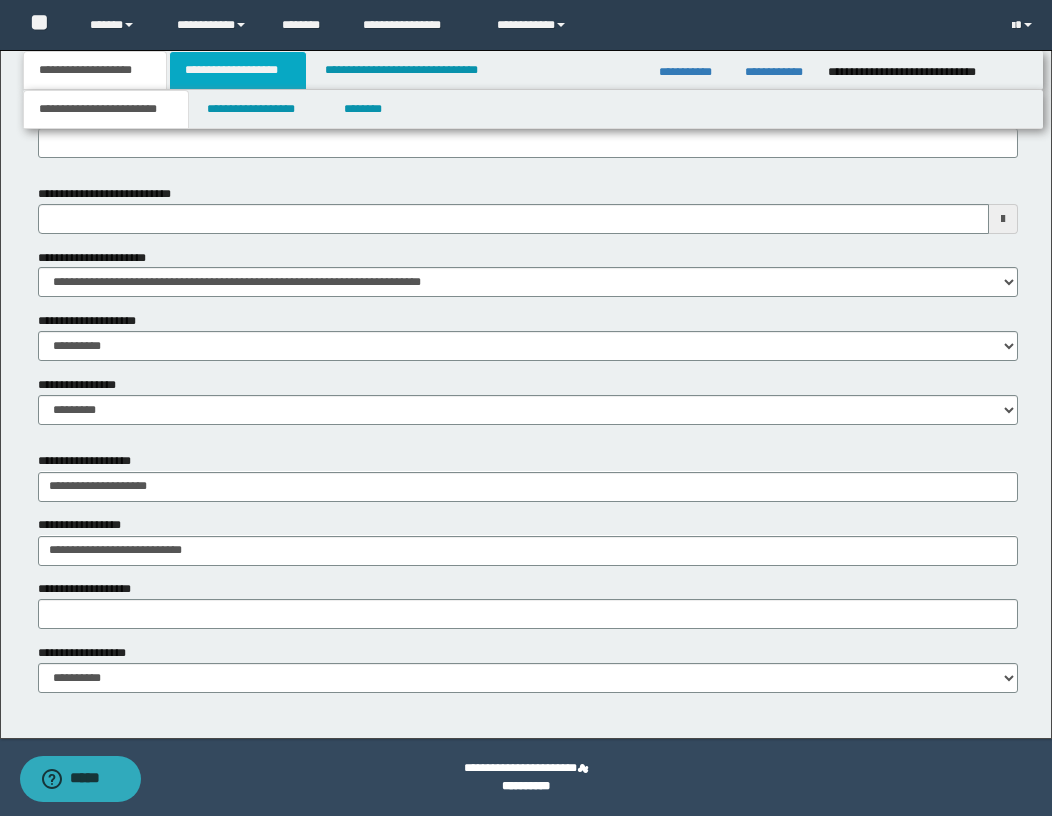 click on "**********" at bounding box center (238, 70) 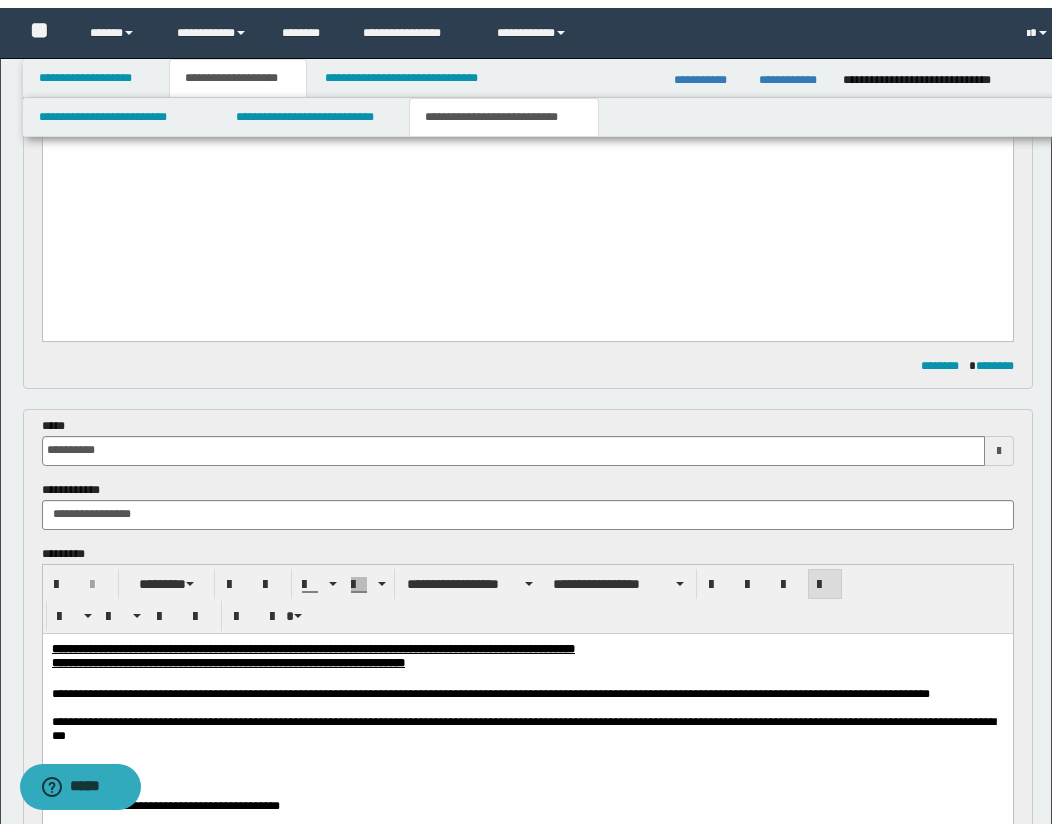 scroll, scrollTop: 923, scrollLeft: 0, axis: vertical 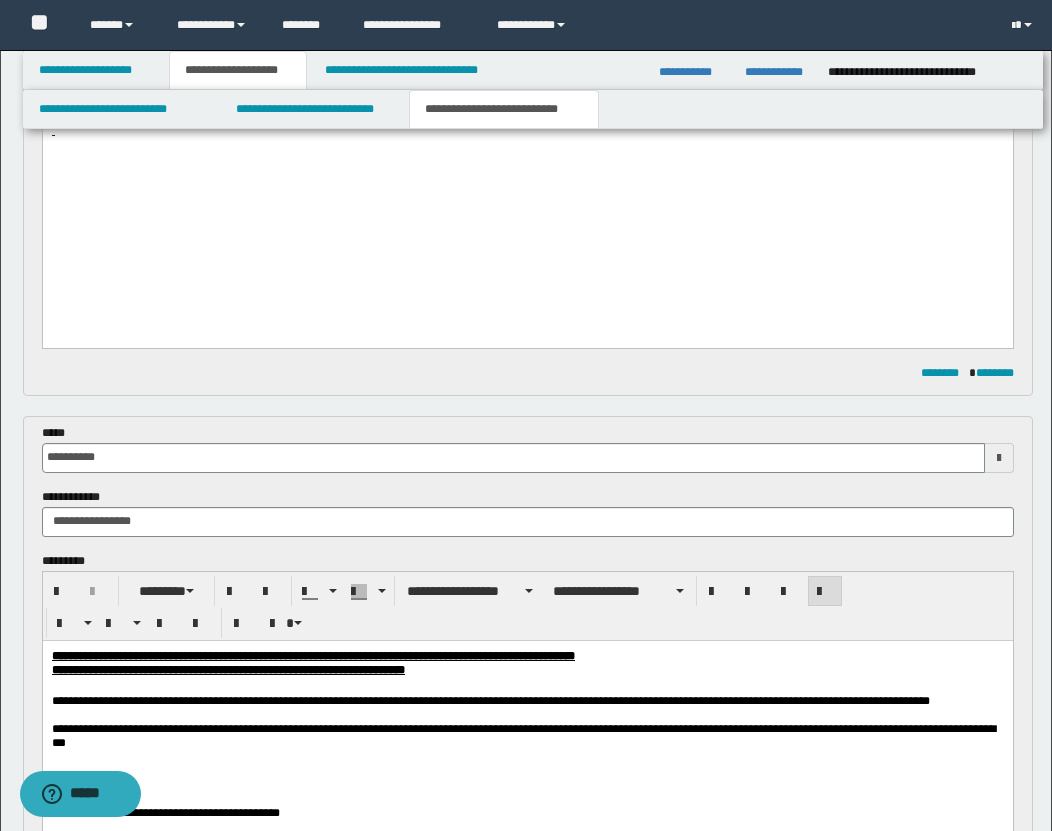 click on "**********" at bounding box center [504, 109] 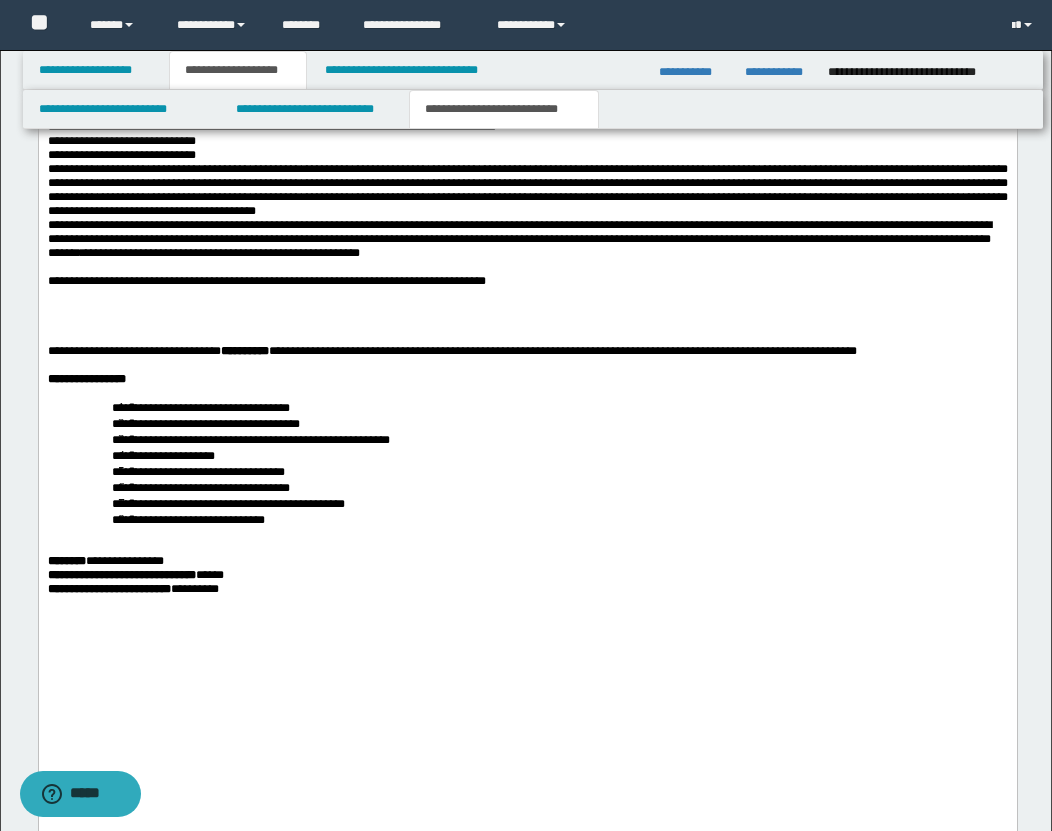 scroll, scrollTop: 4253, scrollLeft: 0, axis: vertical 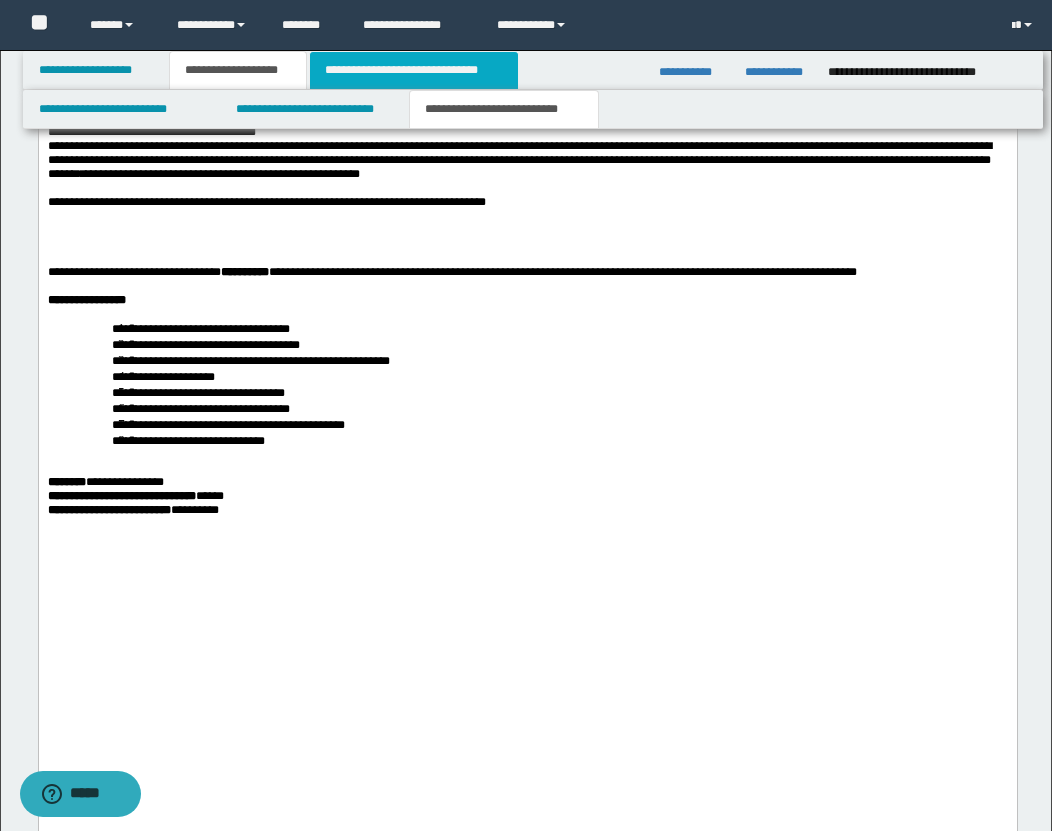 click on "**********" at bounding box center (413, 70) 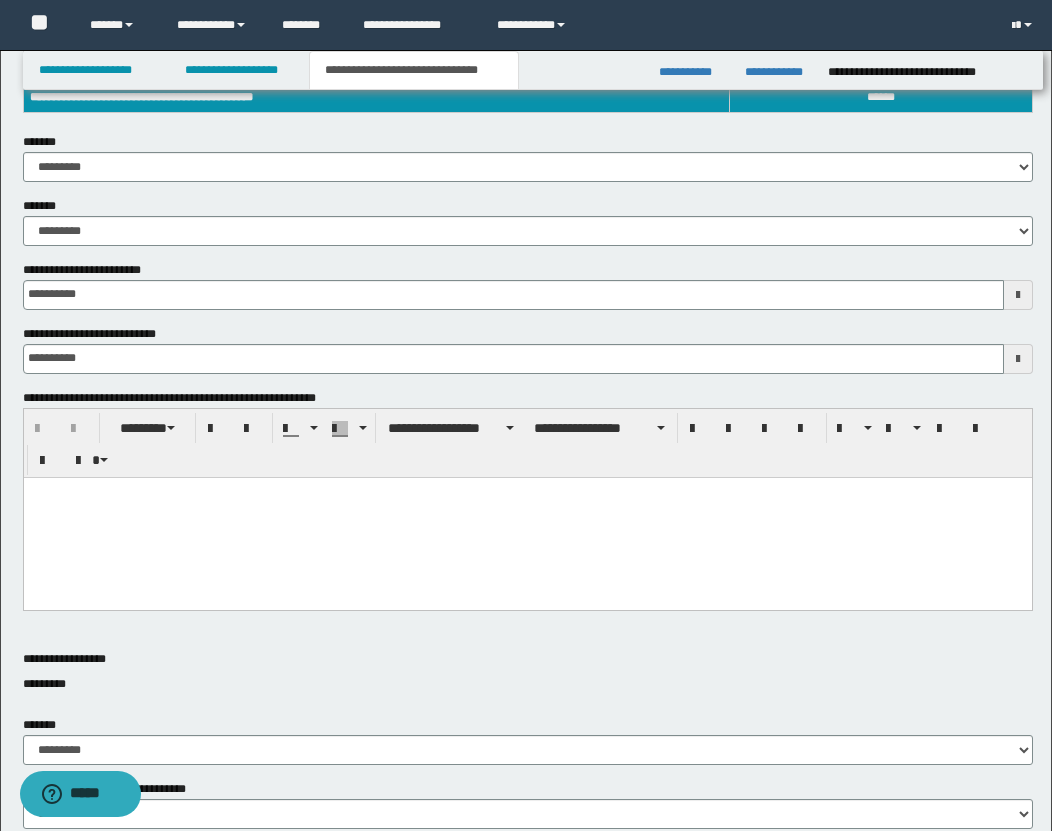 scroll, scrollTop: 197, scrollLeft: 0, axis: vertical 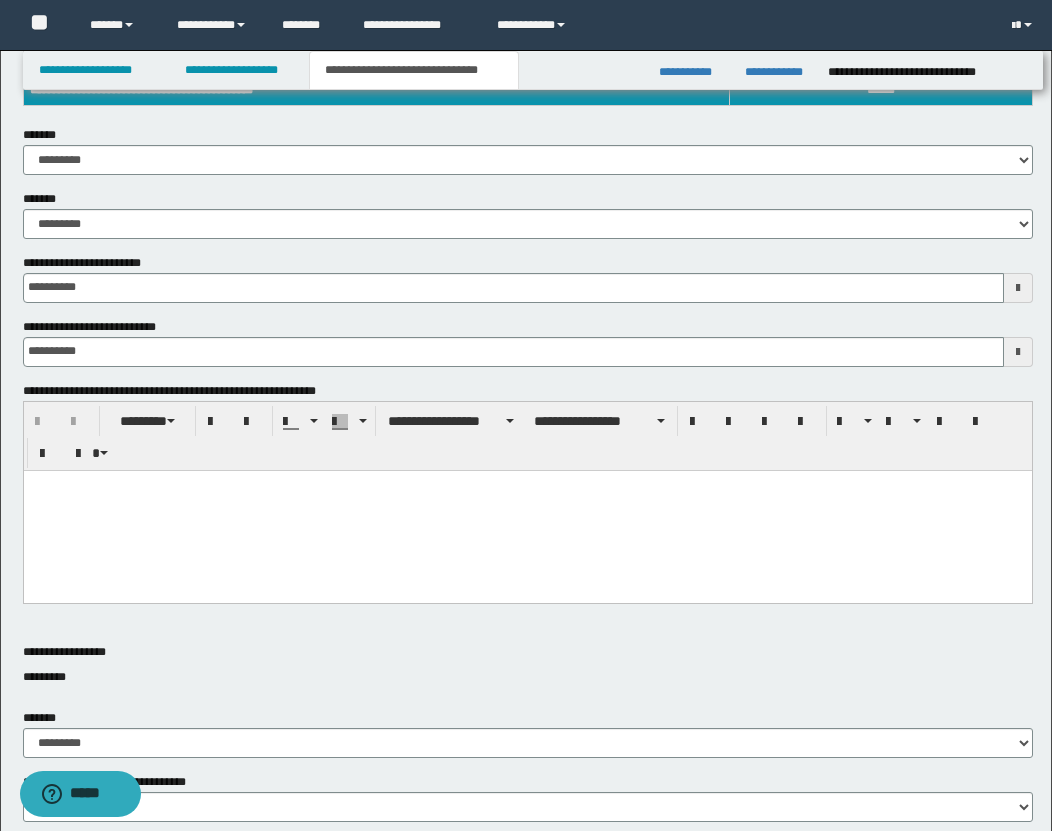 click at bounding box center [527, 510] 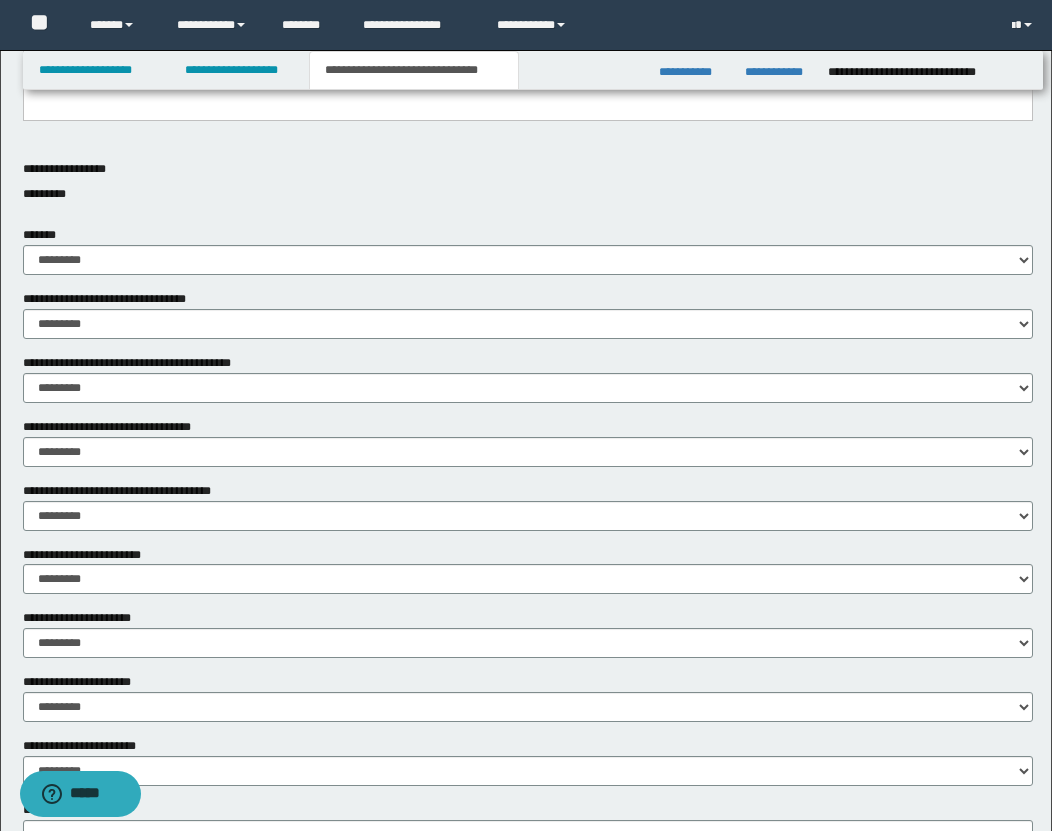 scroll, scrollTop: 682, scrollLeft: 0, axis: vertical 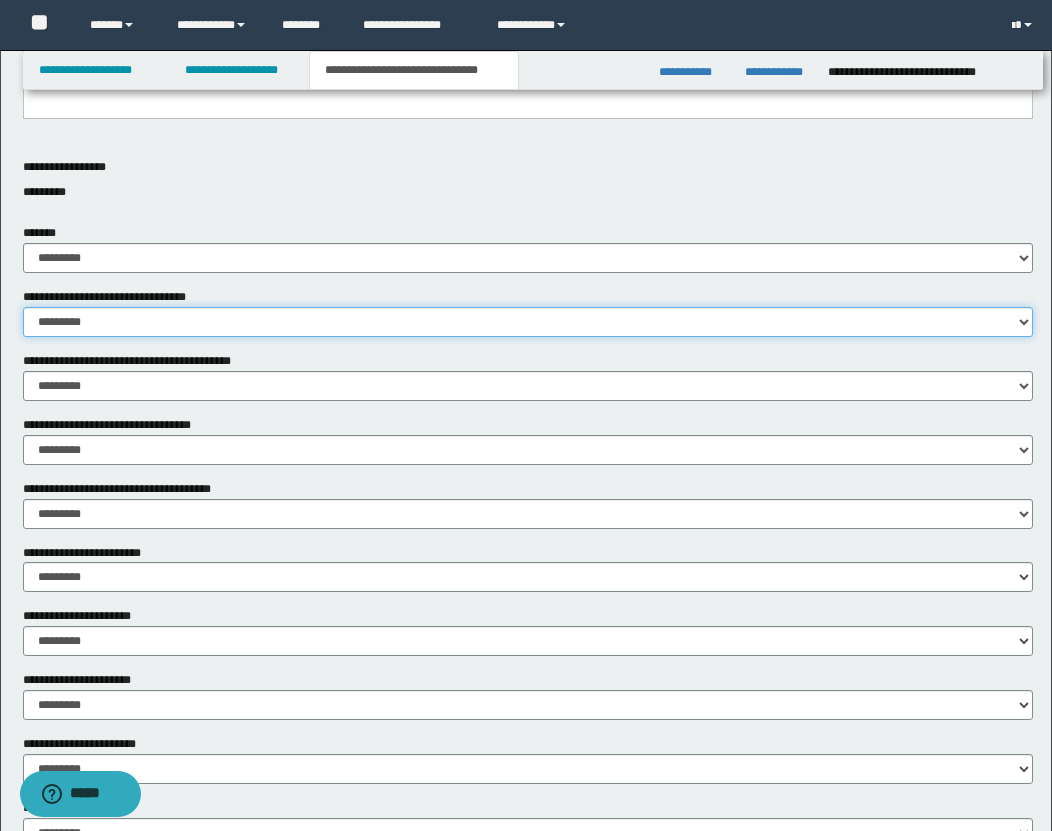 click on "*********
**
**" at bounding box center [528, 322] 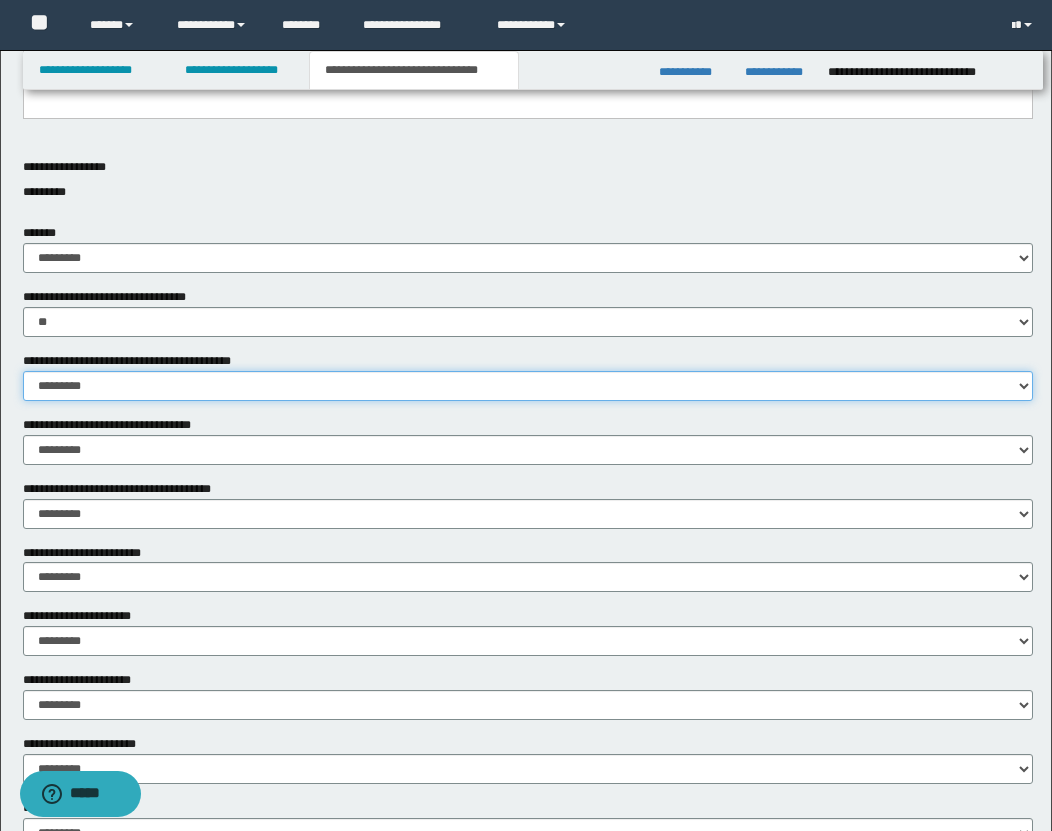 click on "*********
**
**" at bounding box center [528, 386] 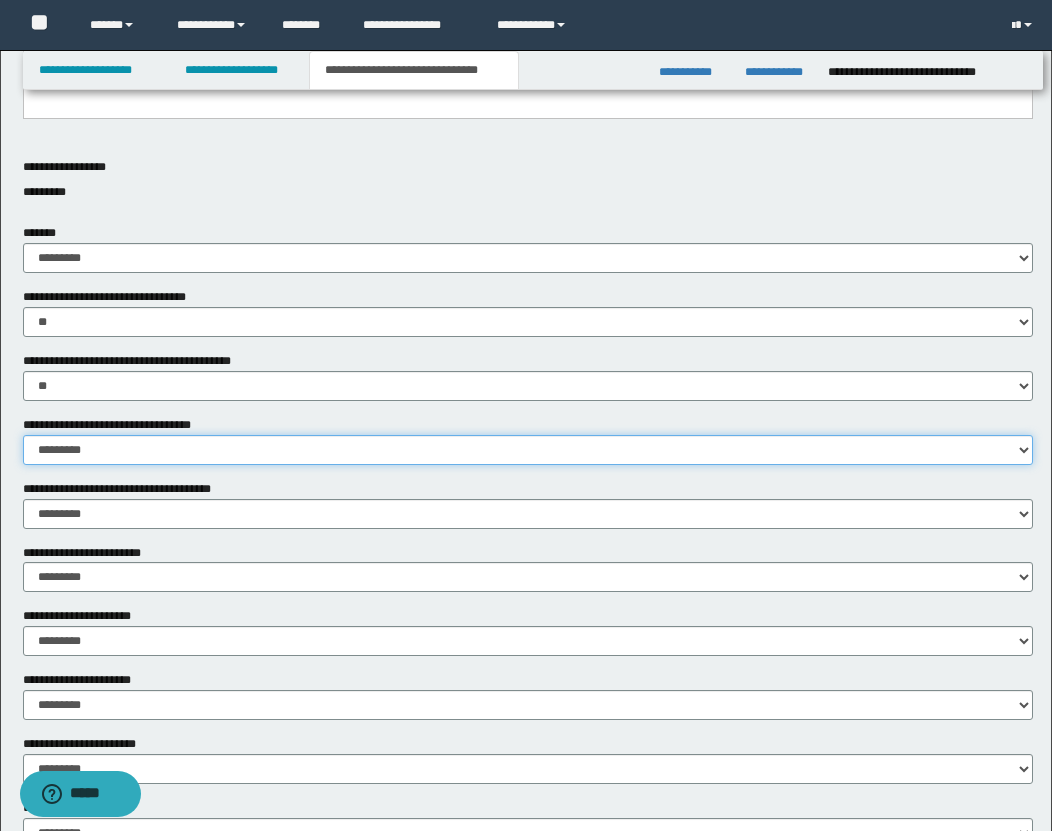 click on "*********
**
**" at bounding box center [528, 450] 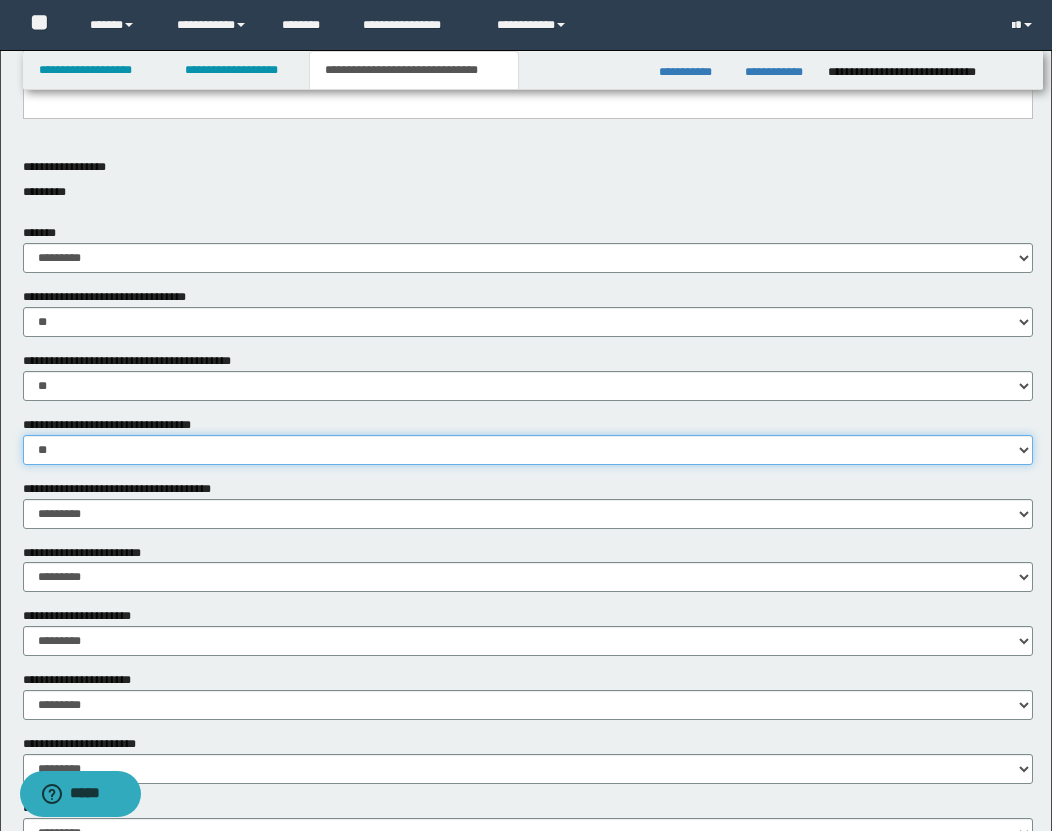 click on "*********
**
**" at bounding box center (528, 450) 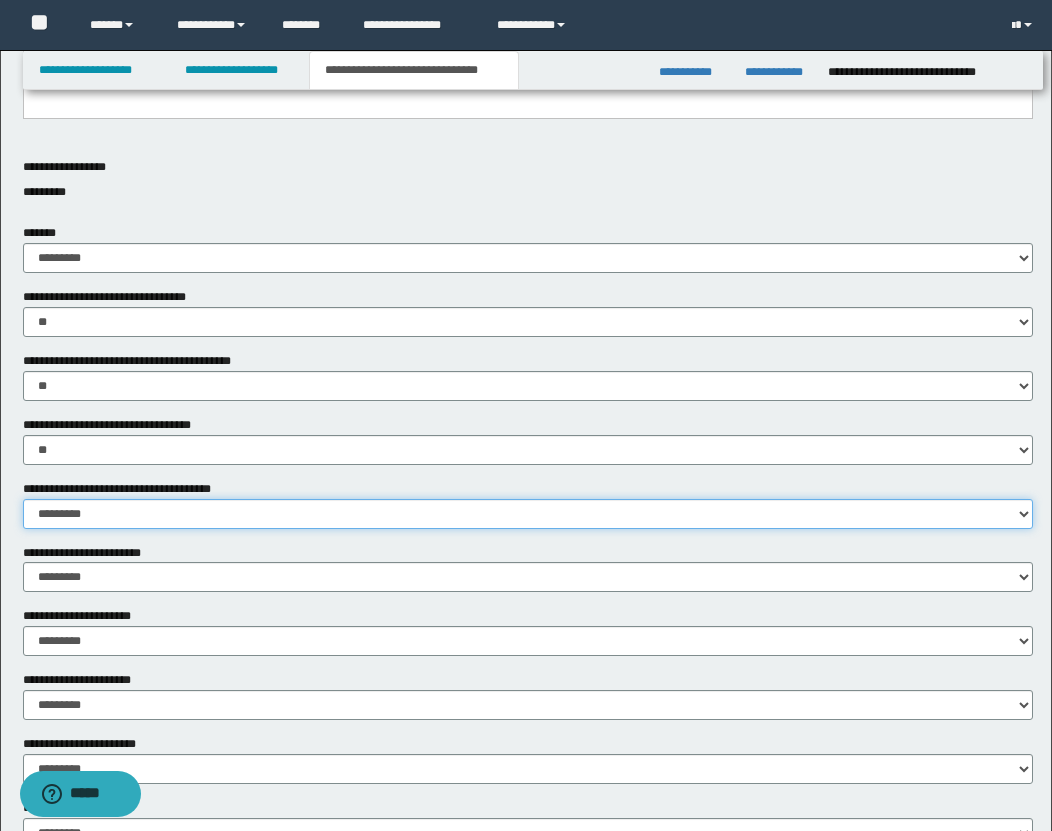 click on "*********
**
**" at bounding box center [528, 514] 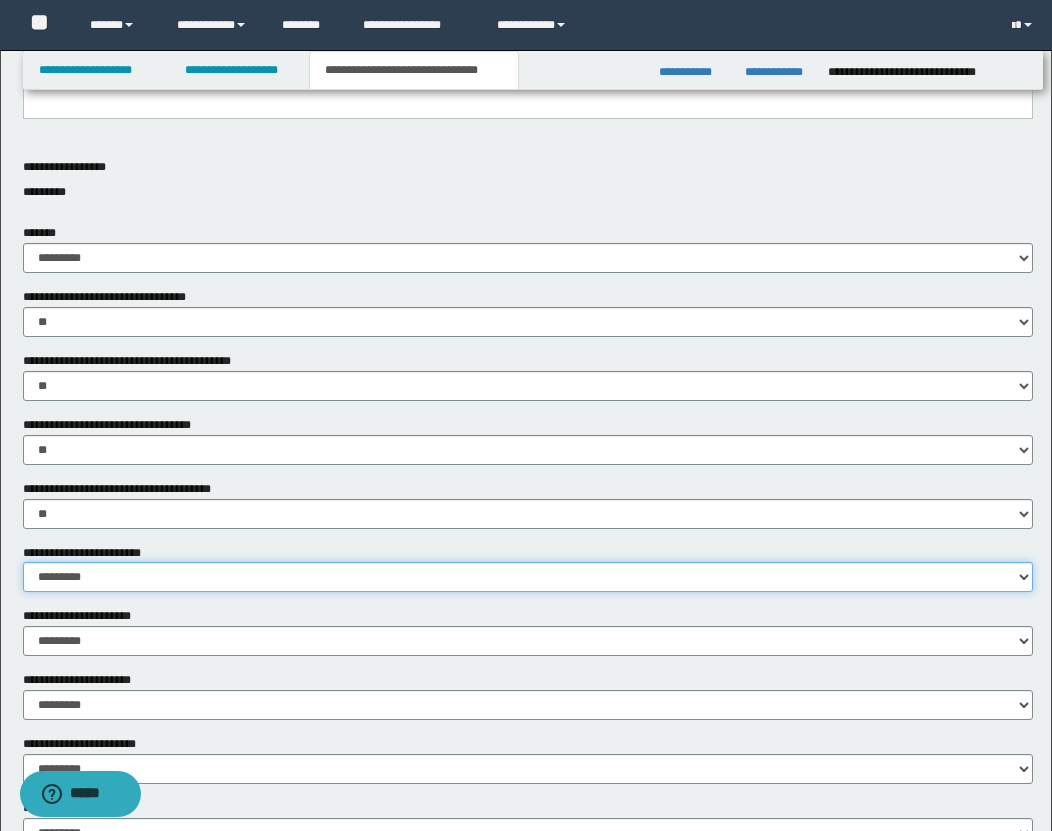 click on "*********
**
**" at bounding box center (528, 577) 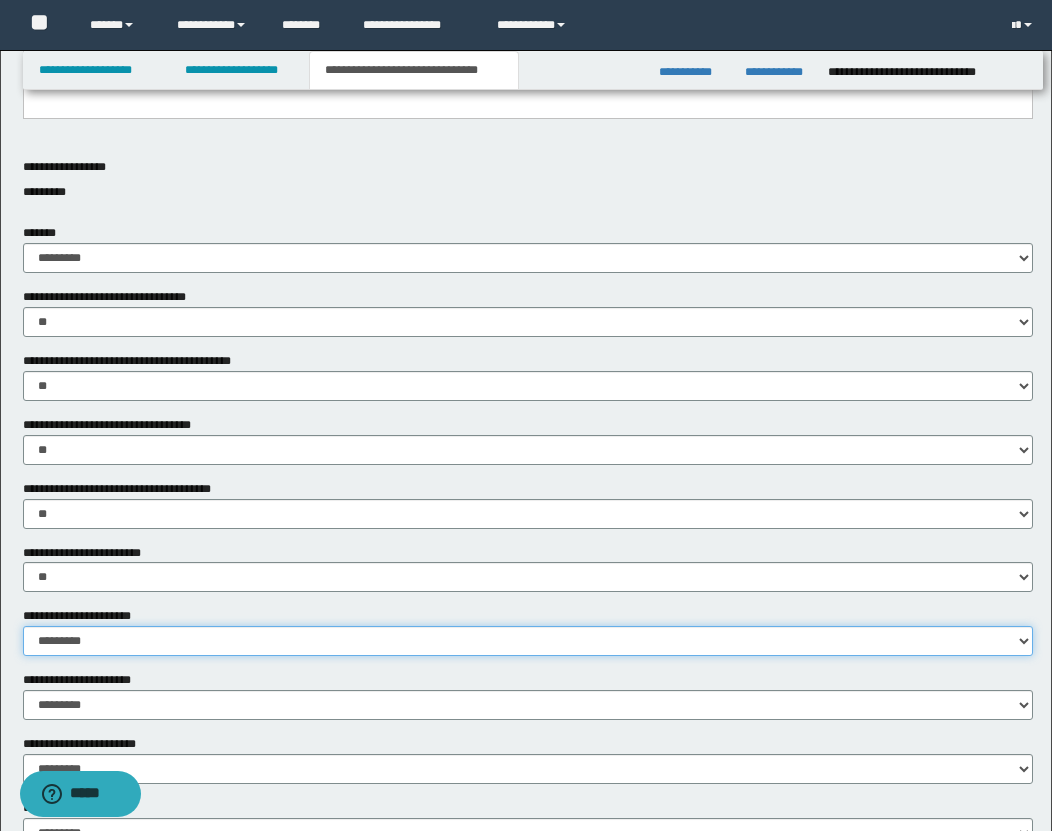 click on "*********
**
**" at bounding box center (528, 641) 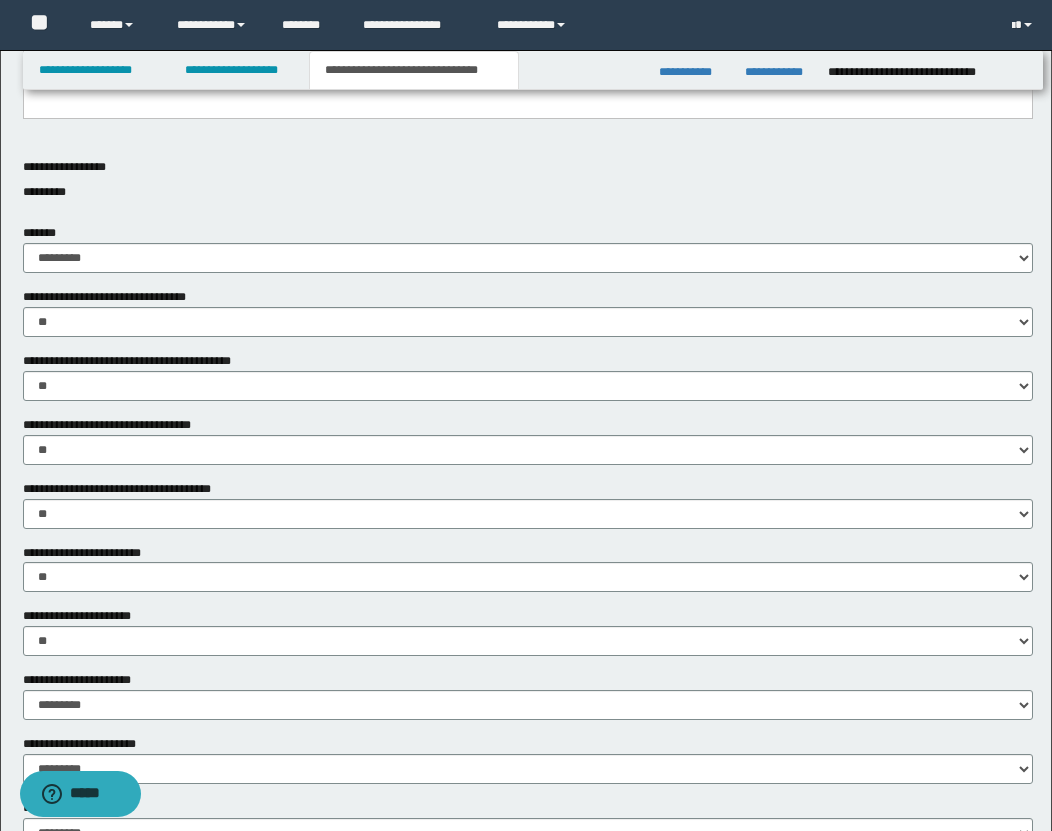 click on "**********" at bounding box center (528, 767) 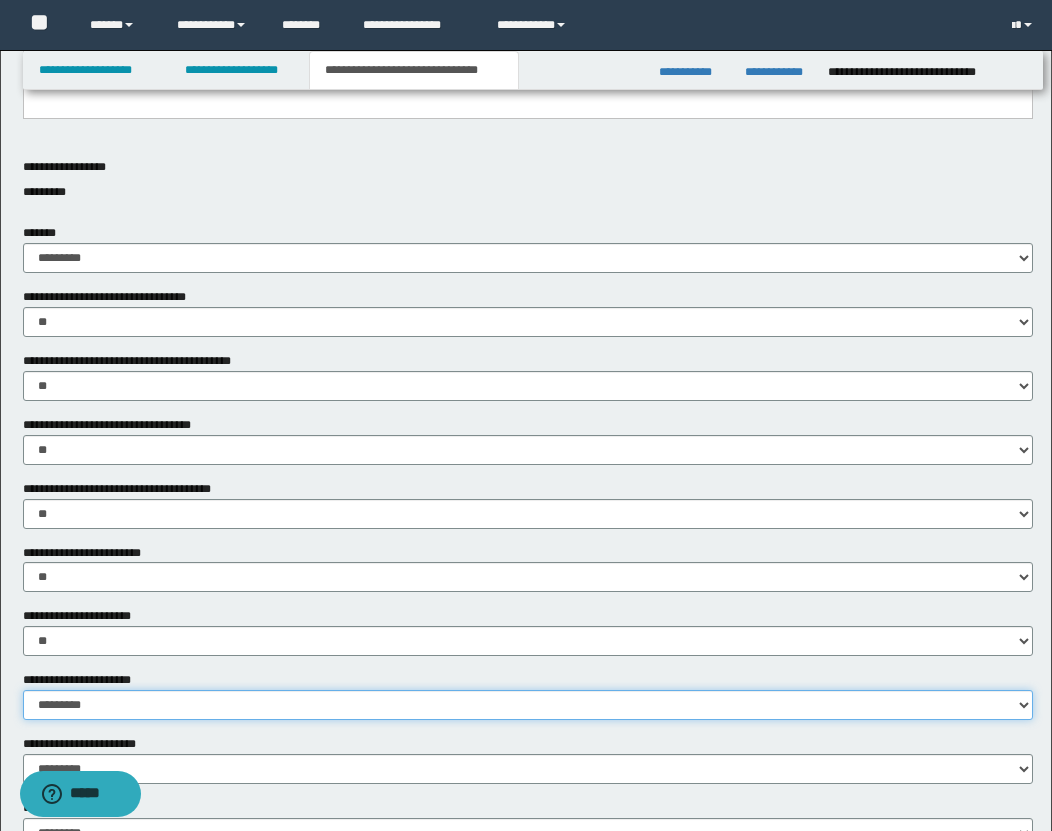 click on "*********
**
**" at bounding box center [528, 705] 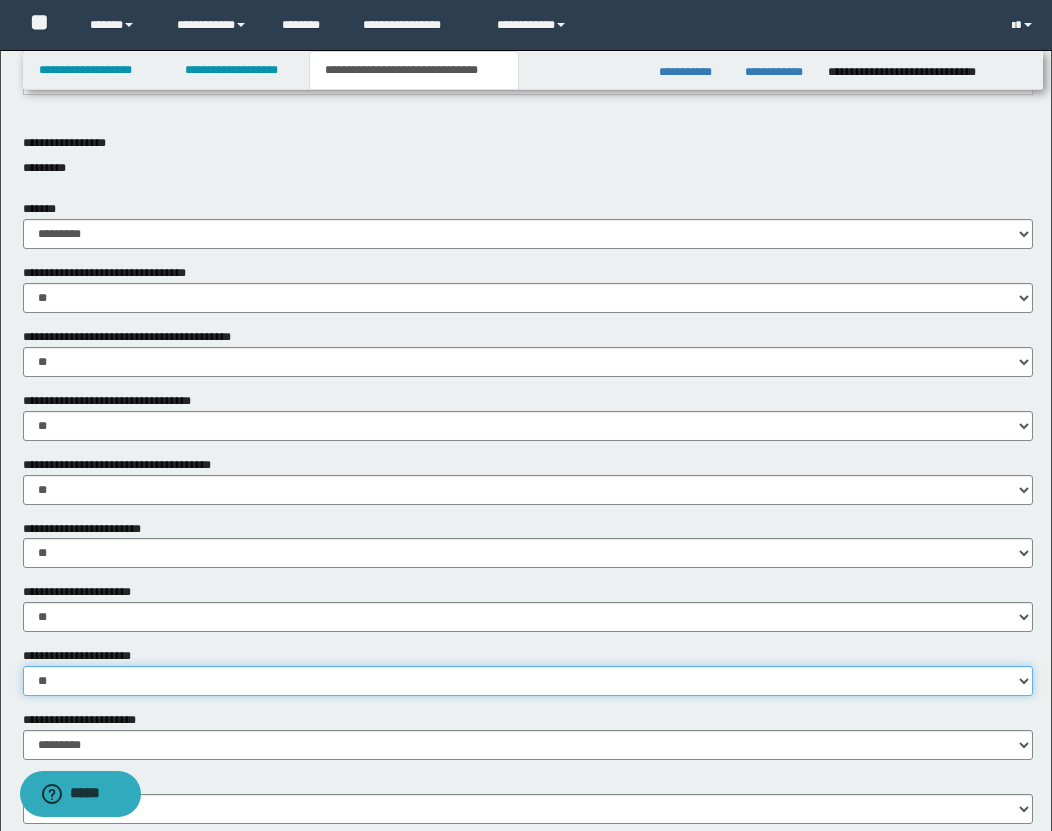 scroll, scrollTop: 986, scrollLeft: 0, axis: vertical 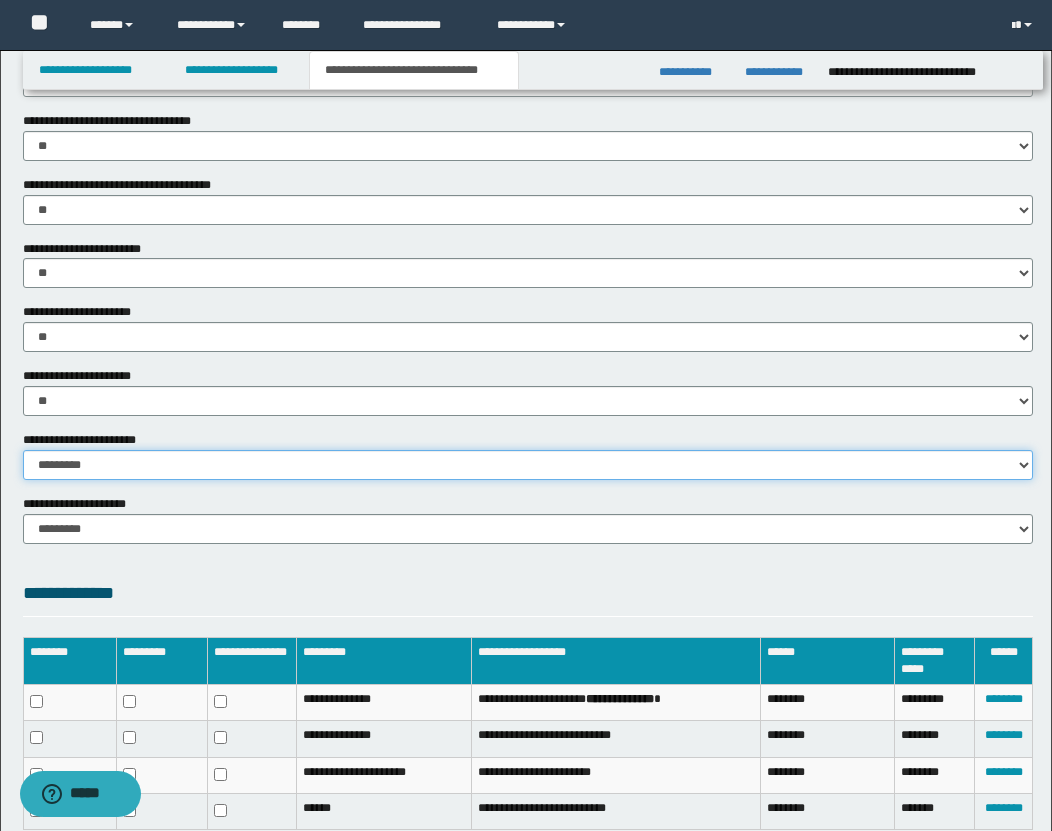 click on "*********
*********
*********" at bounding box center (528, 465) 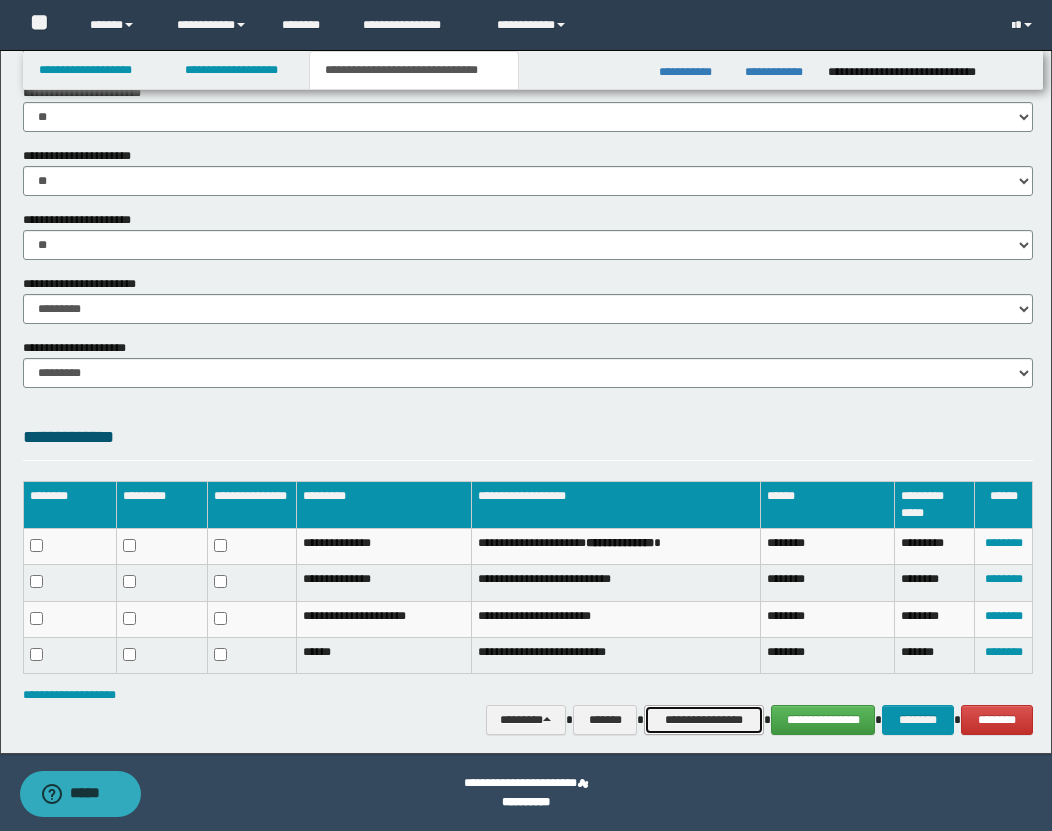 click on "**********" at bounding box center (704, 720) 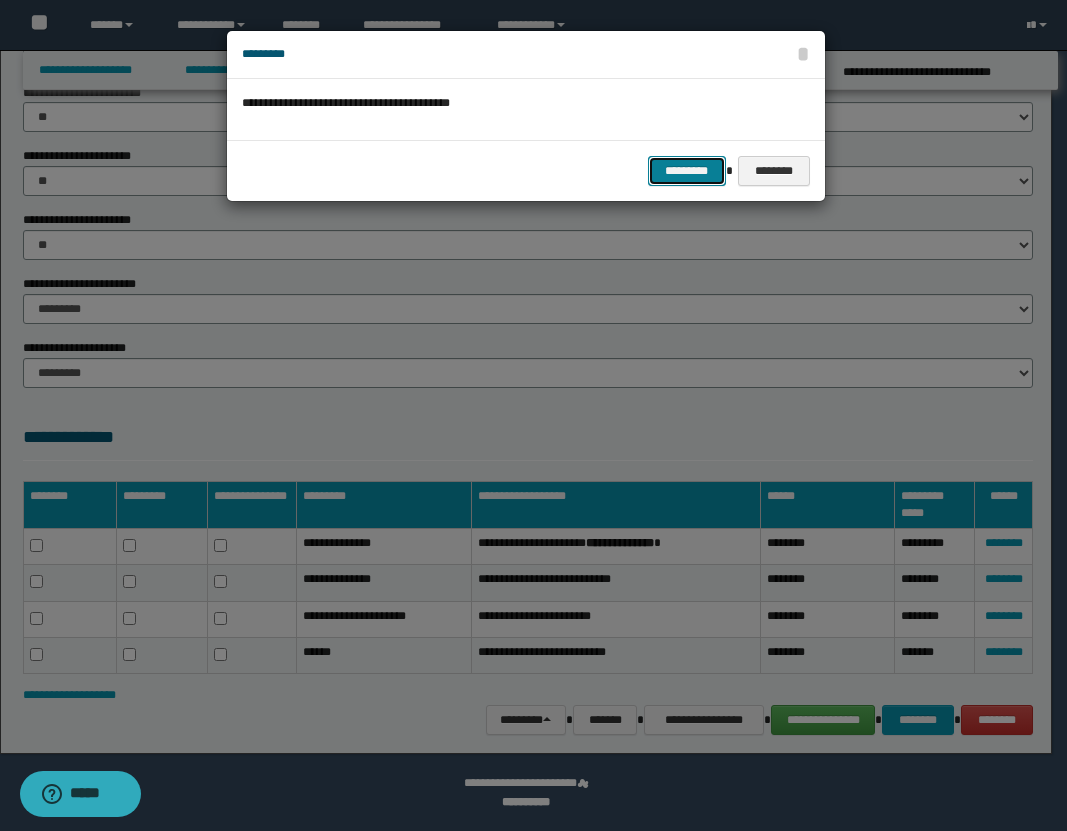 click on "*********" at bounding box center (687, 171) 